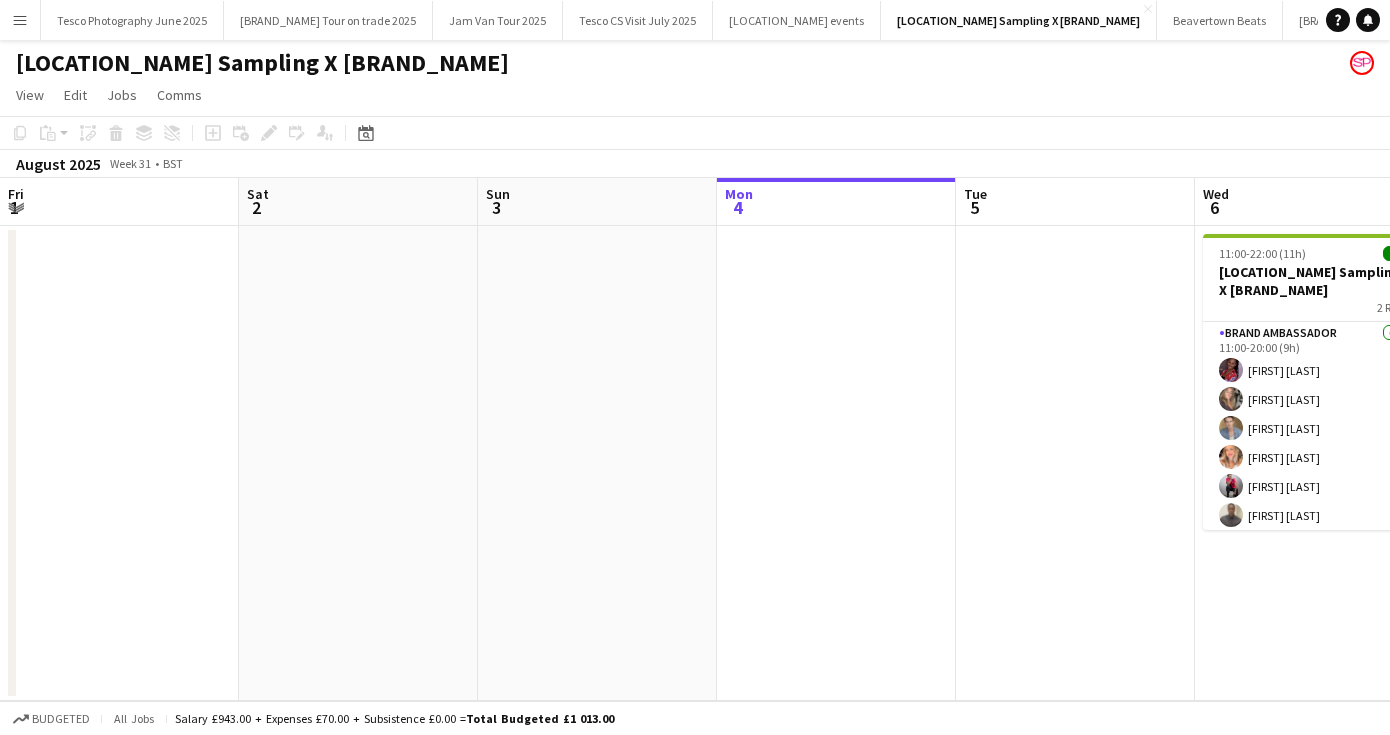 scroll, scrollTop: 0, scrollLeft: 0, axis: both 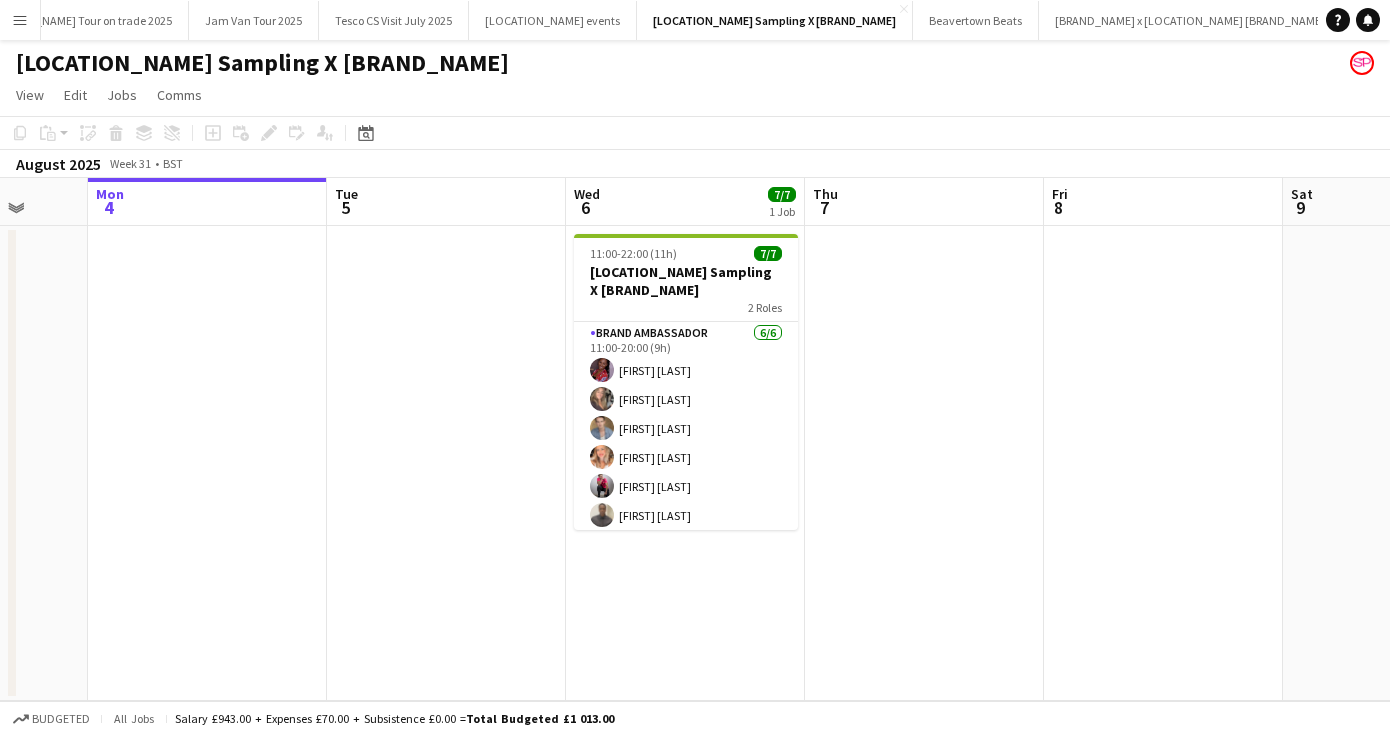 drag, startPoint x: 801, startPoint y: 368, endPoint x: 785, endPoint y: 247, distance: 122.05327 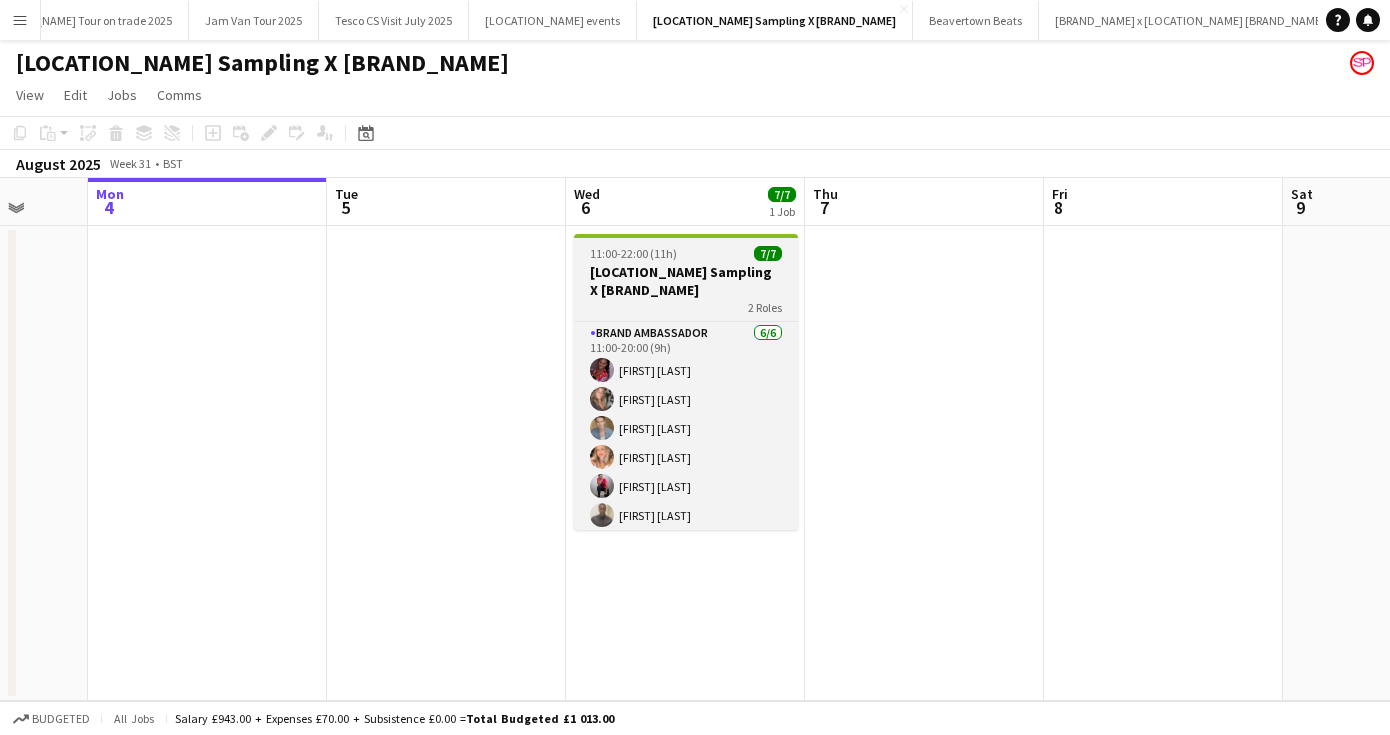 scroll, scrollTop: 0, scrollLeft: 631, axis: horizontal 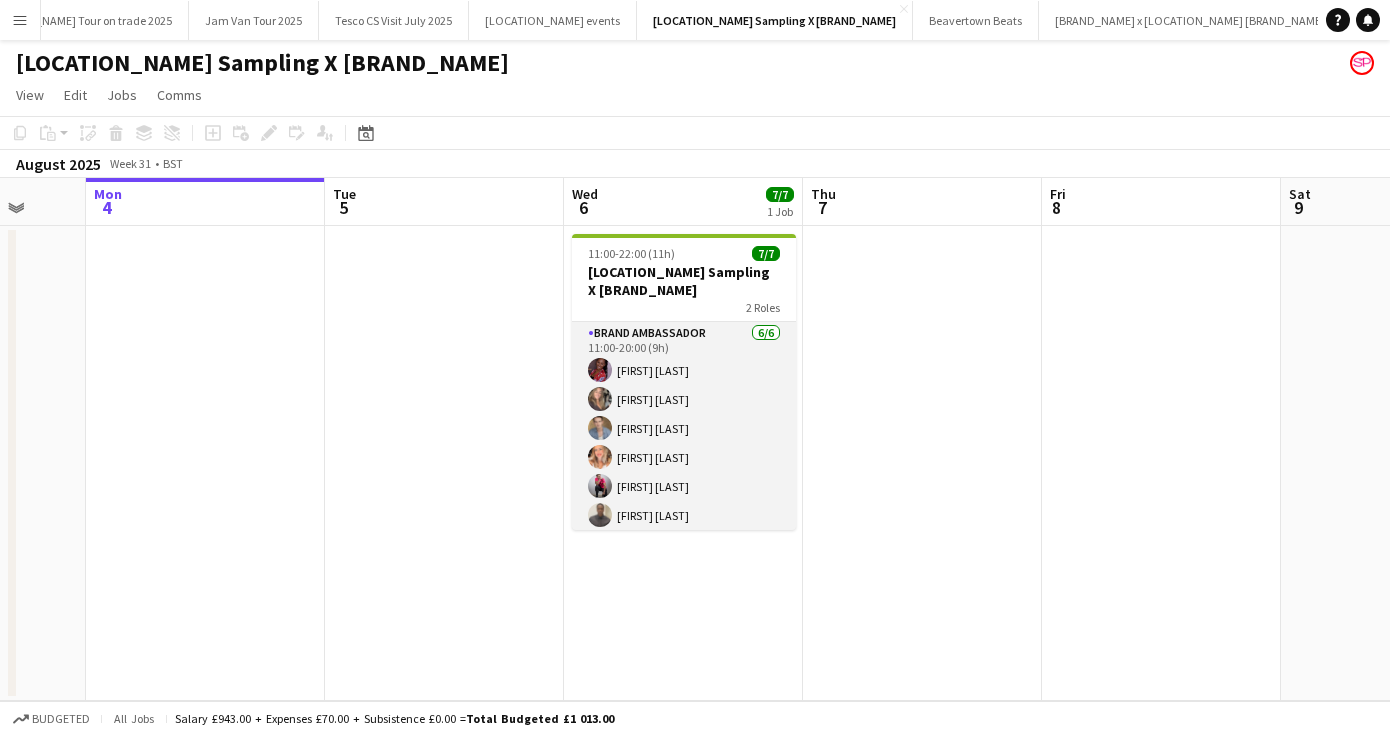 click on "Brand Ambassador   6/6   11:00-20:00 (9h)
[FIRST] [LAST] [FIRST] [LAST] [FIRST] [LAST] [FIRST] [LAST] [FIRST] [LAST]" at bounding box center (684, 428) 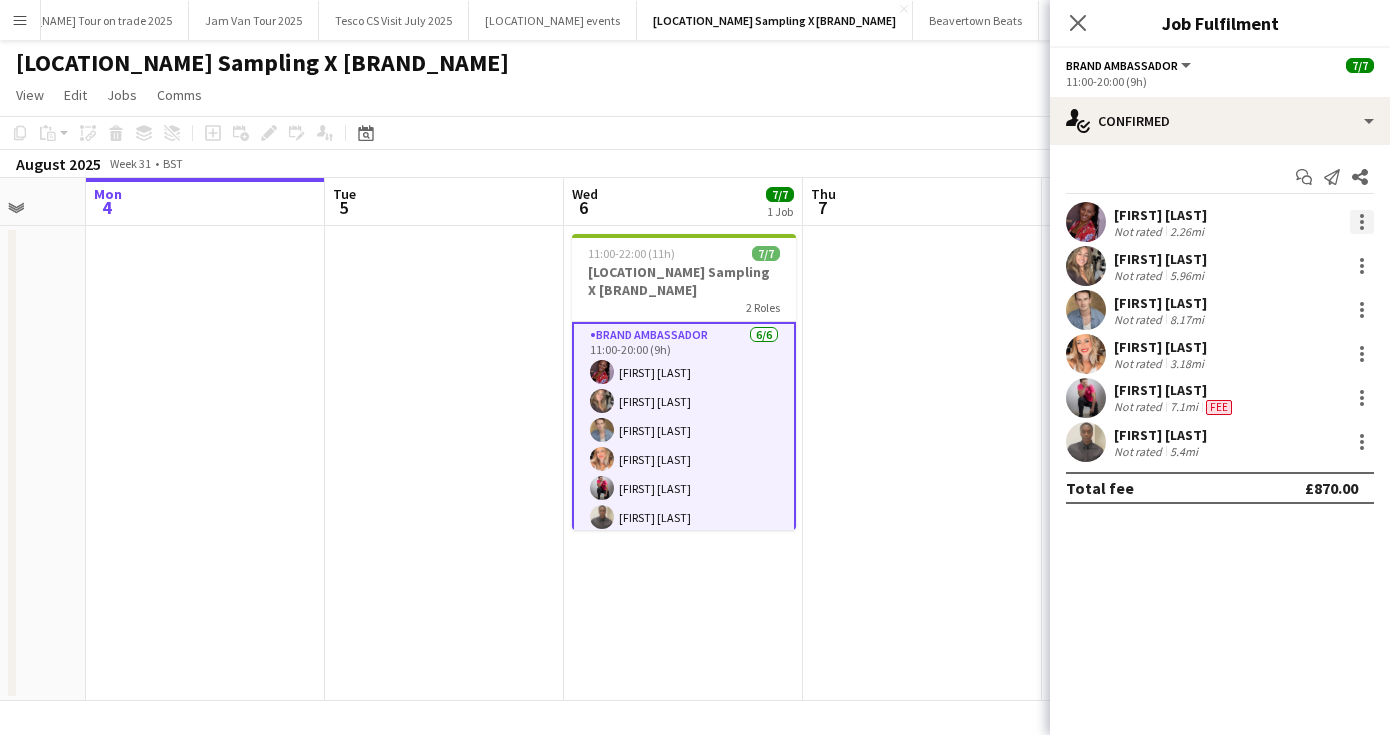 click at bounding box center [1362, 222] 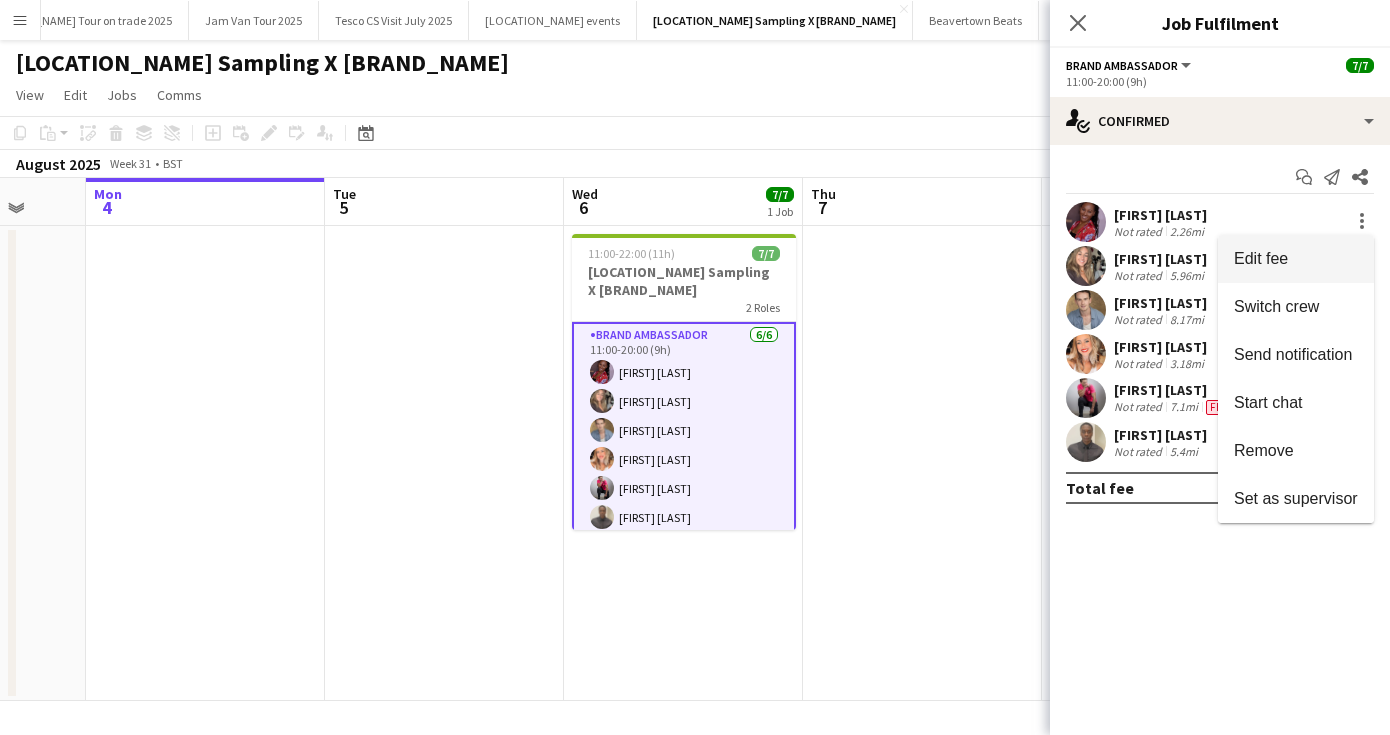 click on "Edit fee" at bounding box center [1261, 258] 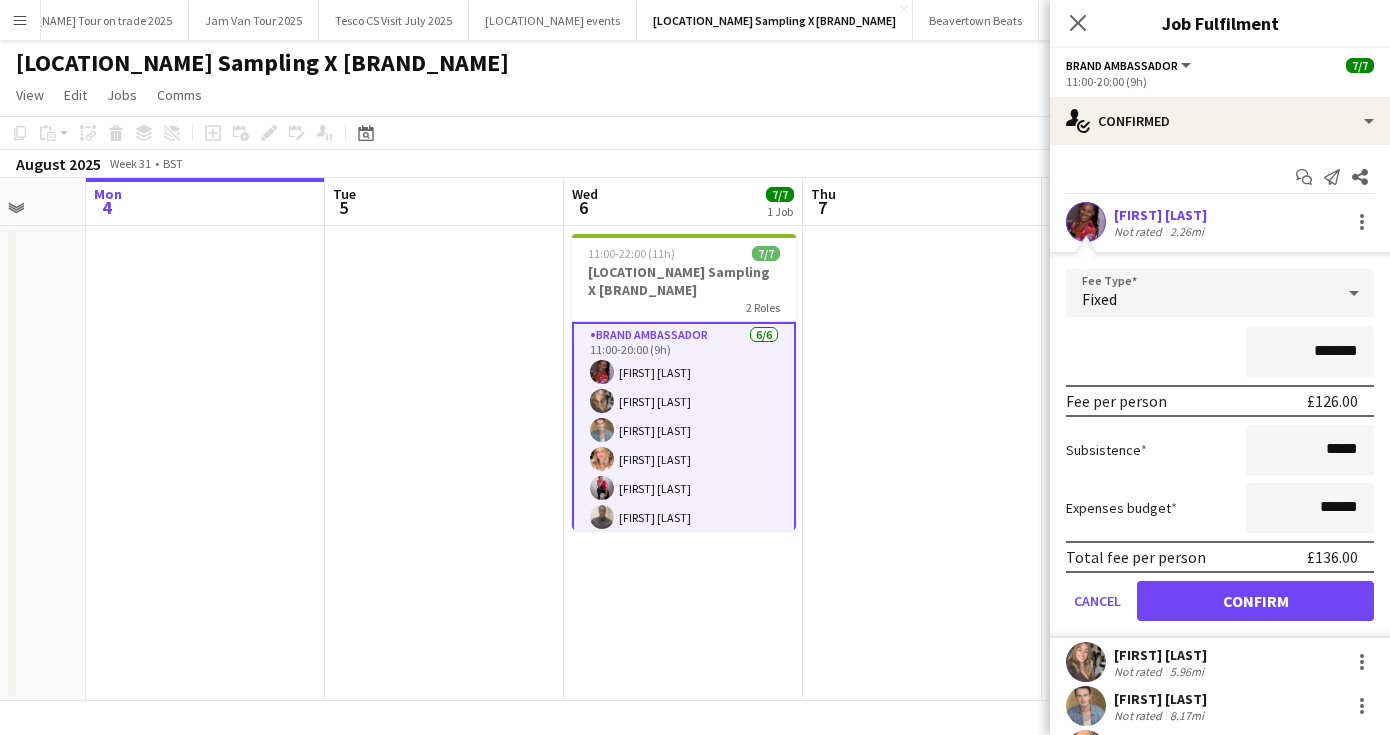 click on "*******" at bounding box center [1310, 352] 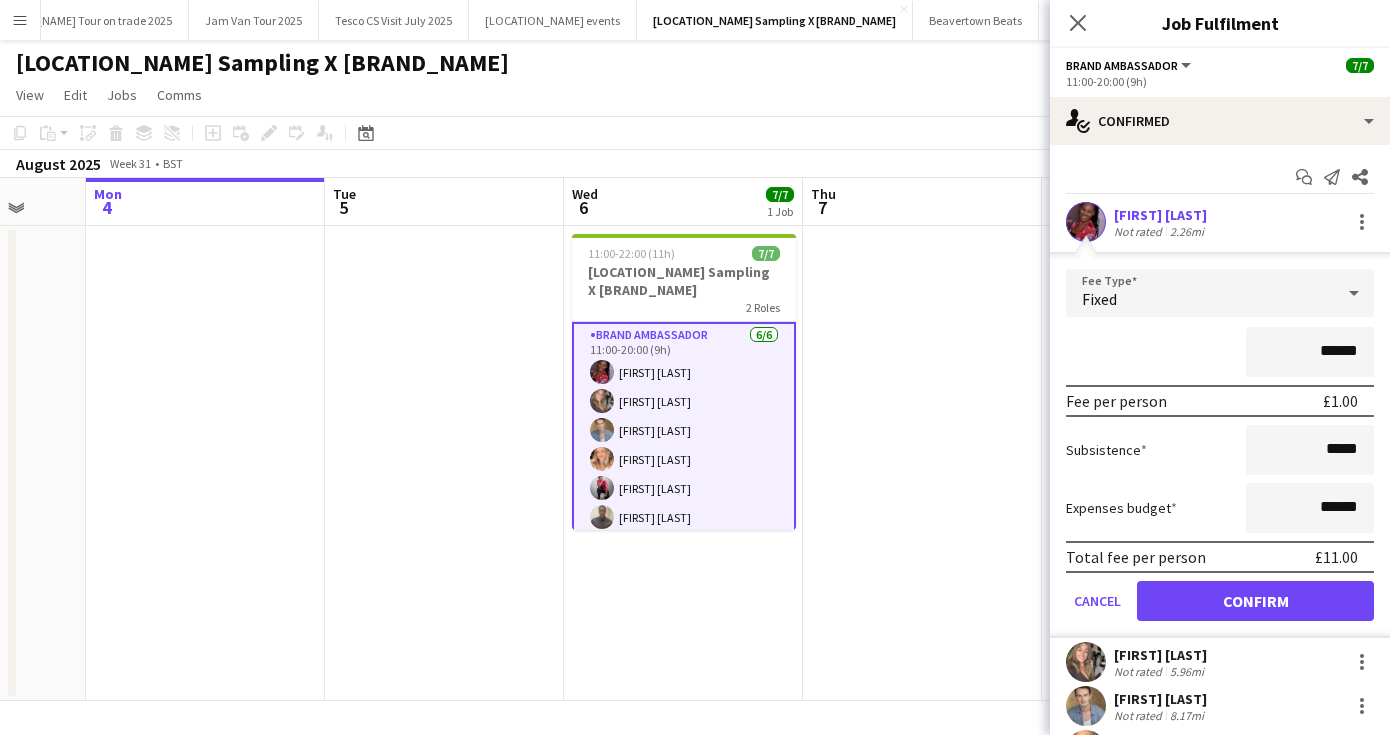 type on "*******" 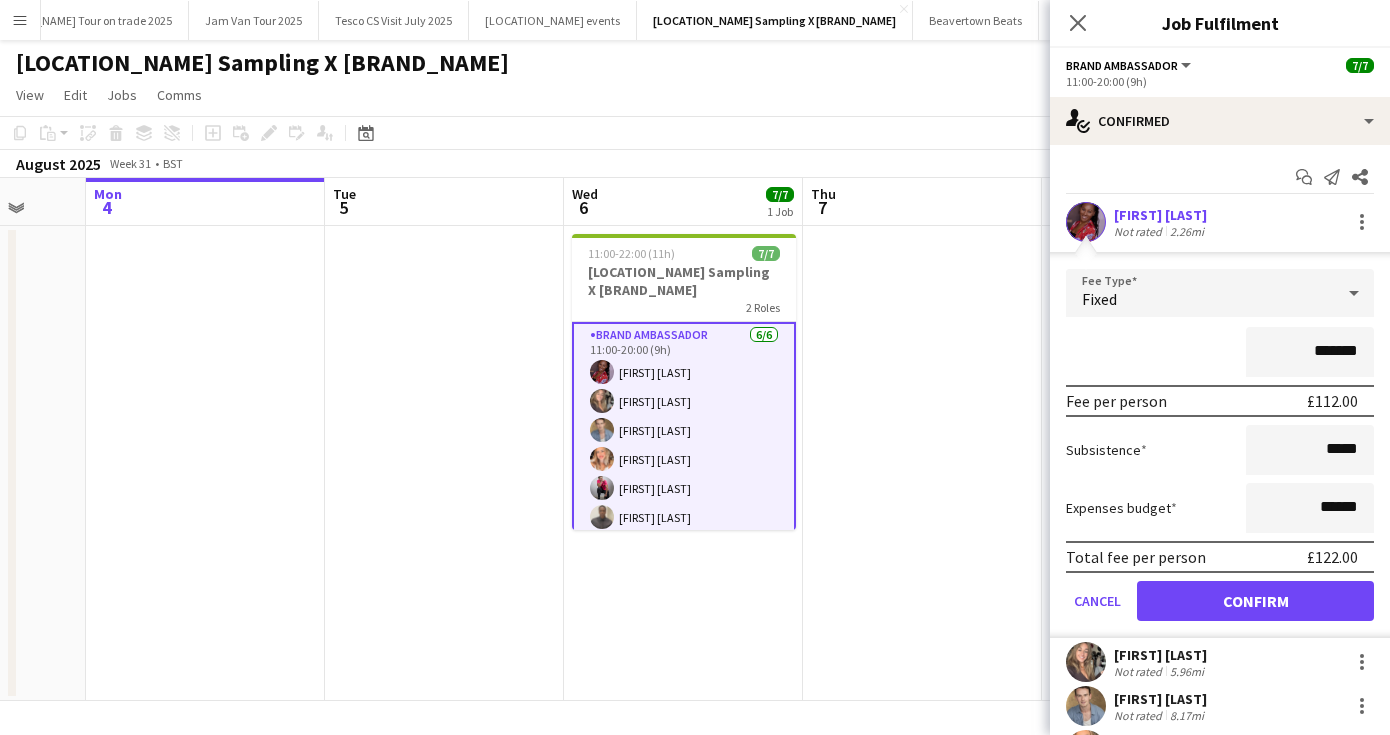 click on "Confirm" at bounding box center [1255, 601] 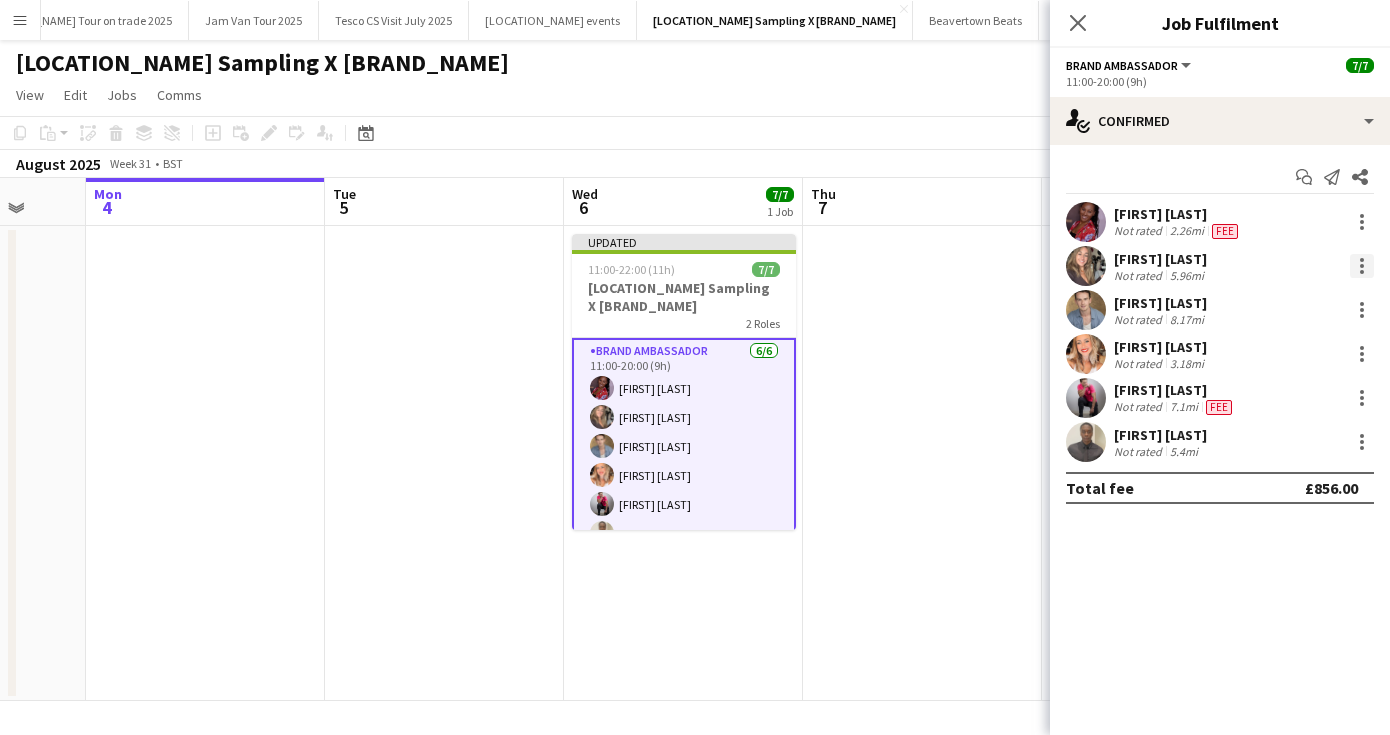 click at bounding box center (1362, 266) 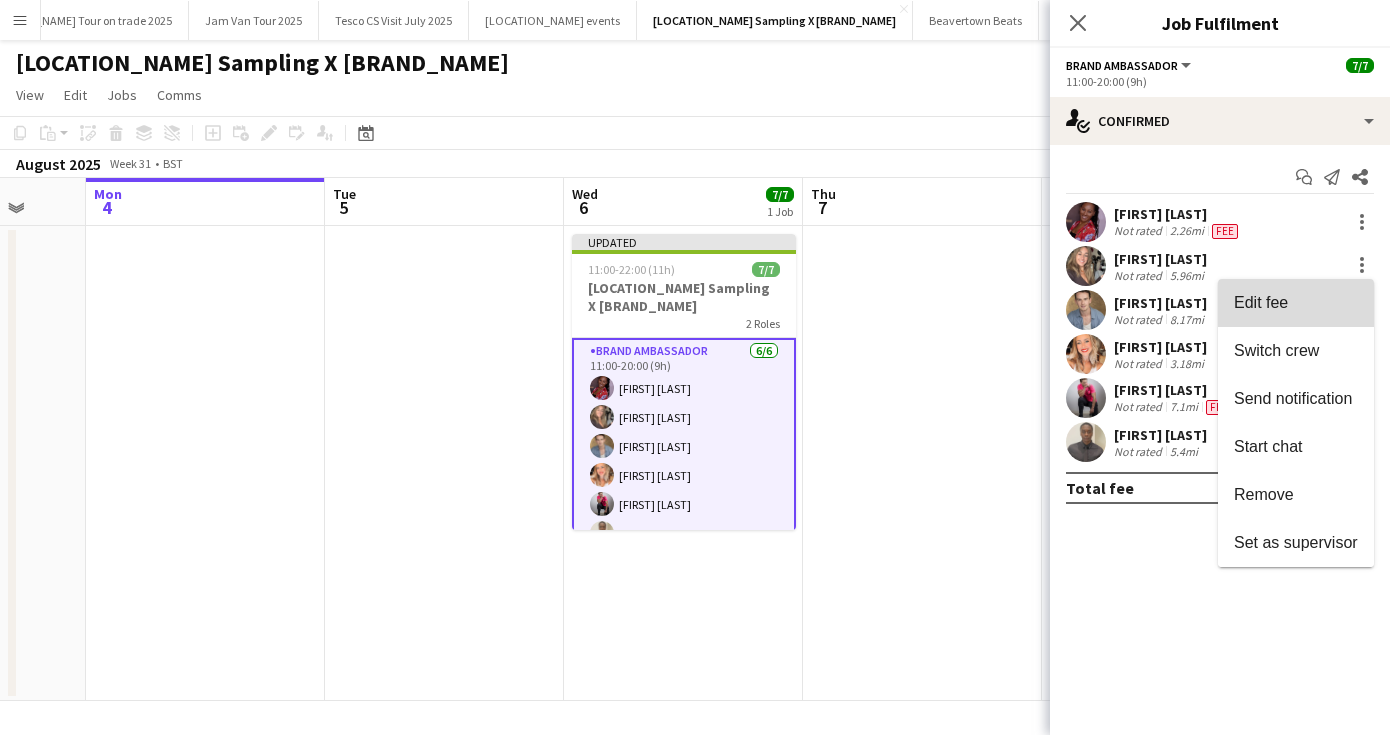 click on "Edit fee" at bounding box center (1296, 303) 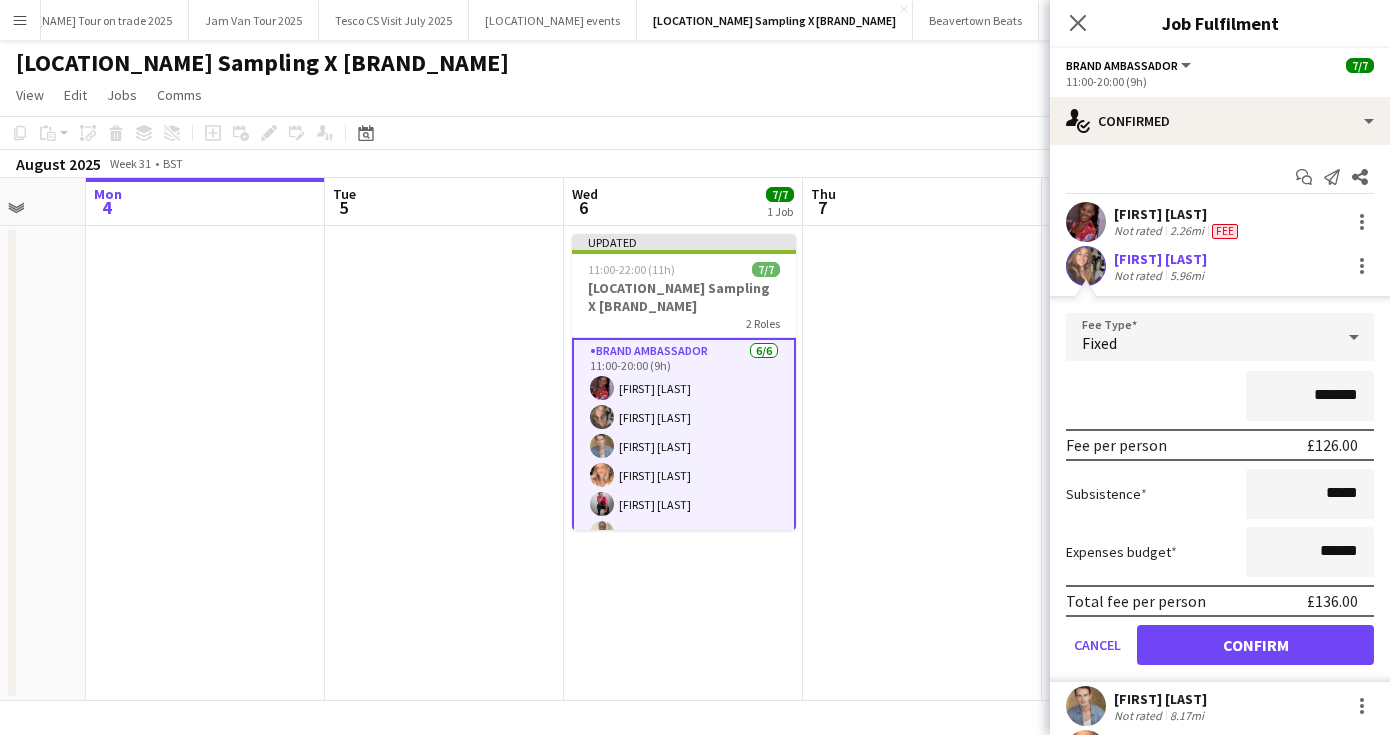 click on "*******" at bounding box center [1310, 396] 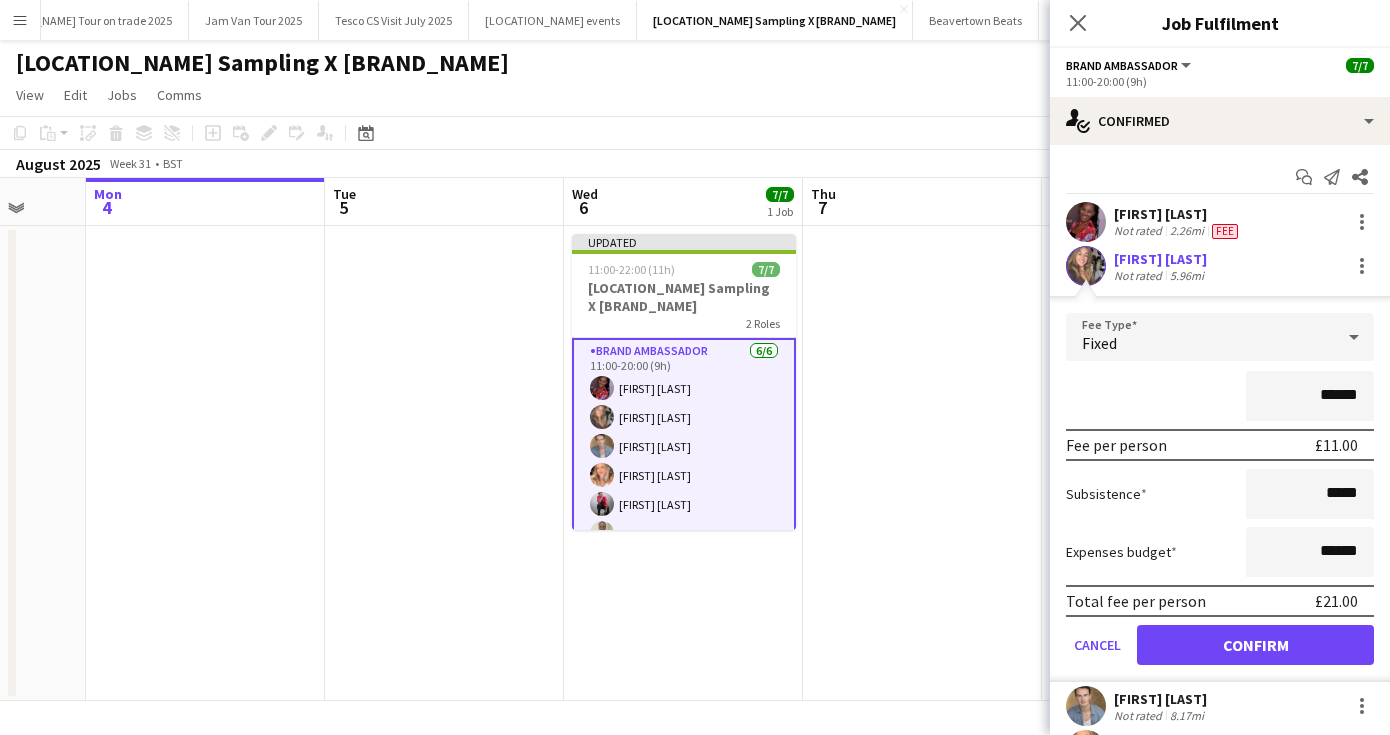 type on "*******" 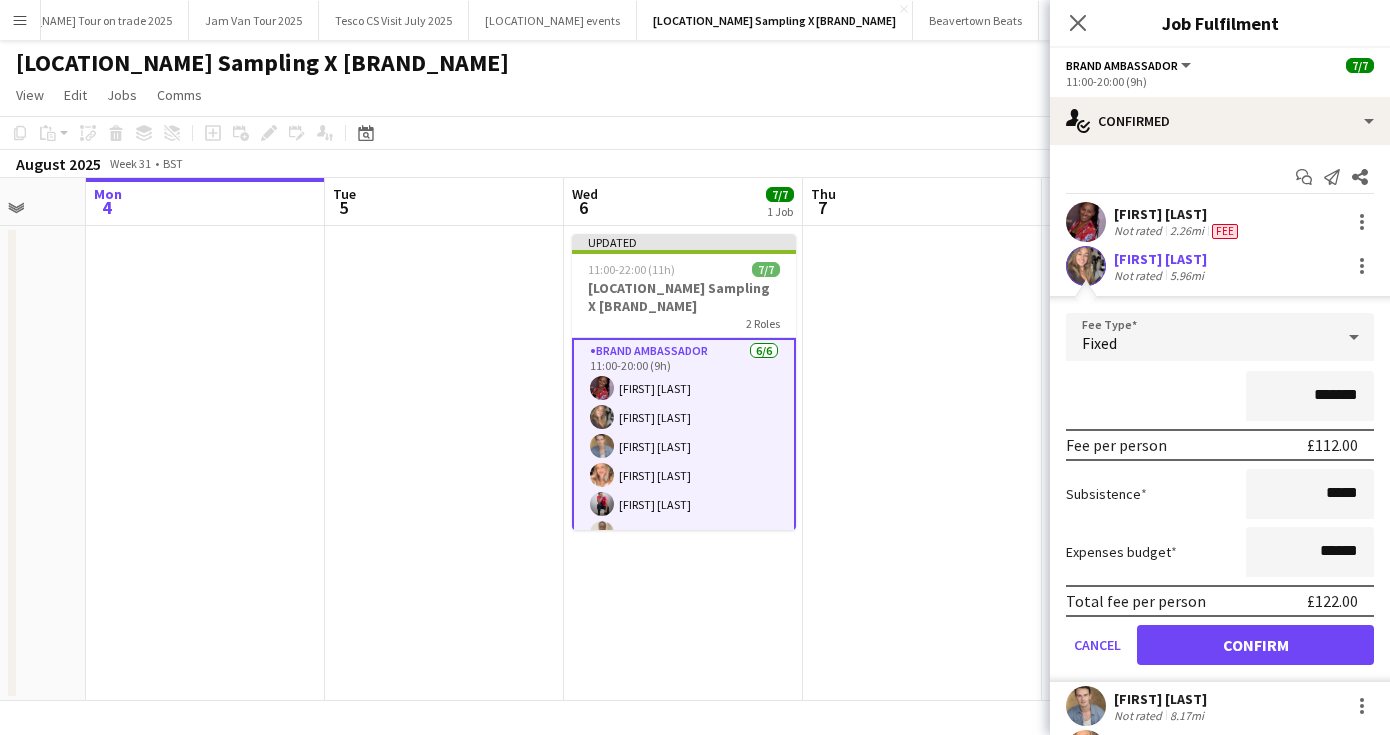 click on "Confirm" at bounding box center [1255, 645] 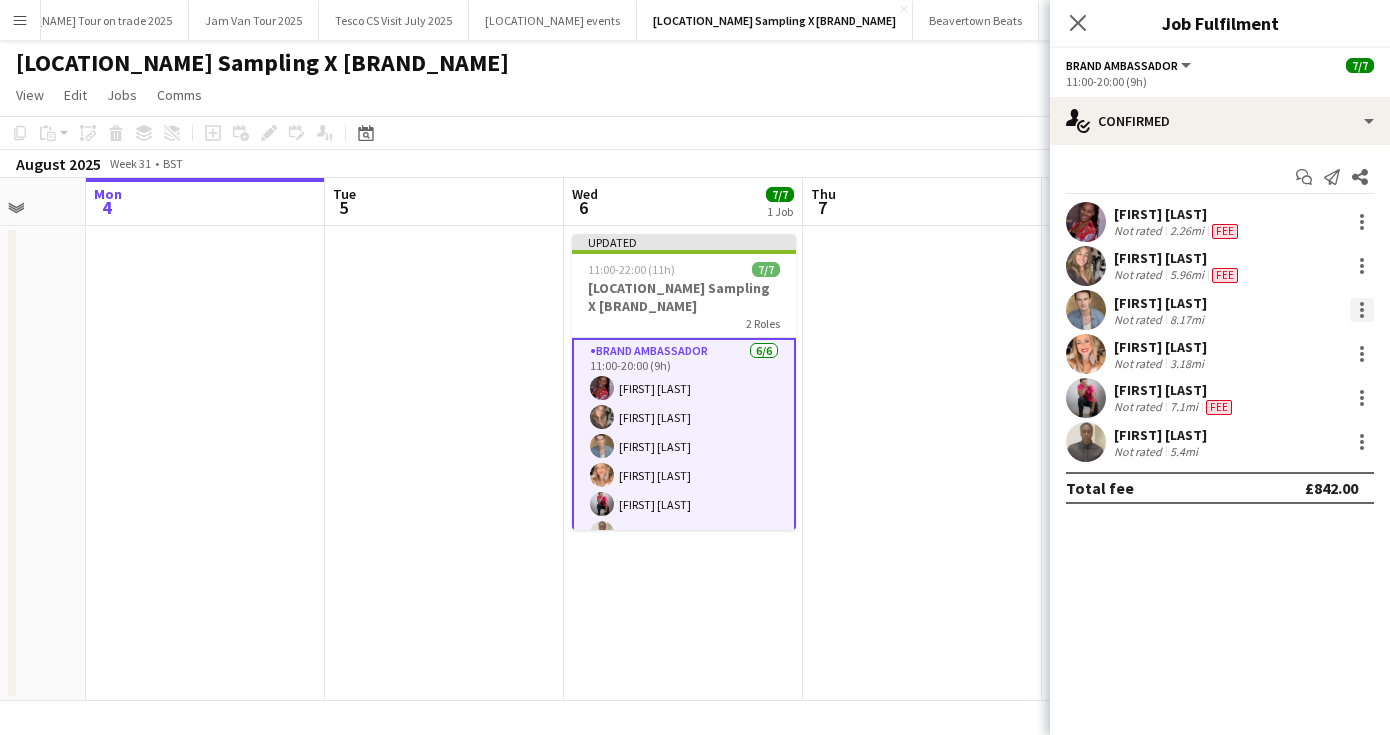 click at bounding box center (1362, 304) 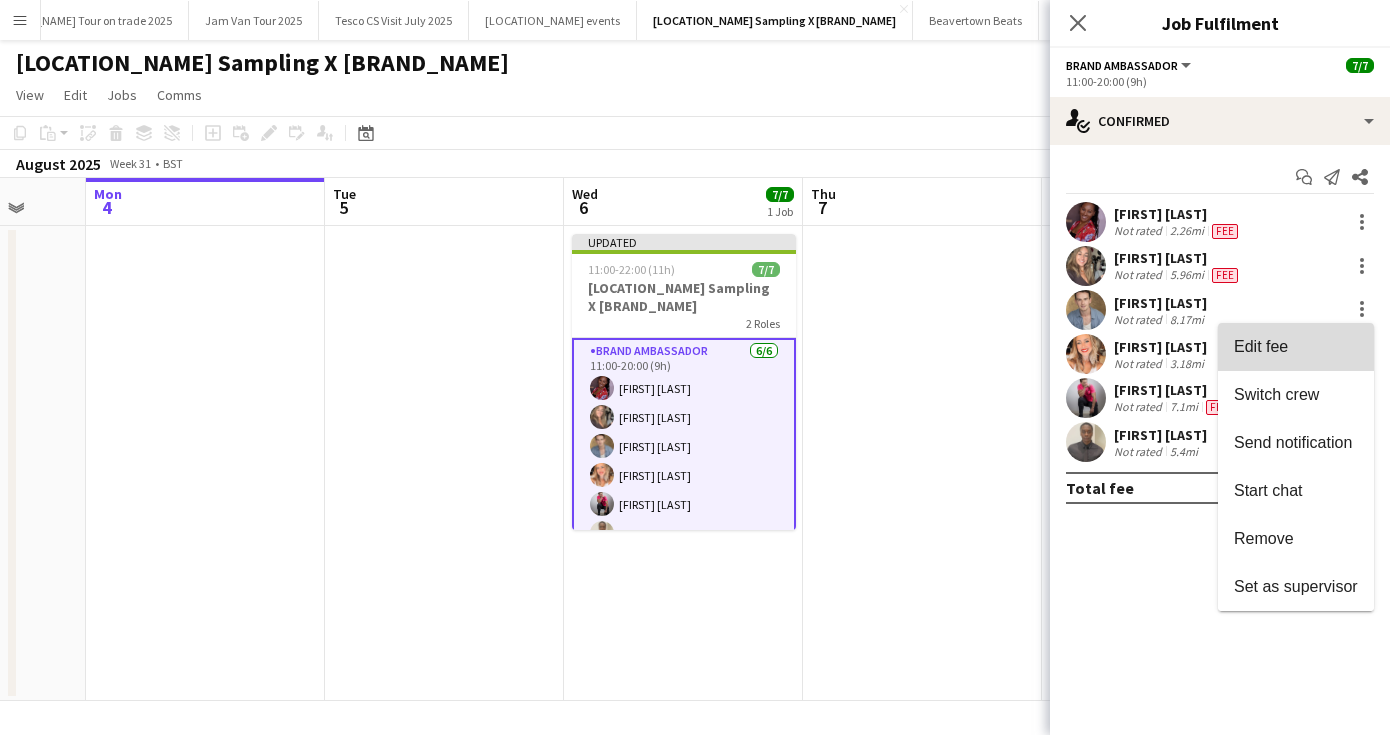 click on "Edit fee" at bounding box center [1296, 347] 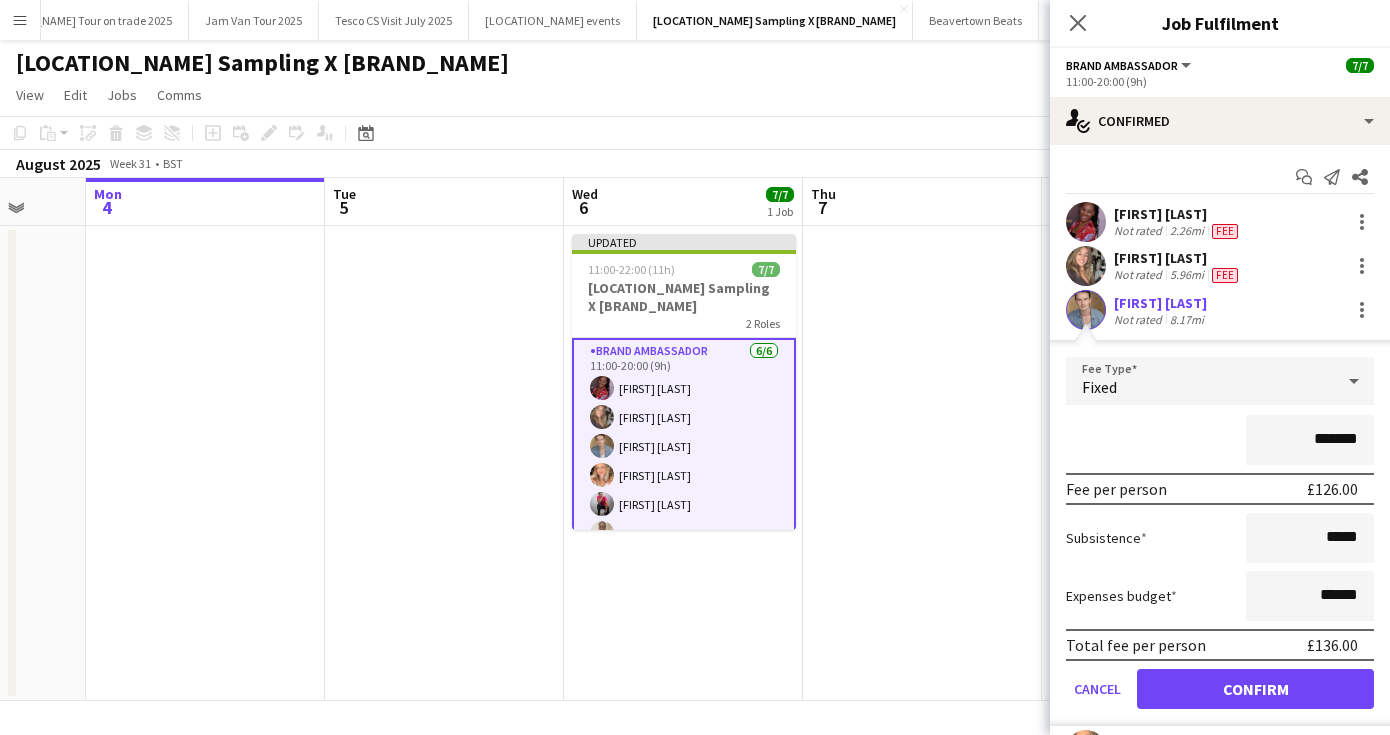 click on "*******" at bounding box center (1310, 440) 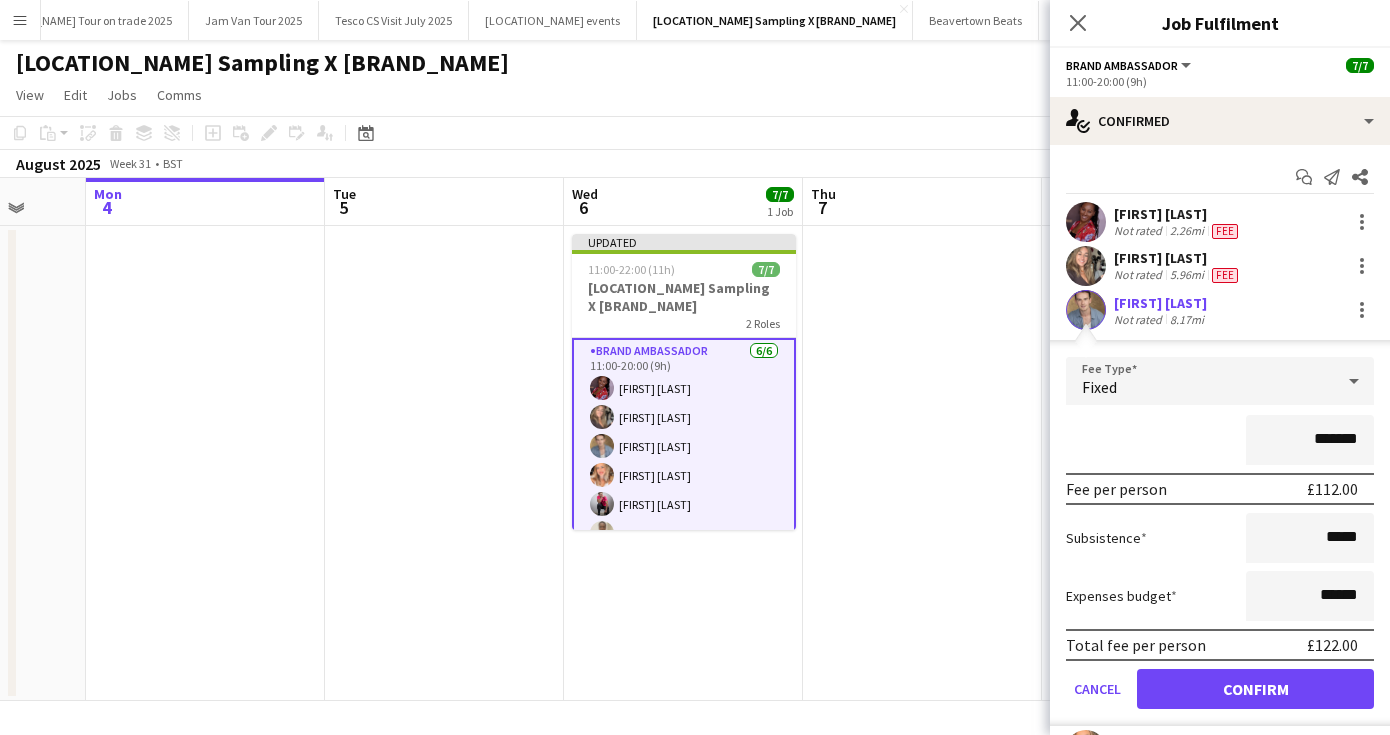 type on "*******" 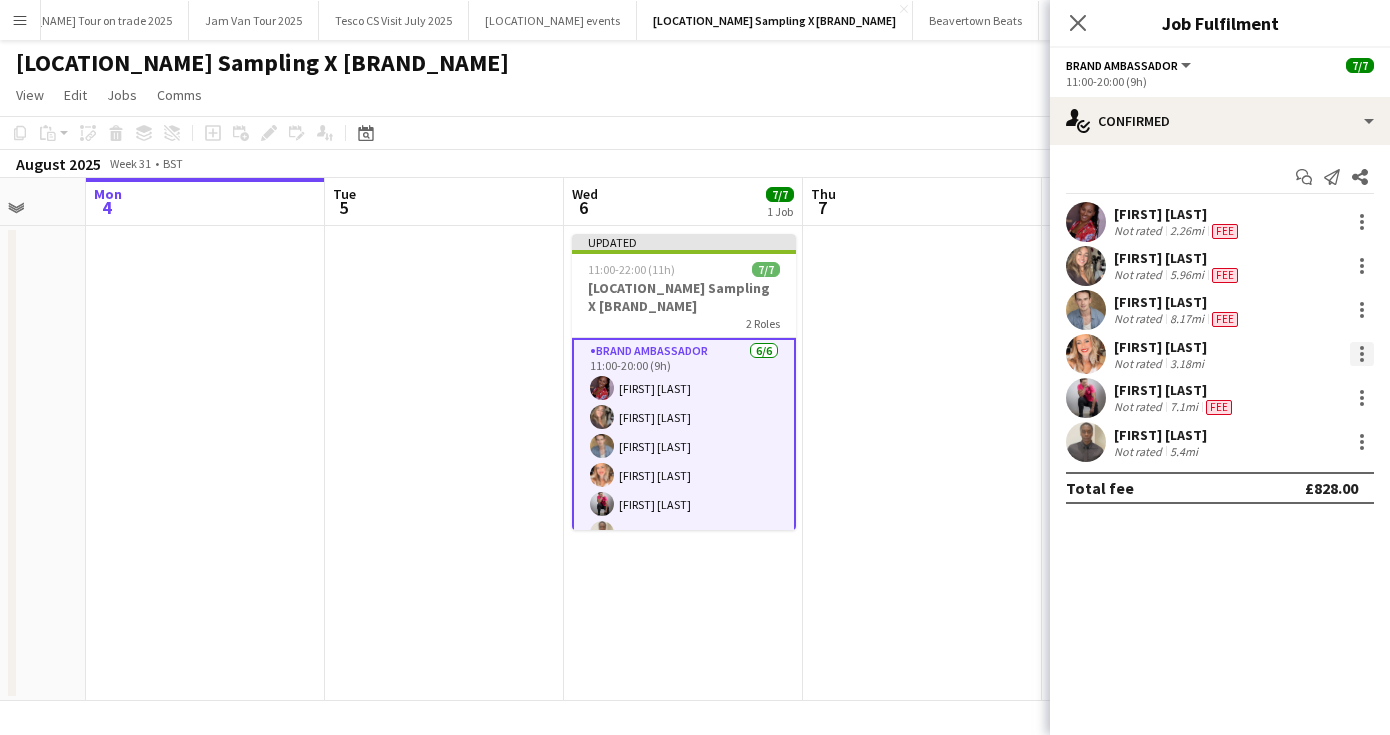 click at bounding box center [1362, 354] 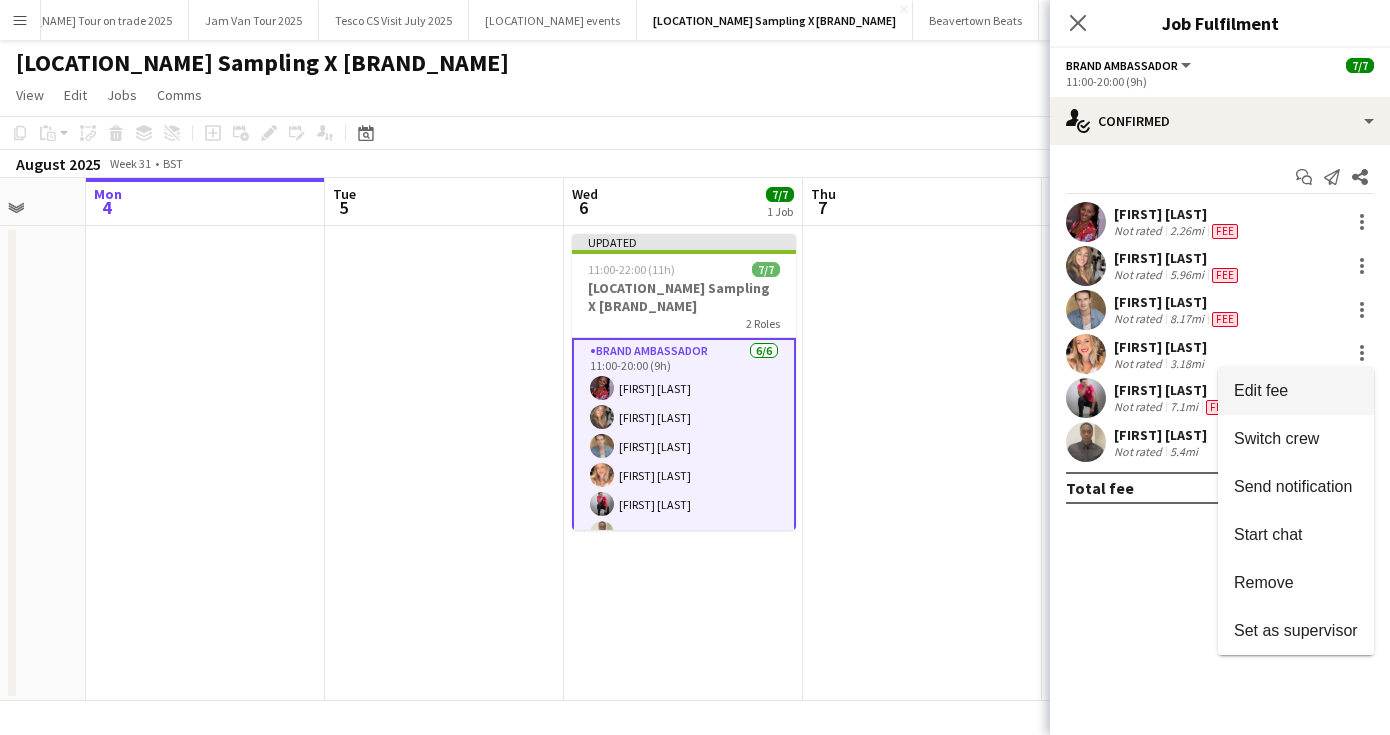 click on "Edit fee" at bounding box center (1261, 390) 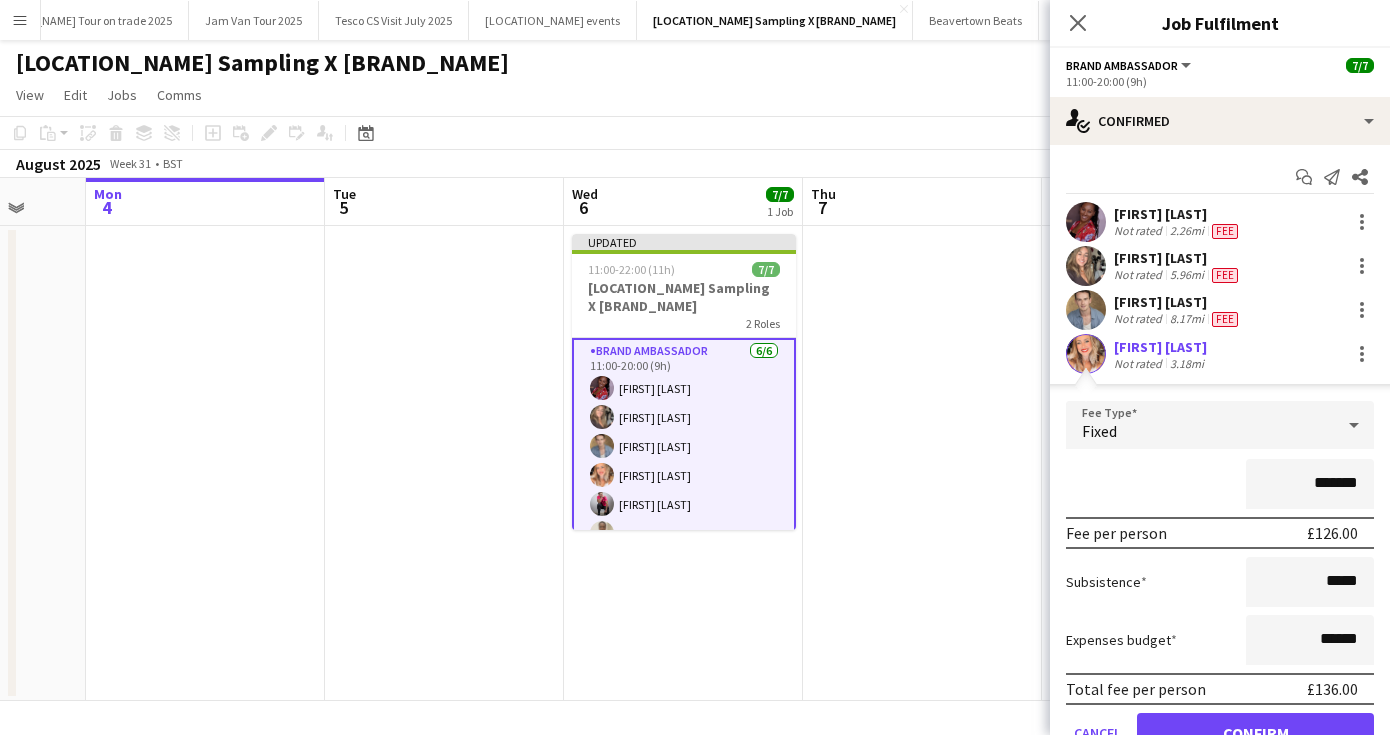 click on "*******" at bounding box center [1310, 484] 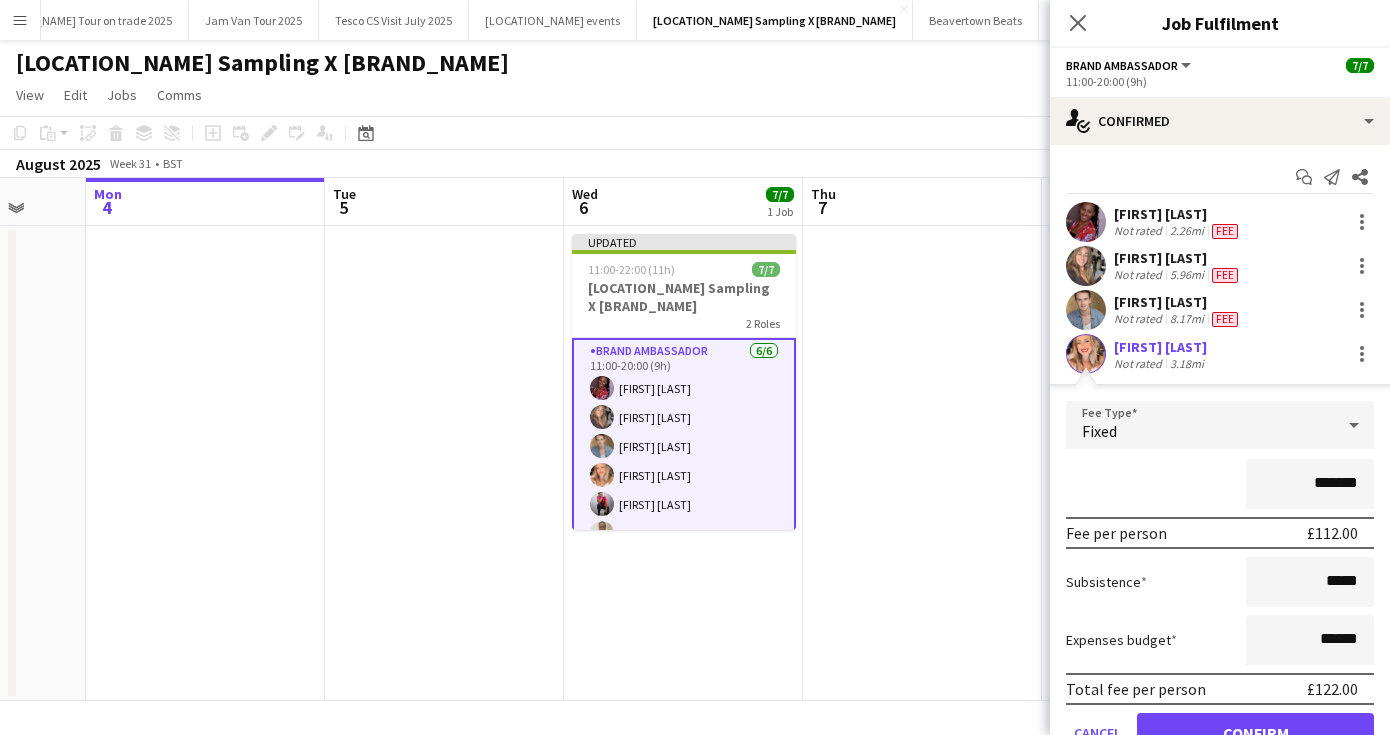 type on "*******" 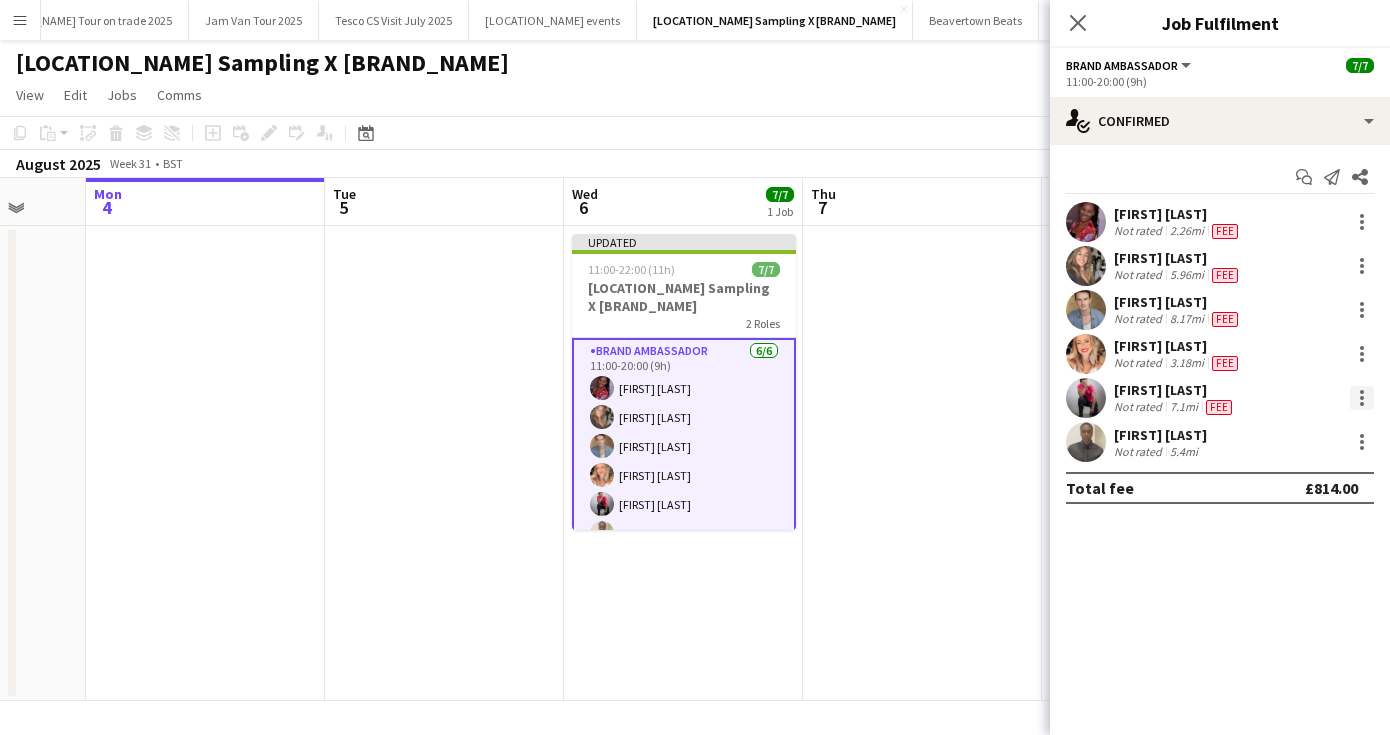click at bounding box center (1362, 398) 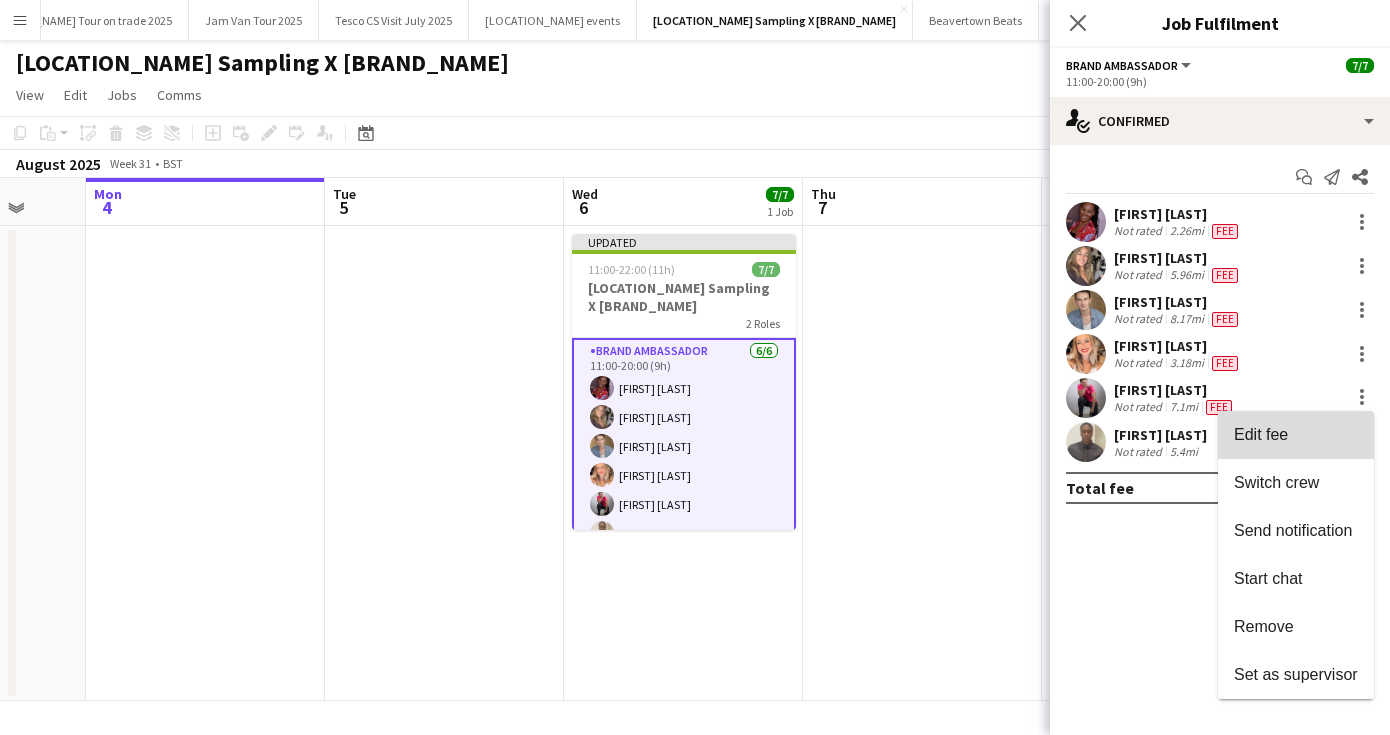 click on "Edit fee" at bounding box center [1261, 434] 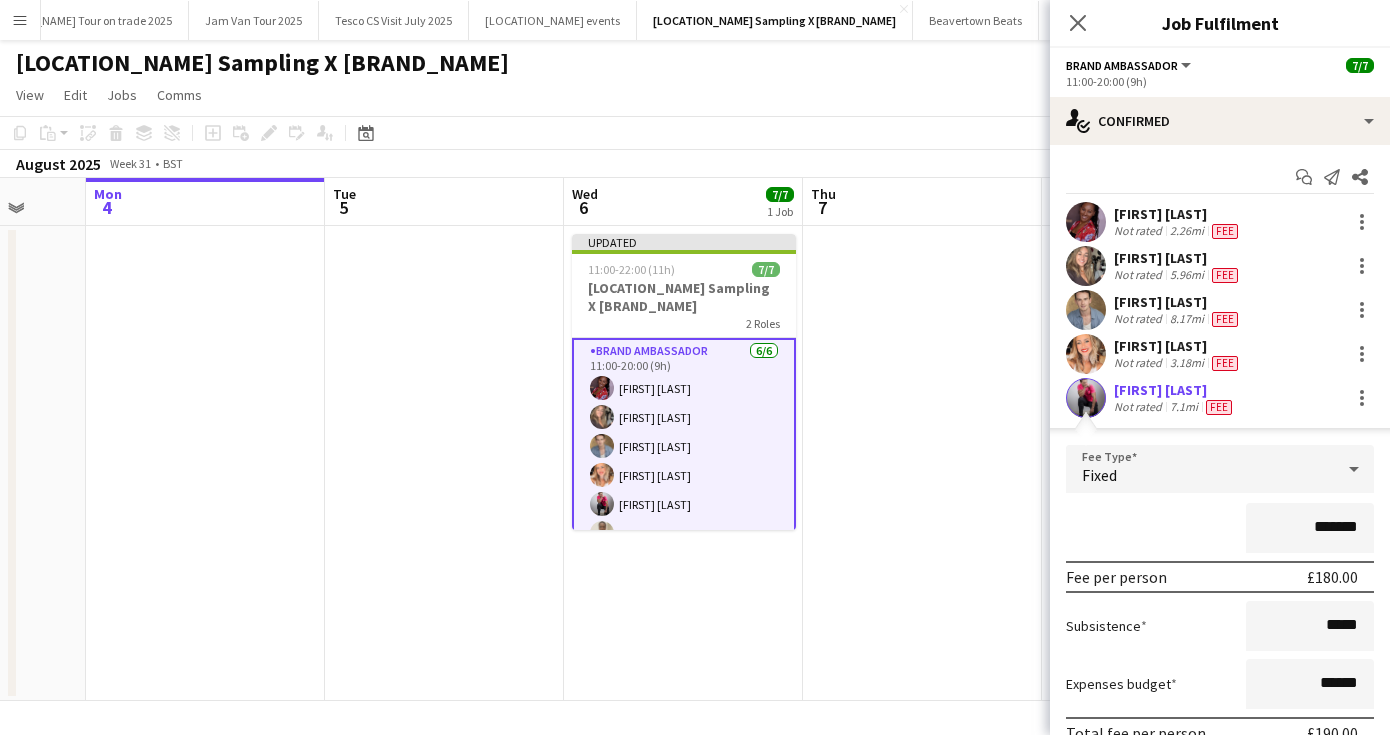 click on "*******" at bounding box center [1310, 528] 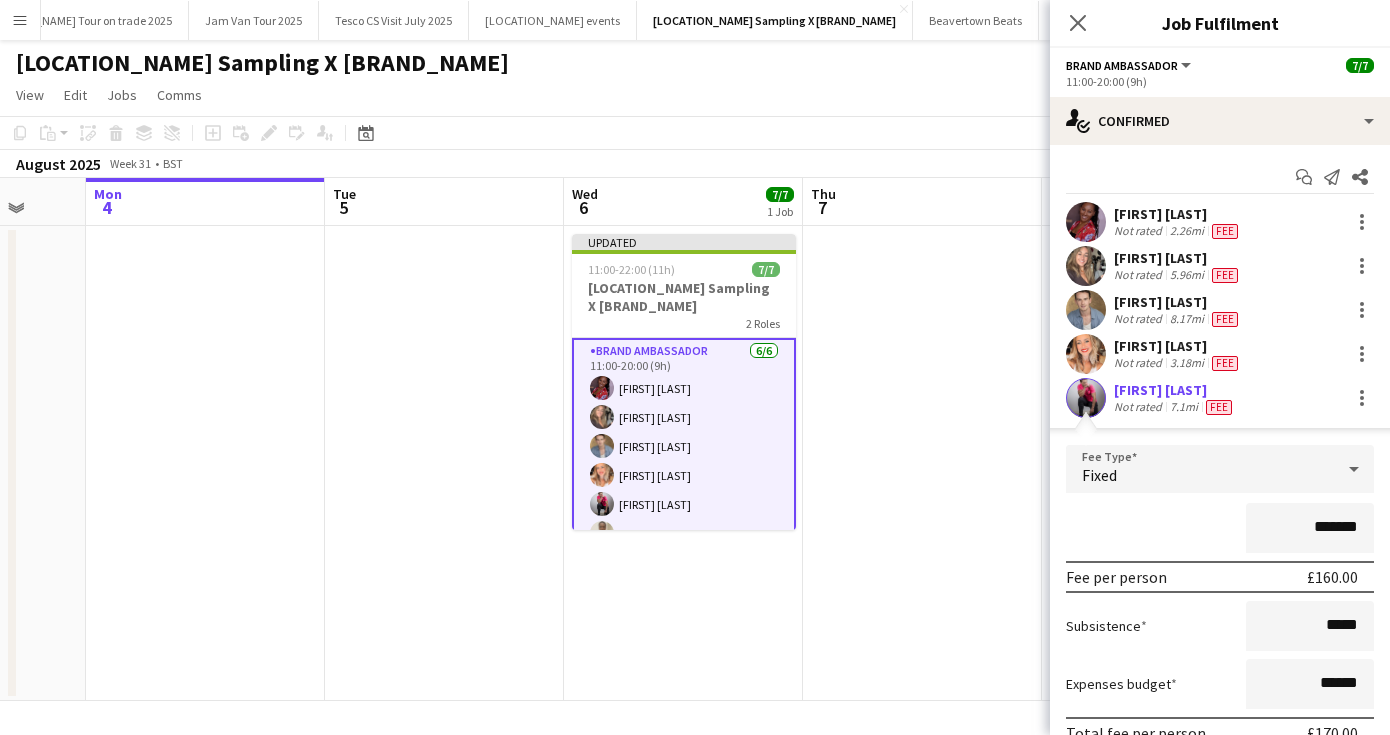 type on "*******" 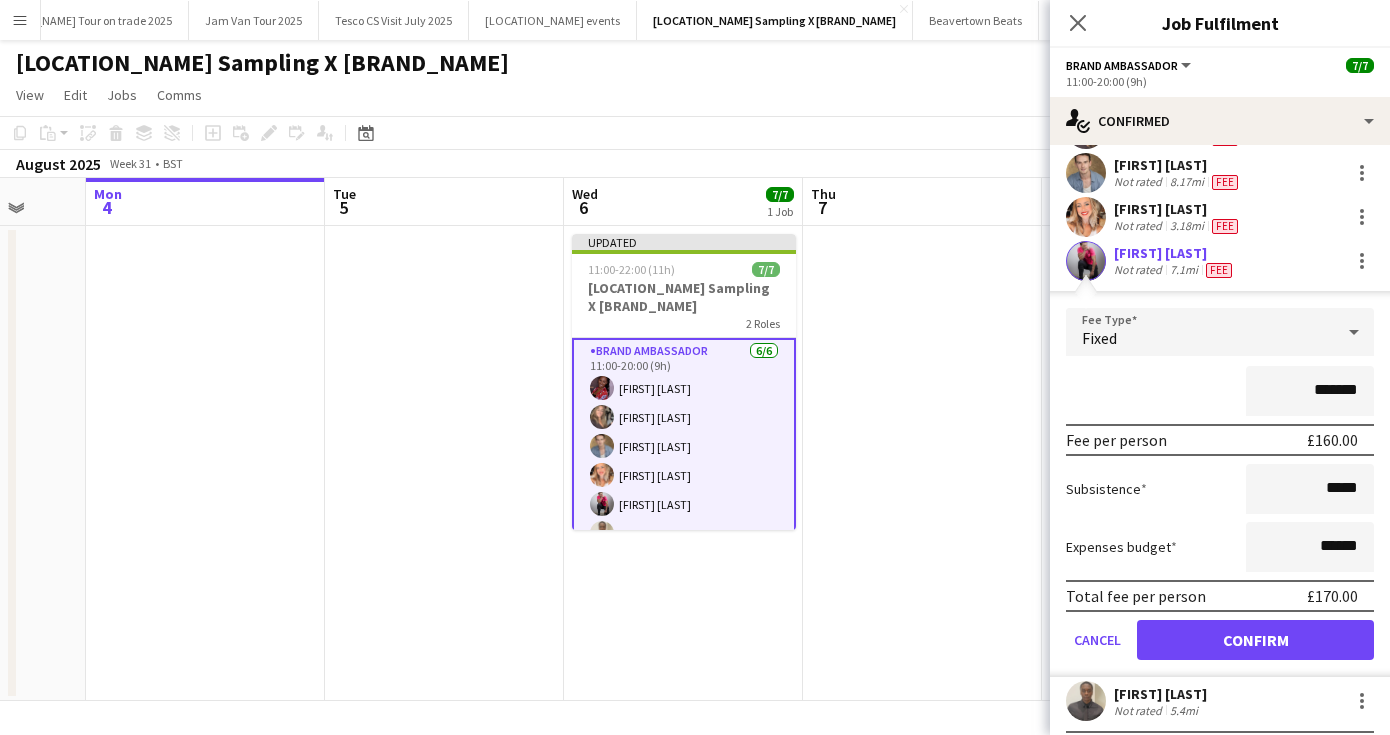 scroll, scrollTop: 181, scrollLeft: 0, axis: vertical 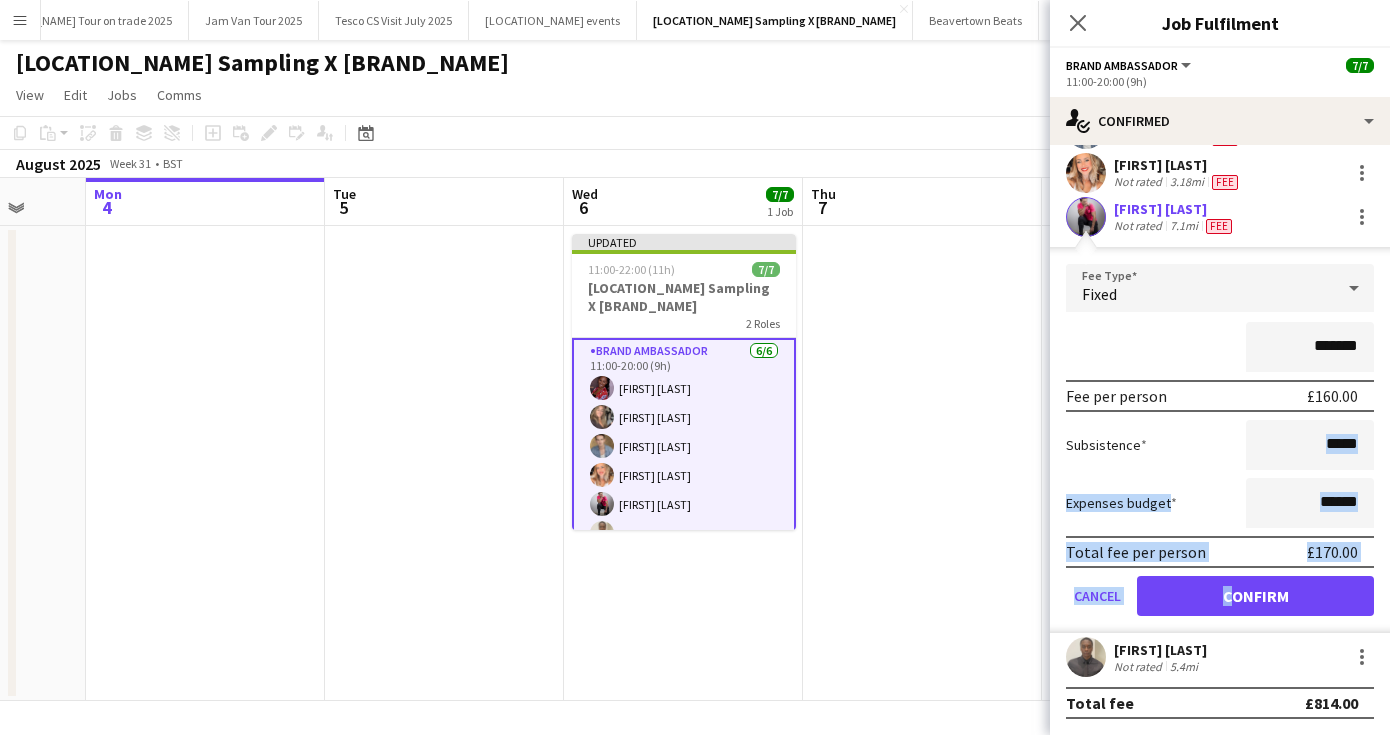 drag, startPoint x: 1228, startPoint y: 632, endPoint x: 1216, endPoint y: 560, distance: 72.99315 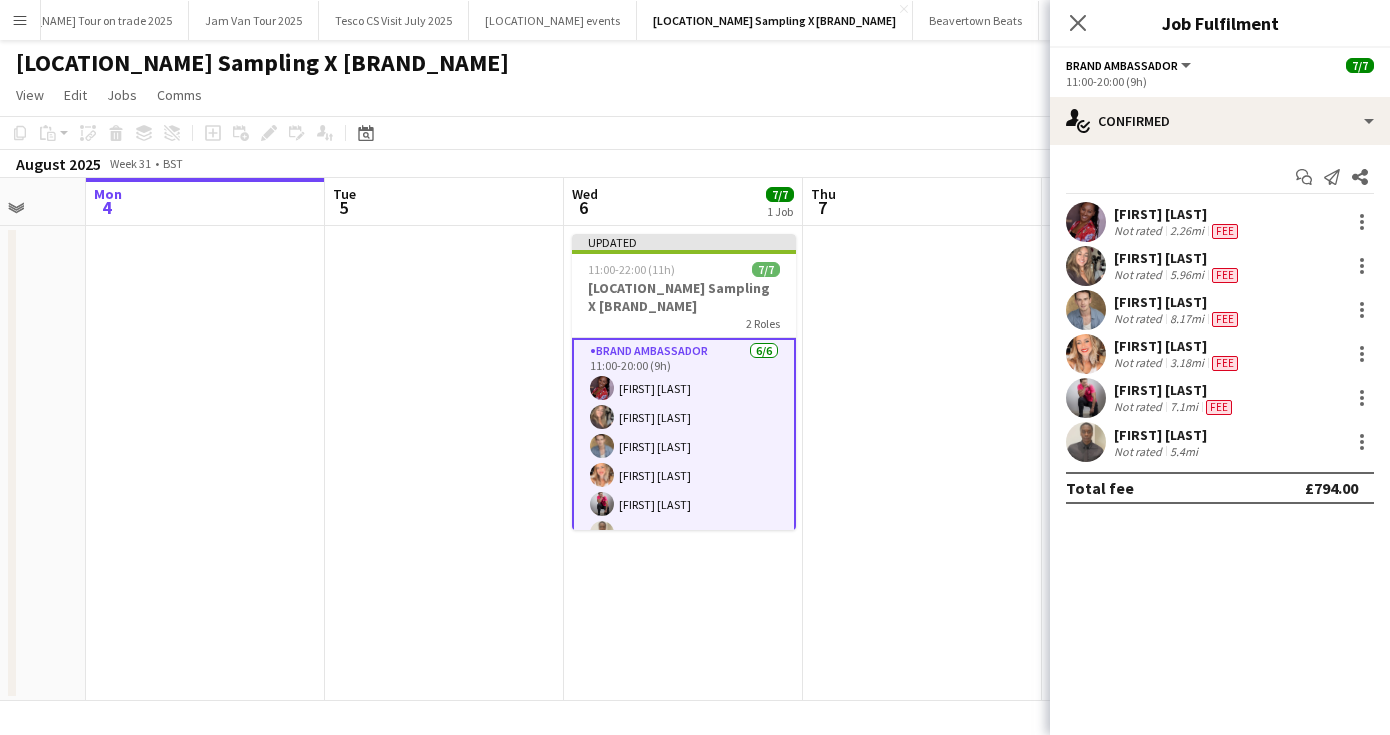 scroll, scrollTop: 0, scrollLeft: 0, axis: both 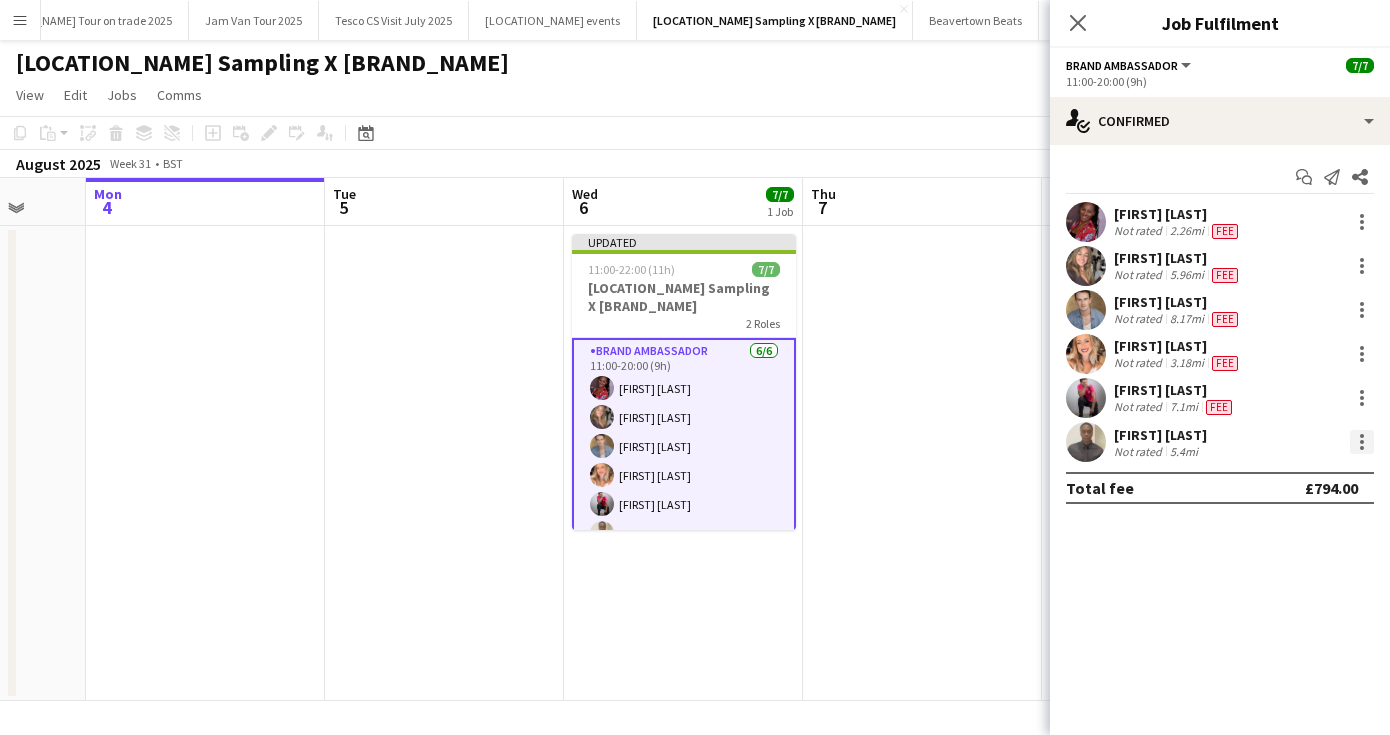 click at bounding box center (1362, 442) 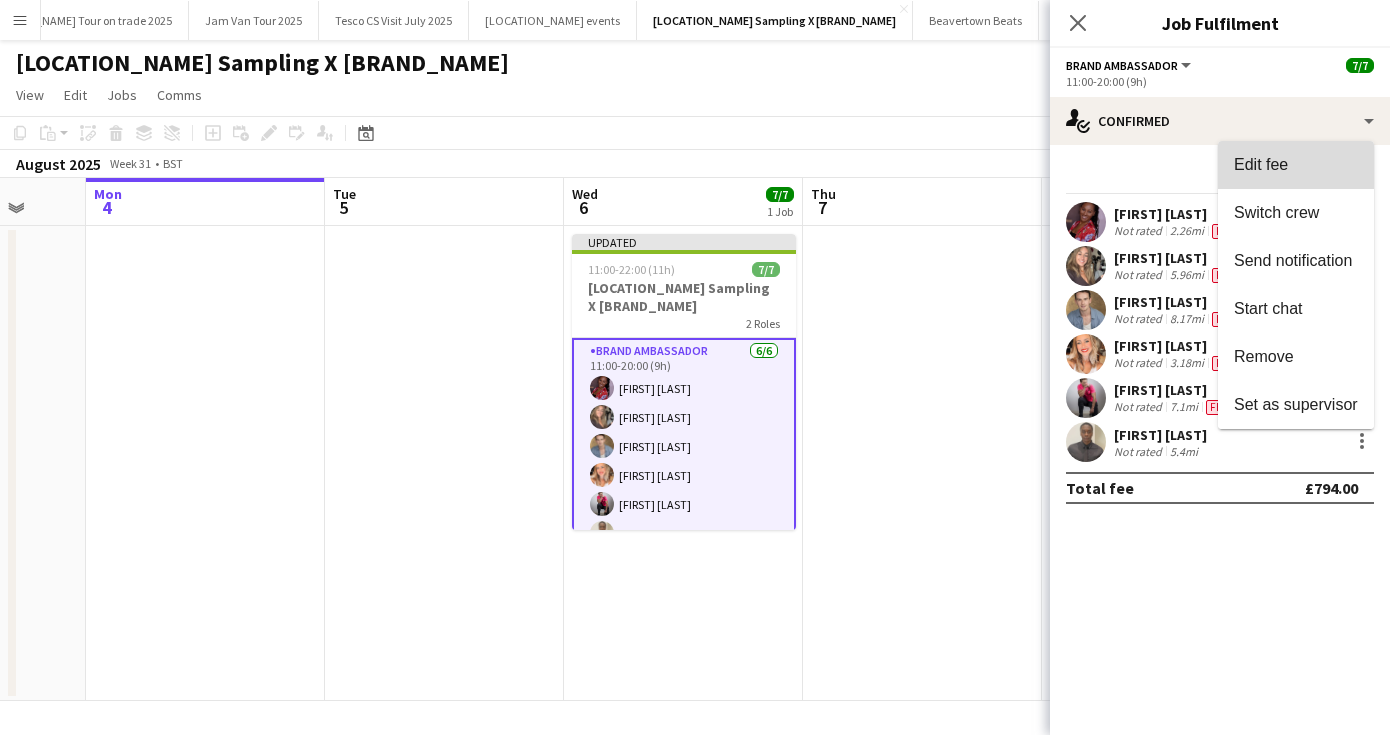 click on "Edit fee" at bounding box center (1296, 165) 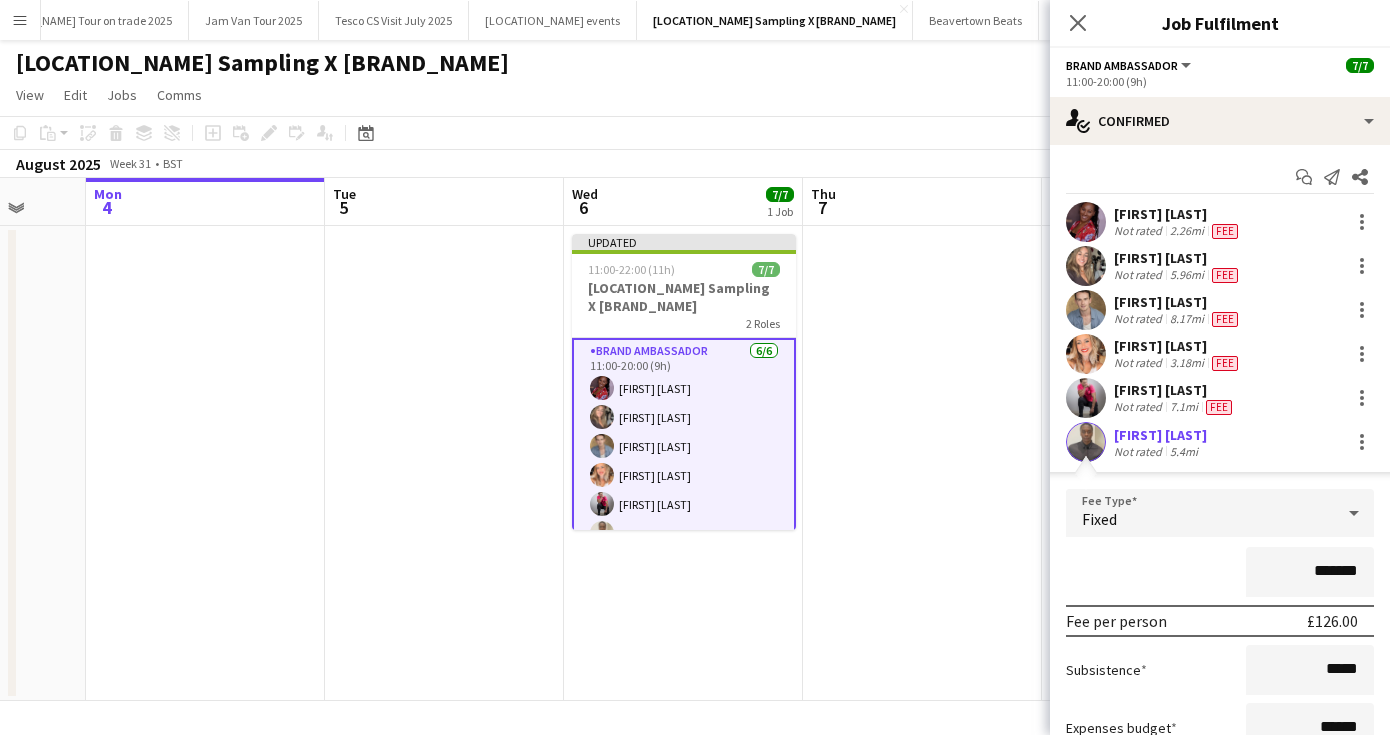 click on "*******" at bounding box center (1310, 572) 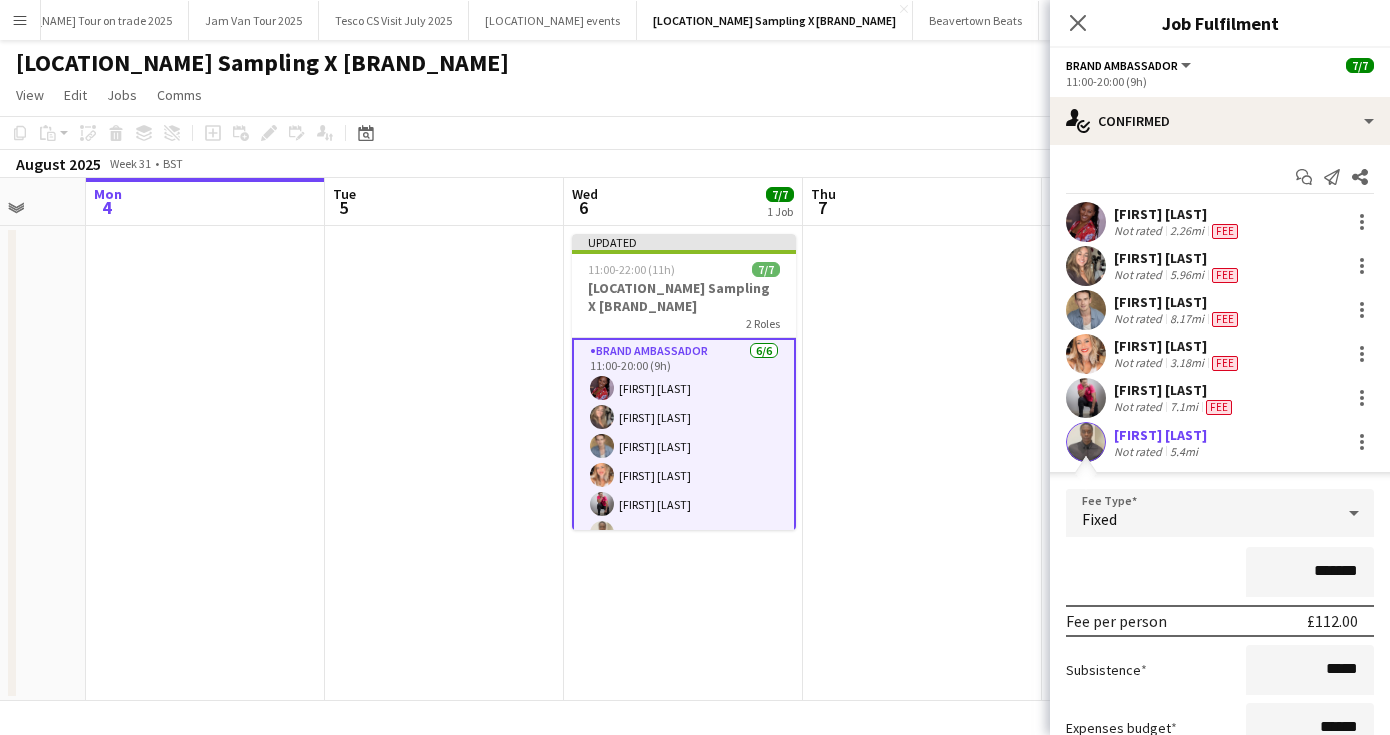 type on "*******" 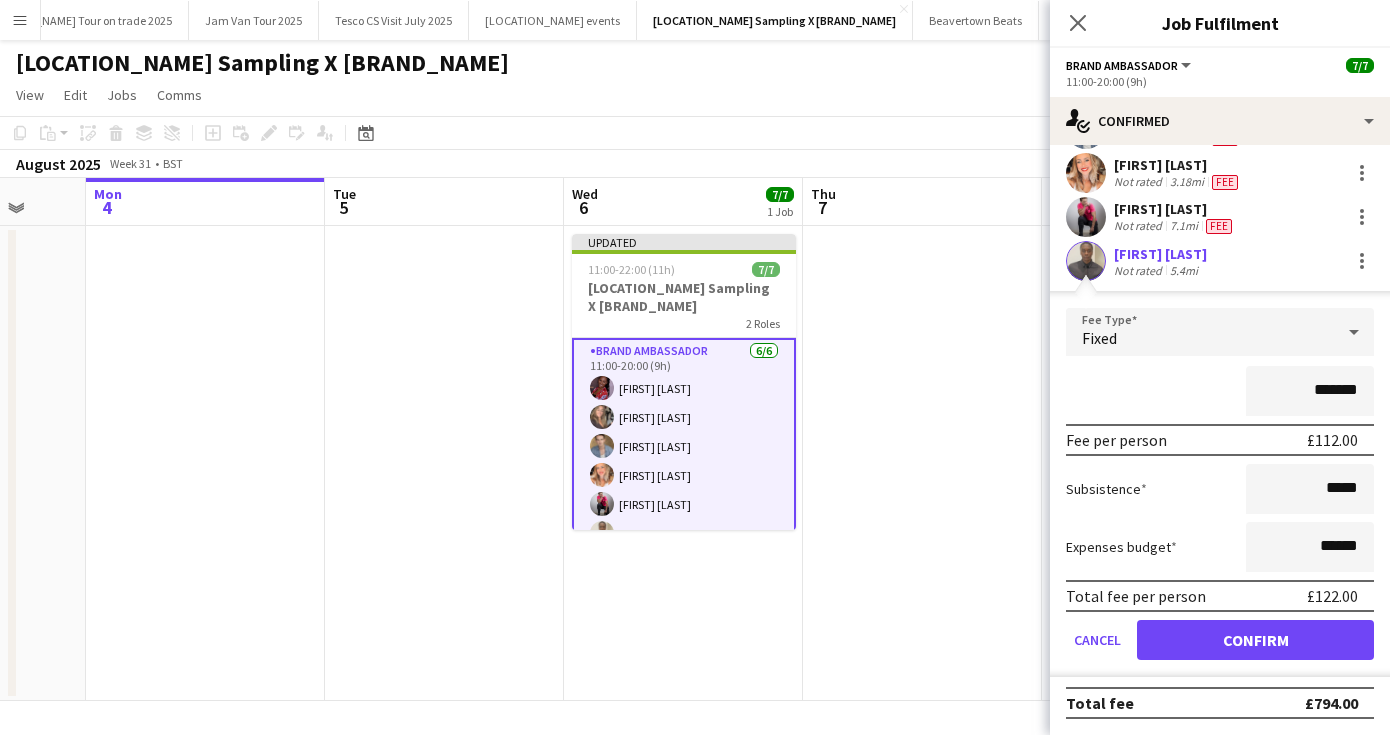 drag, startPoint x: 1213, startPoint y: 663, endPoint x: 1213, endPoint y: 794, distance: 131 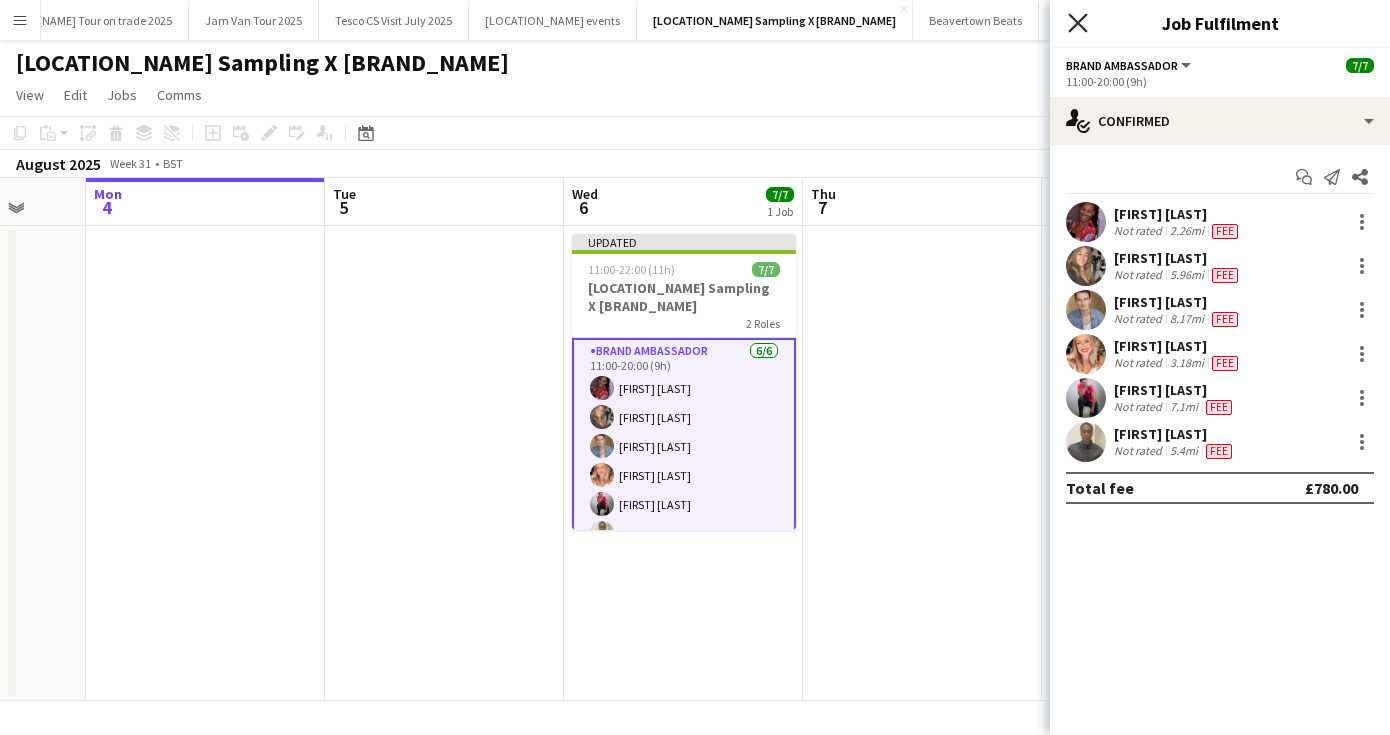 click on "Close pop-in" 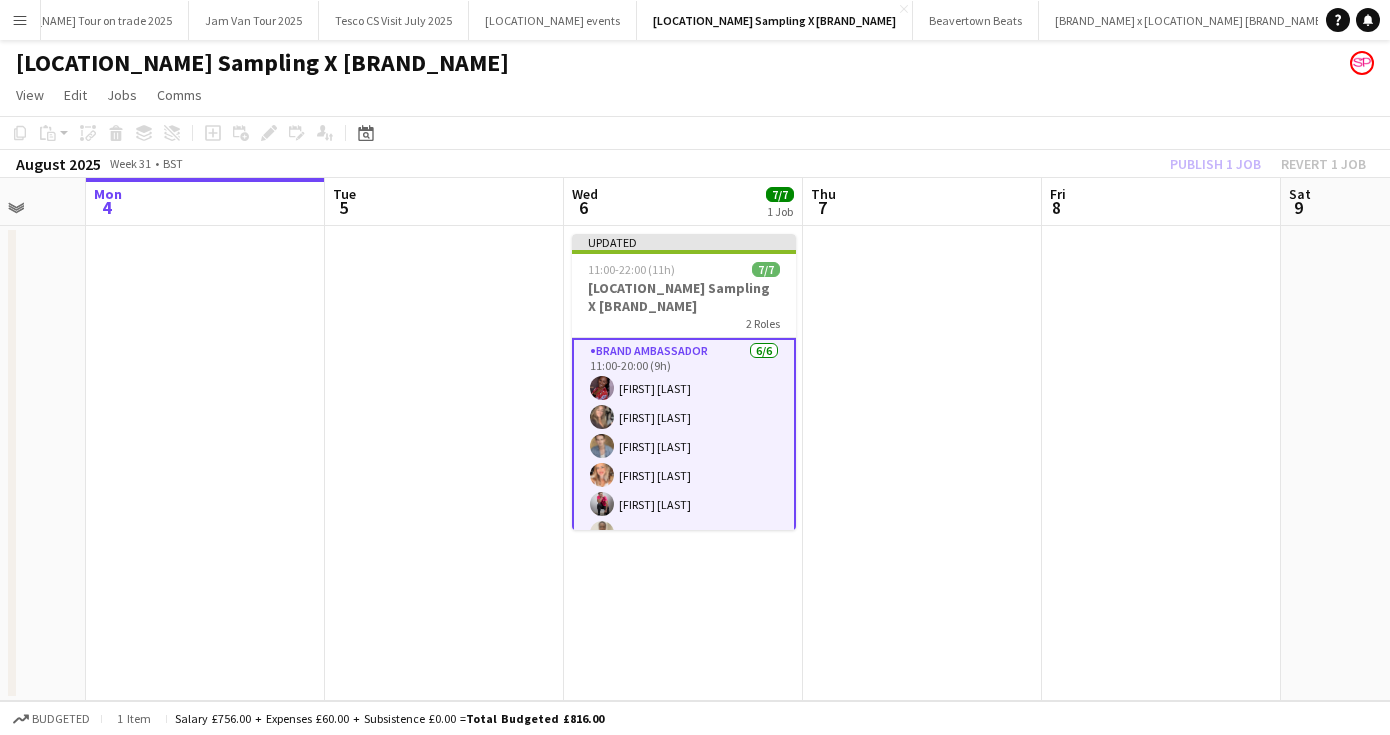 click at bounding box center (922, 463) 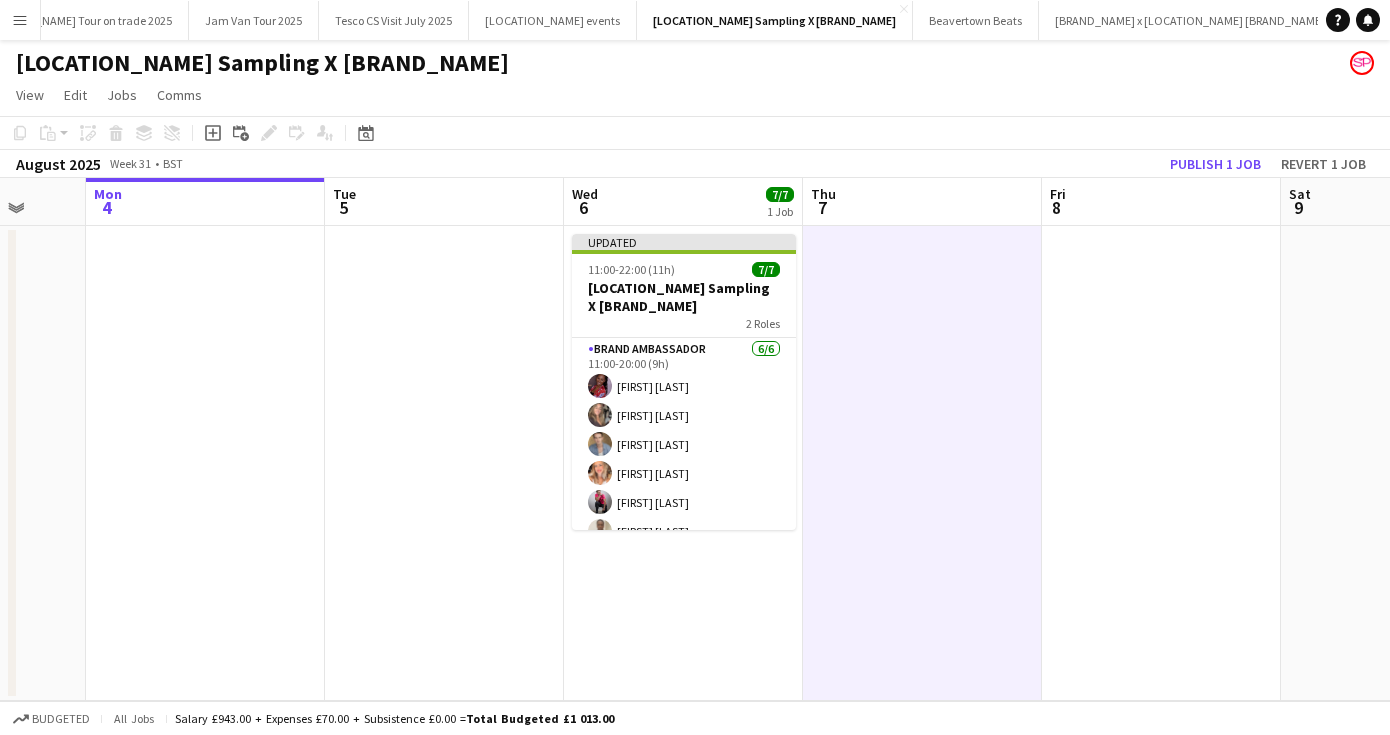 scroll, scrollTop: 89, scrollLeft: 0, axis: vertical 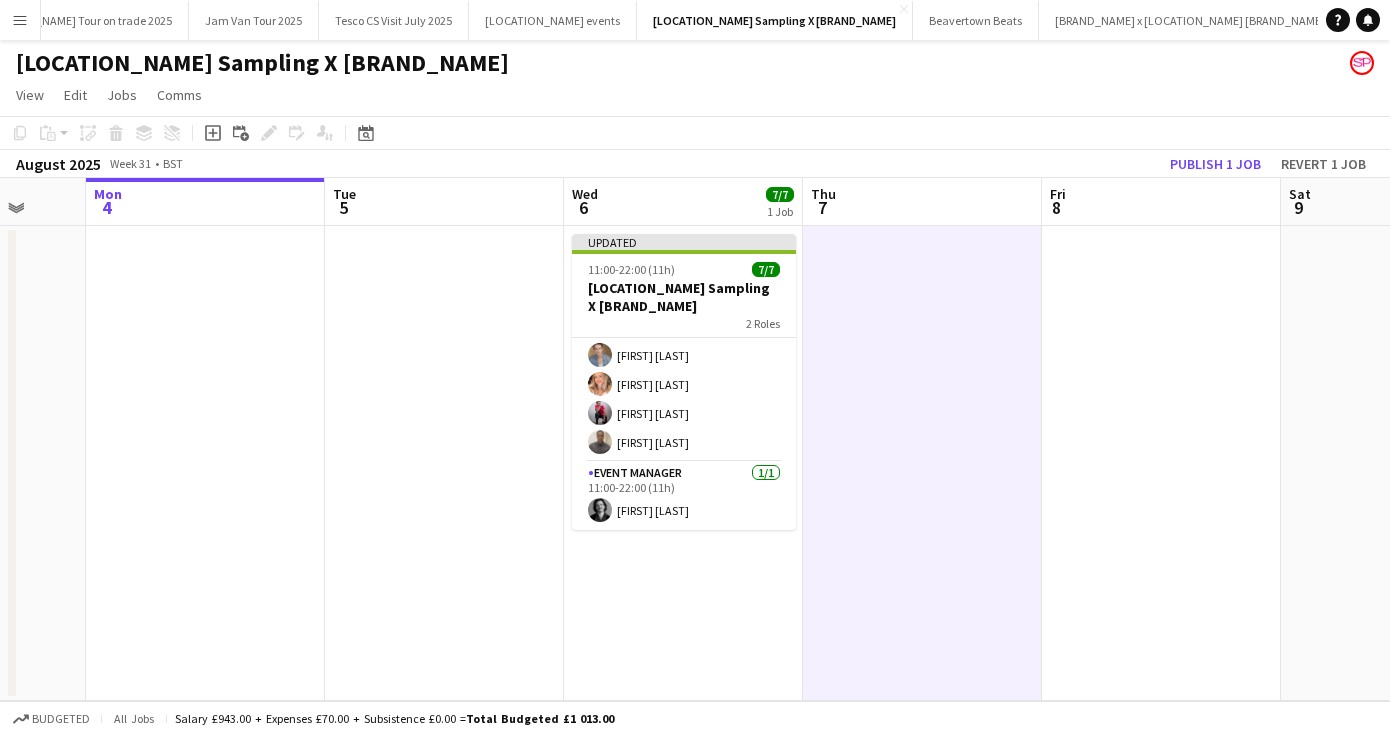 drag, startPoint x: 788, startPoint y: 408, endPoint x: 788, endPoint y: 610, distance: 202 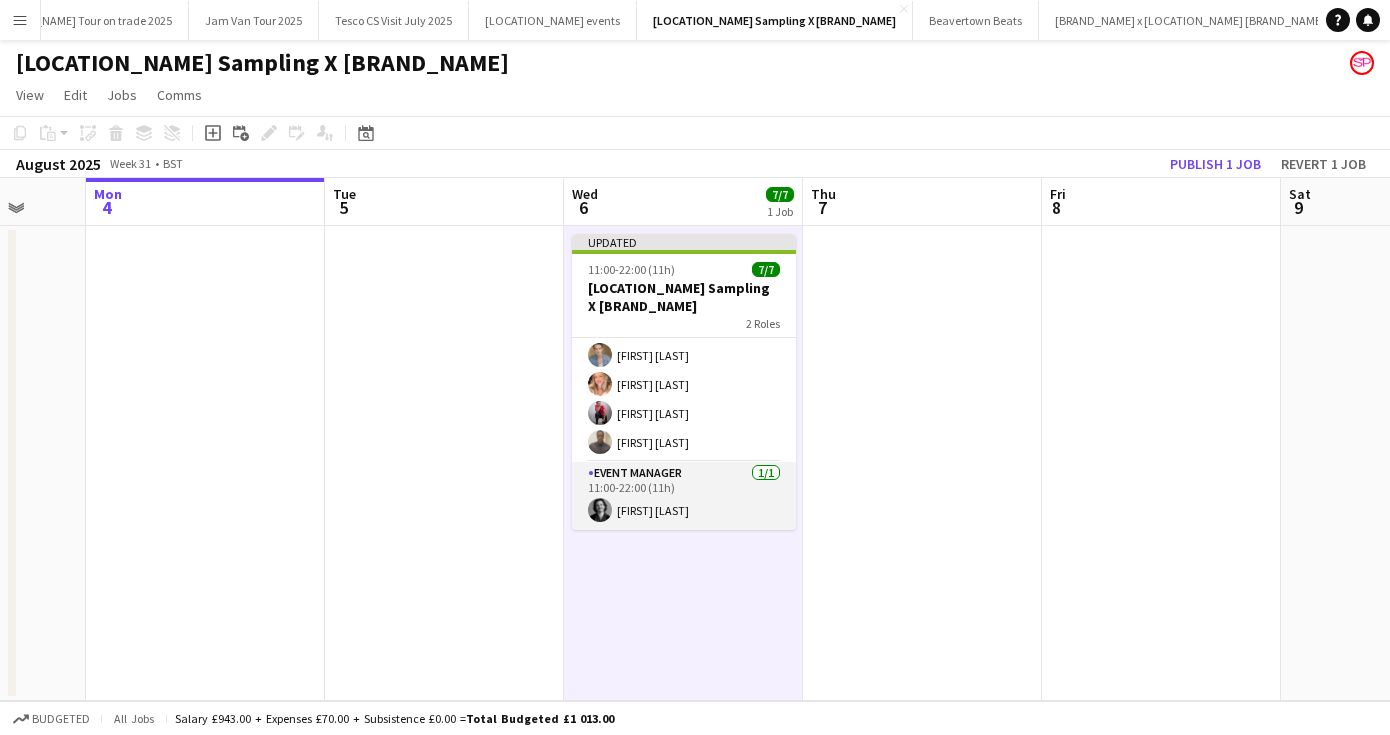 click on "Event Manager   1/1   11:00-22:00 (11h)
[FIRST] [LAST]" at bounding box center (684, 496) 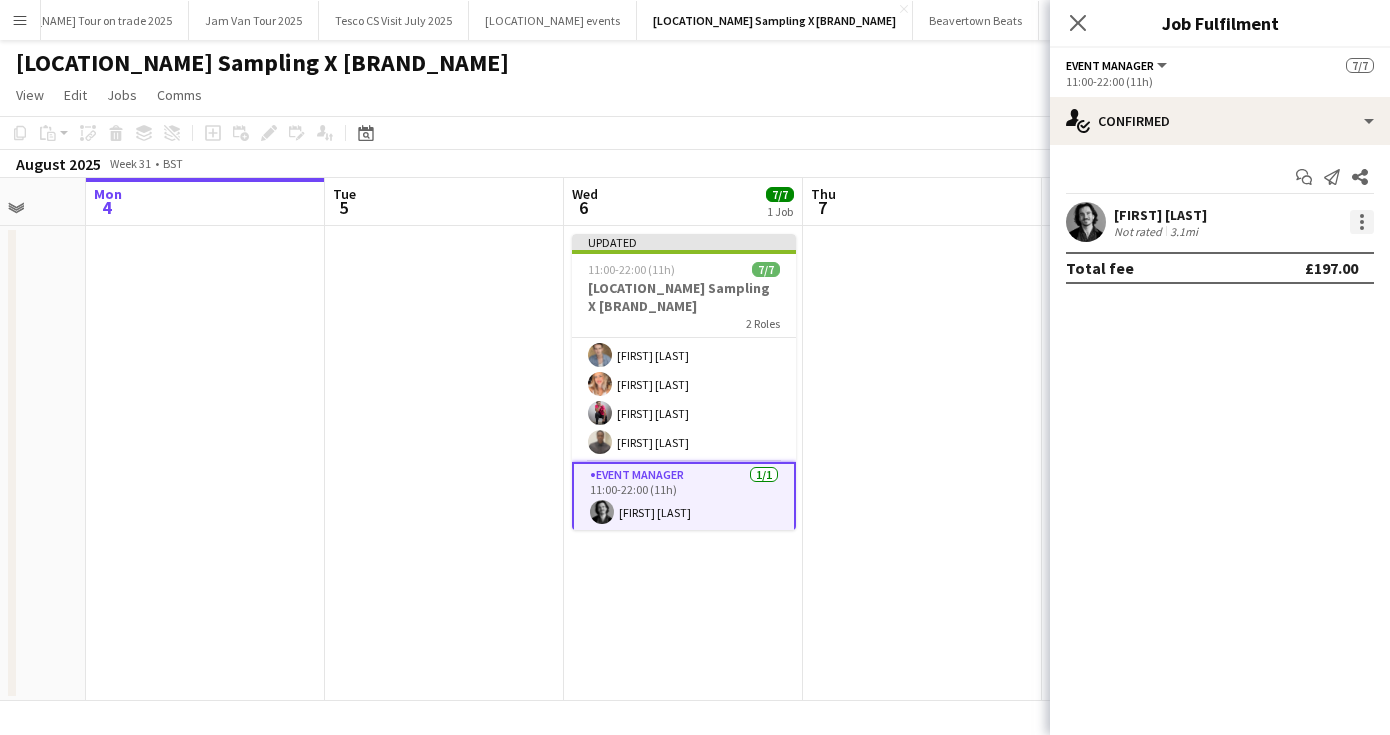 click at bounding box center [1362, 222] 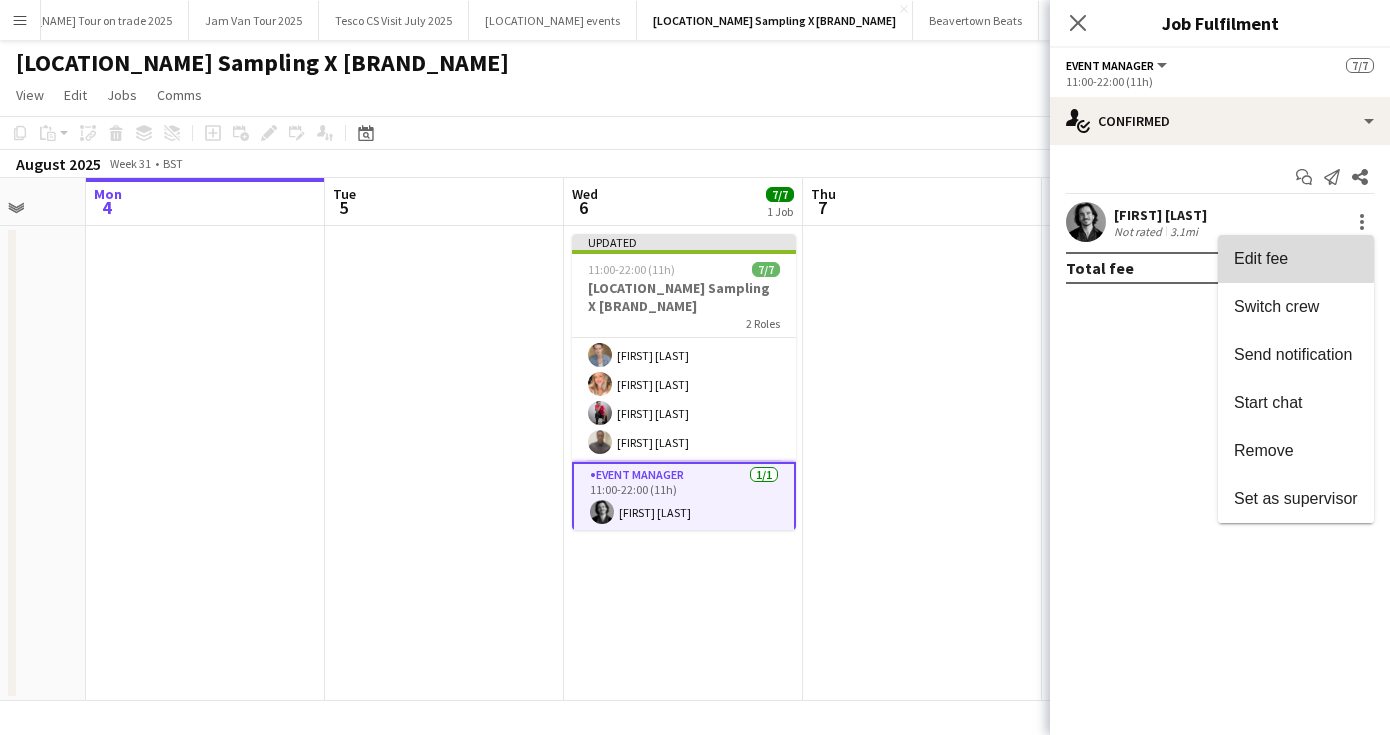click on "Edit fee" at bounding box center [1296, 259] 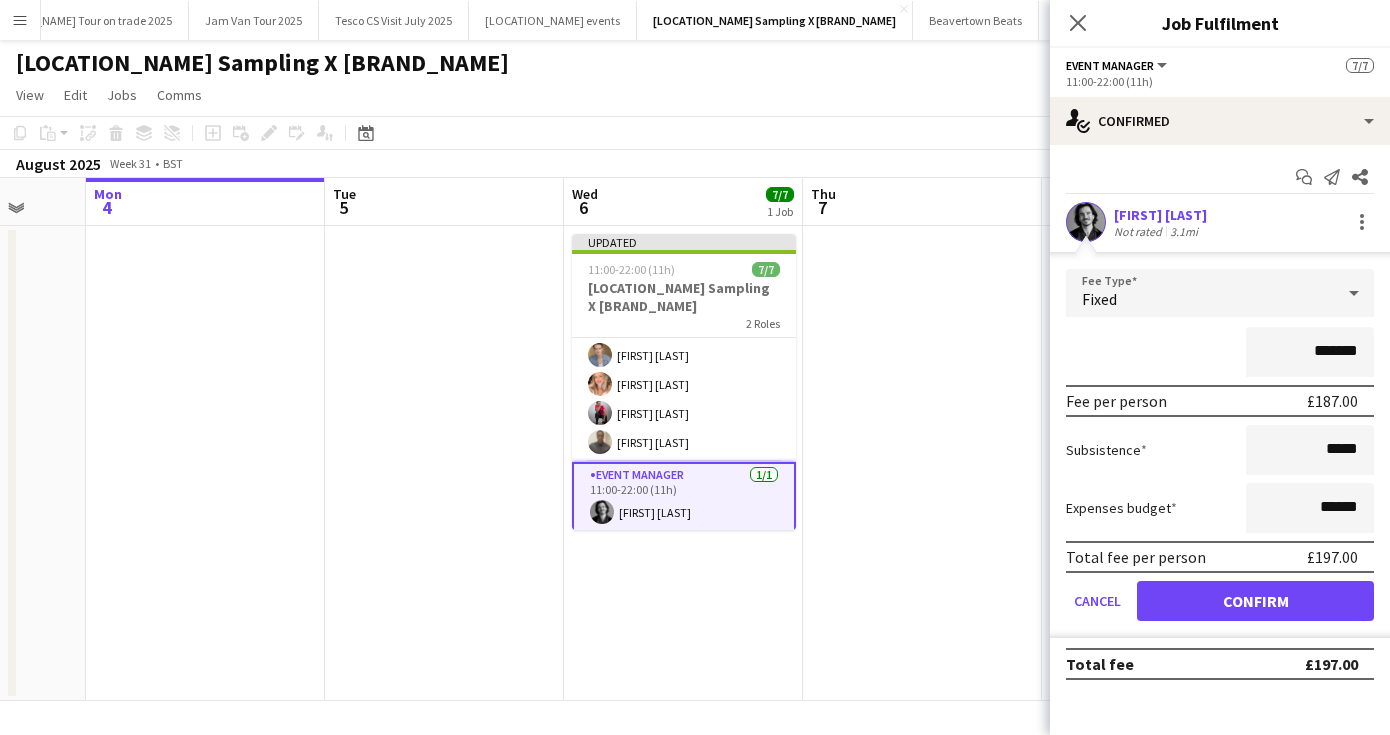 click on "*******" at bounding box center (1310, 352) 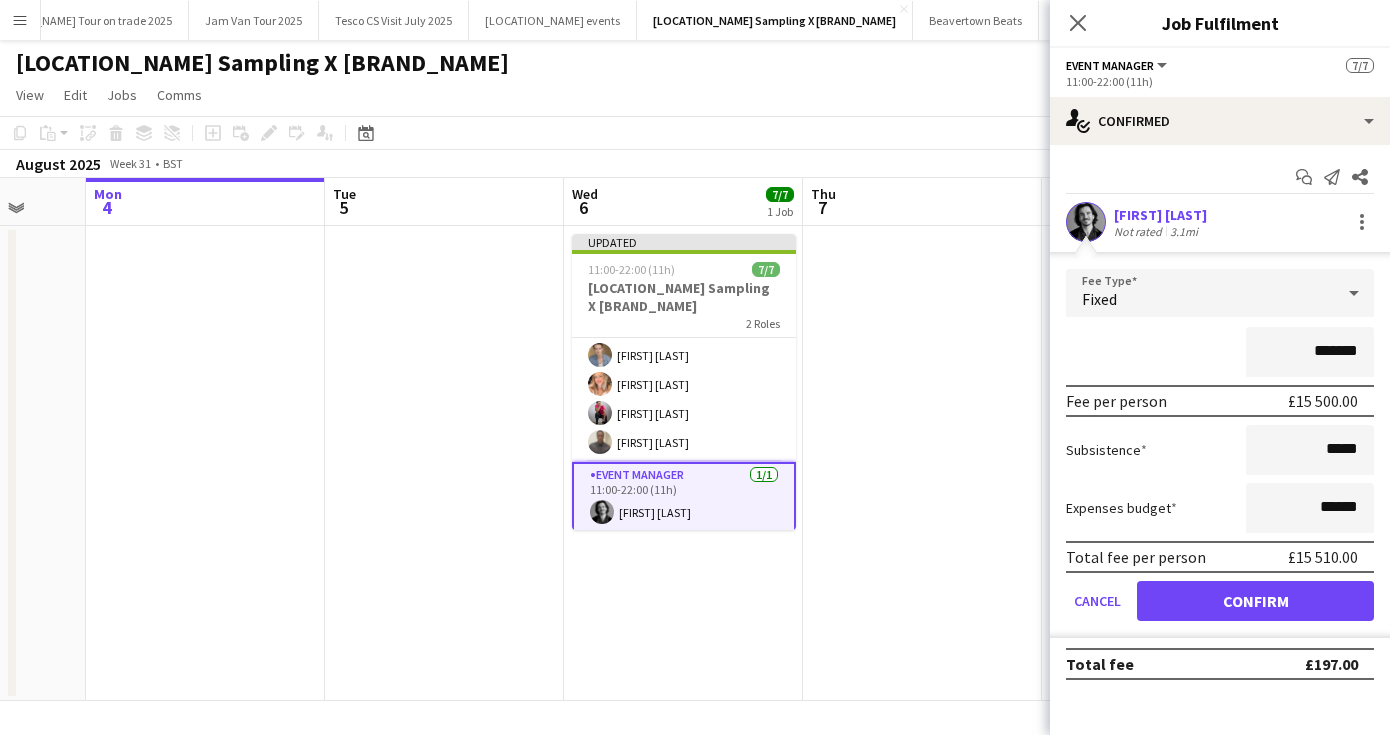click on "*******" at bounding box center (1220, 352) 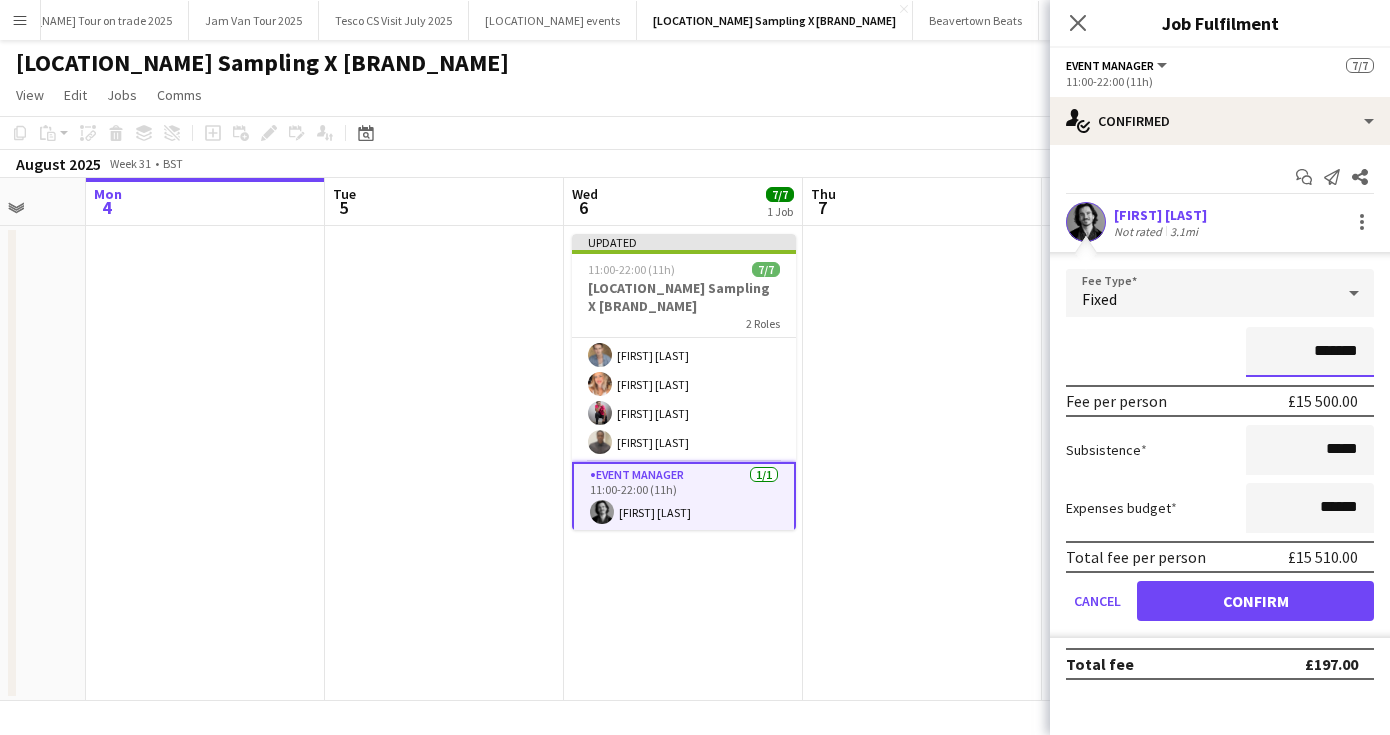 click on "*******" at bounding box center (1310, 352) 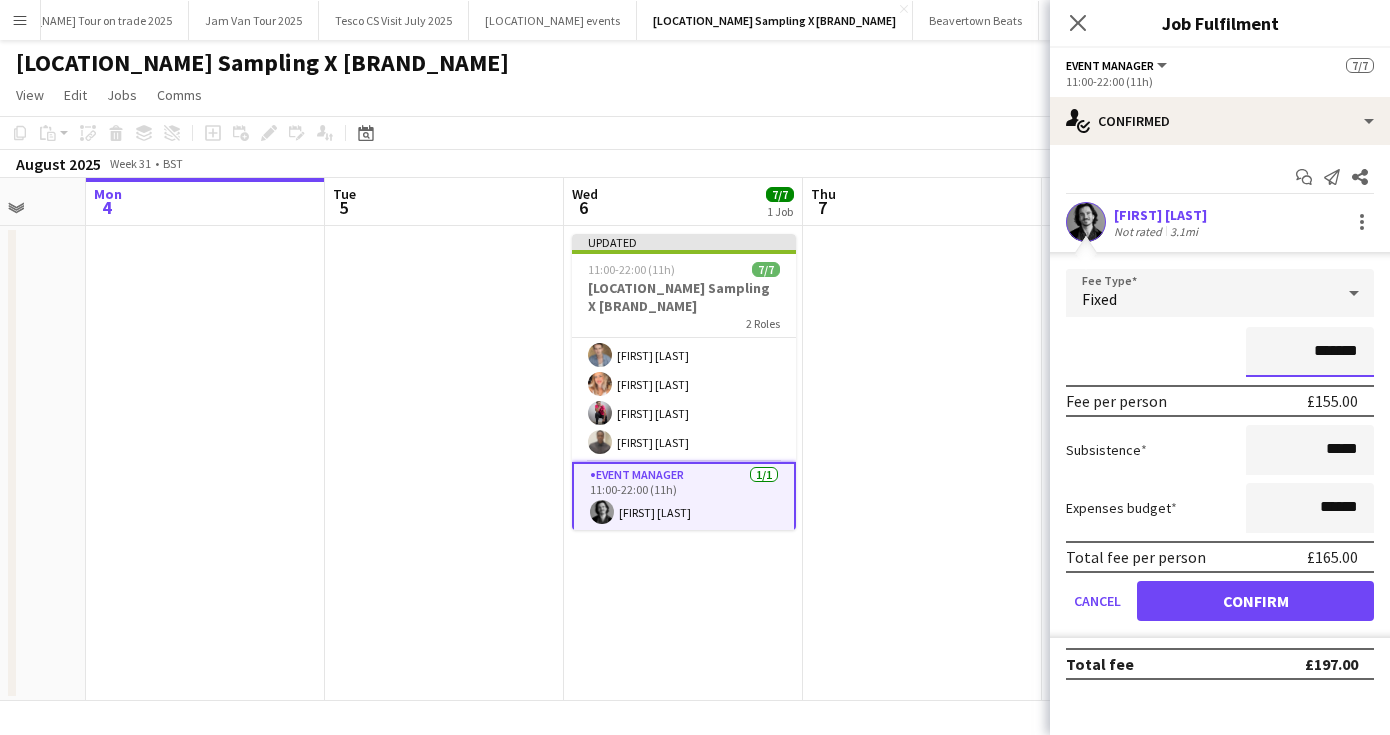 type on "*******" 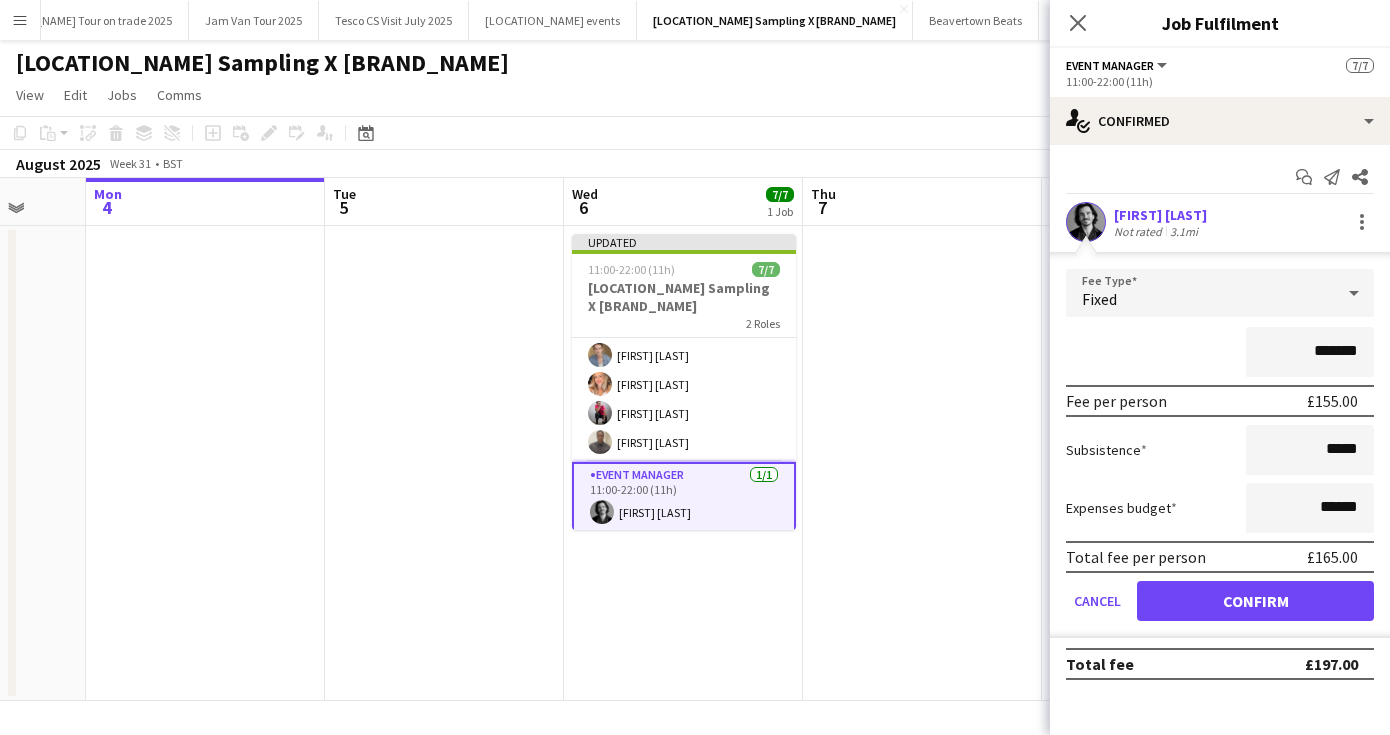click on "Confirm" at bounding box center (1255, 601) 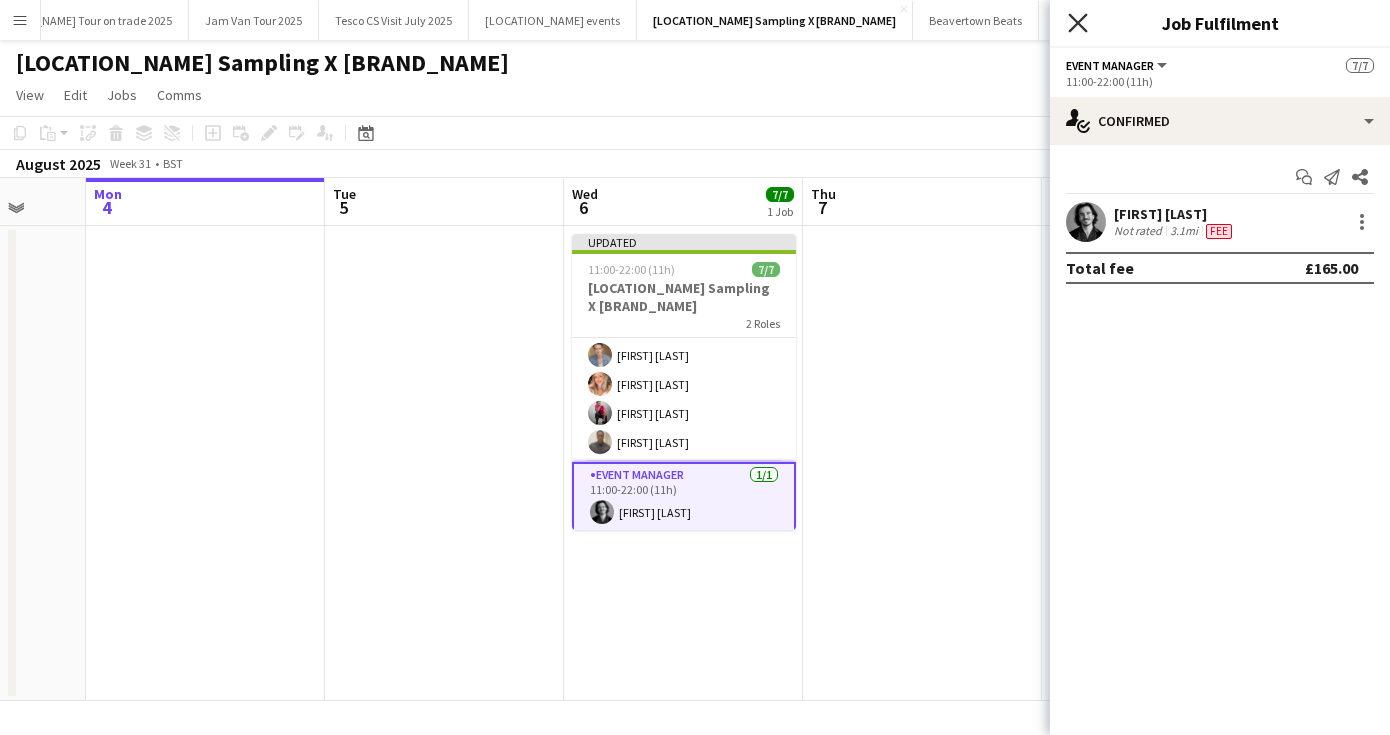 click on "Close pop-in" 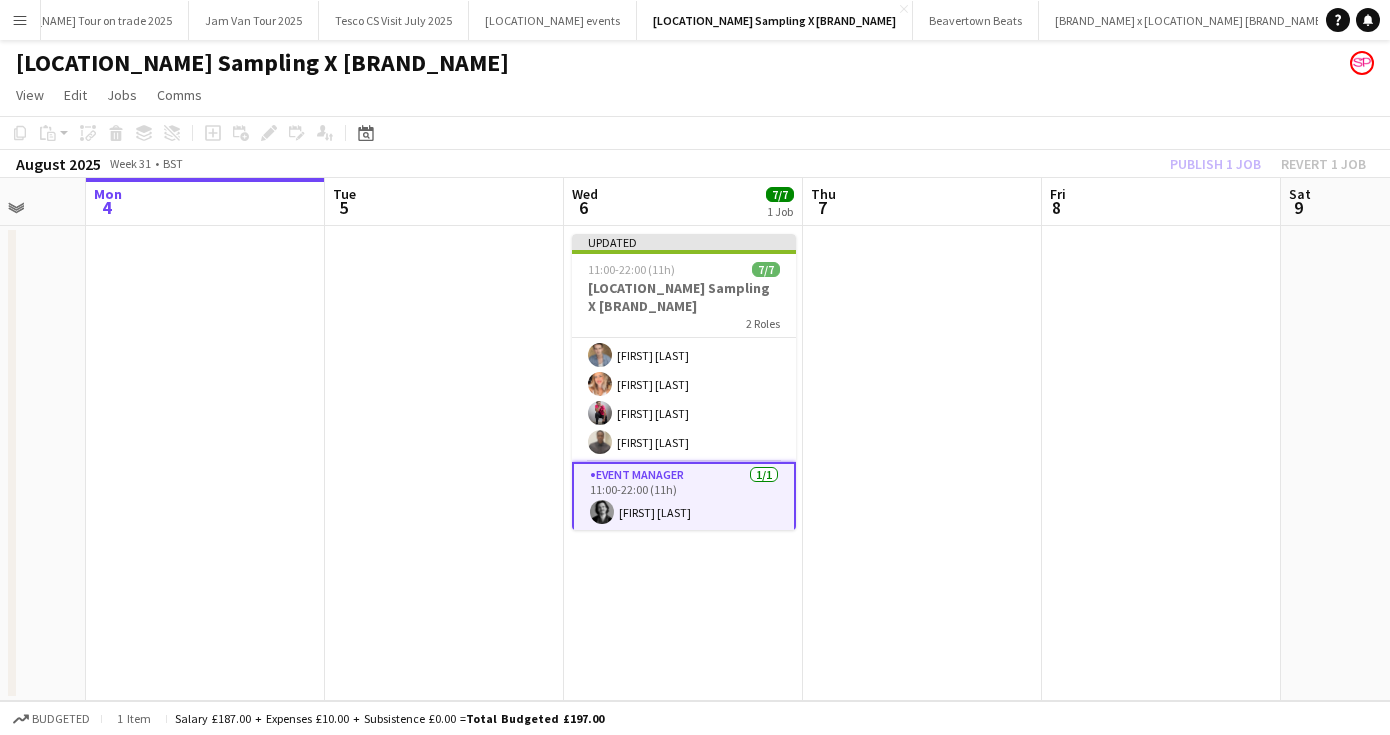 click at bounding box center (1161, 463) 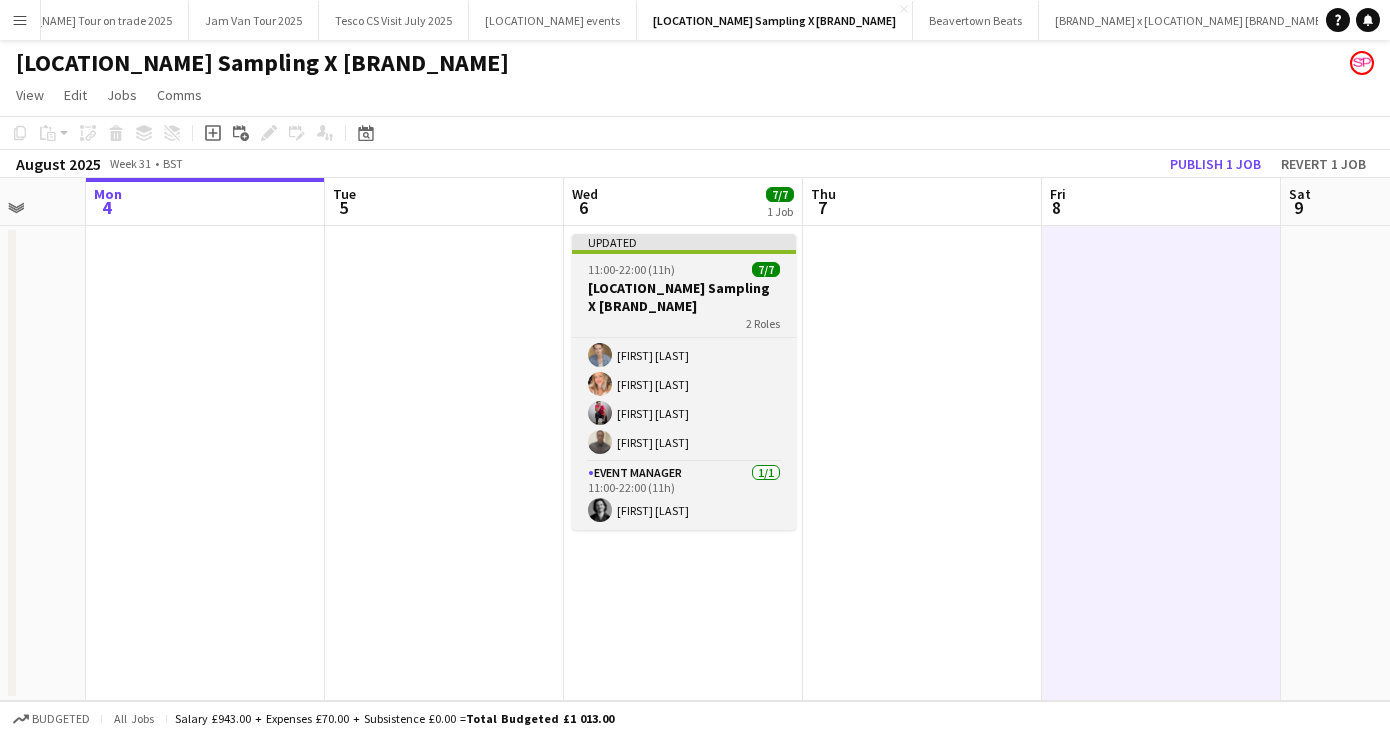click on "11:00-22:00 (11h)" at bounding box center [631, 269] 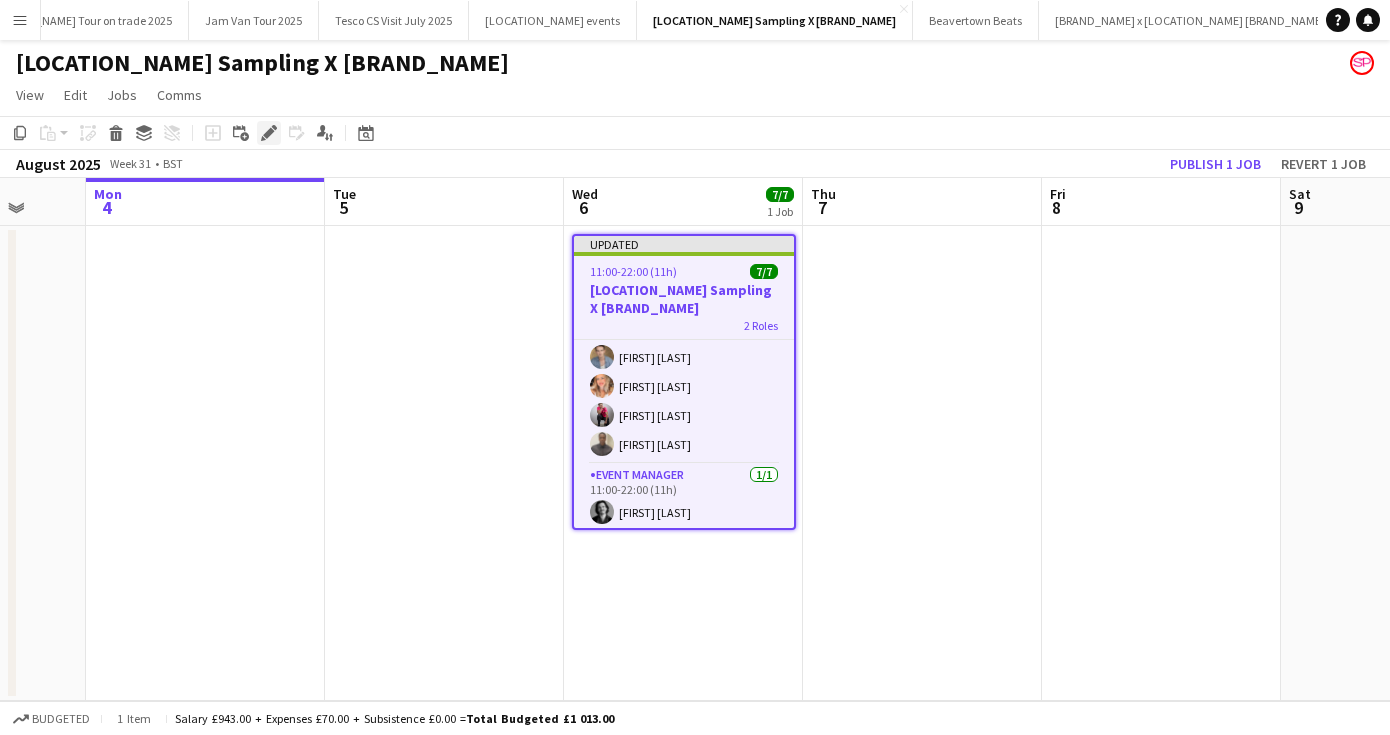 click on "Edit" 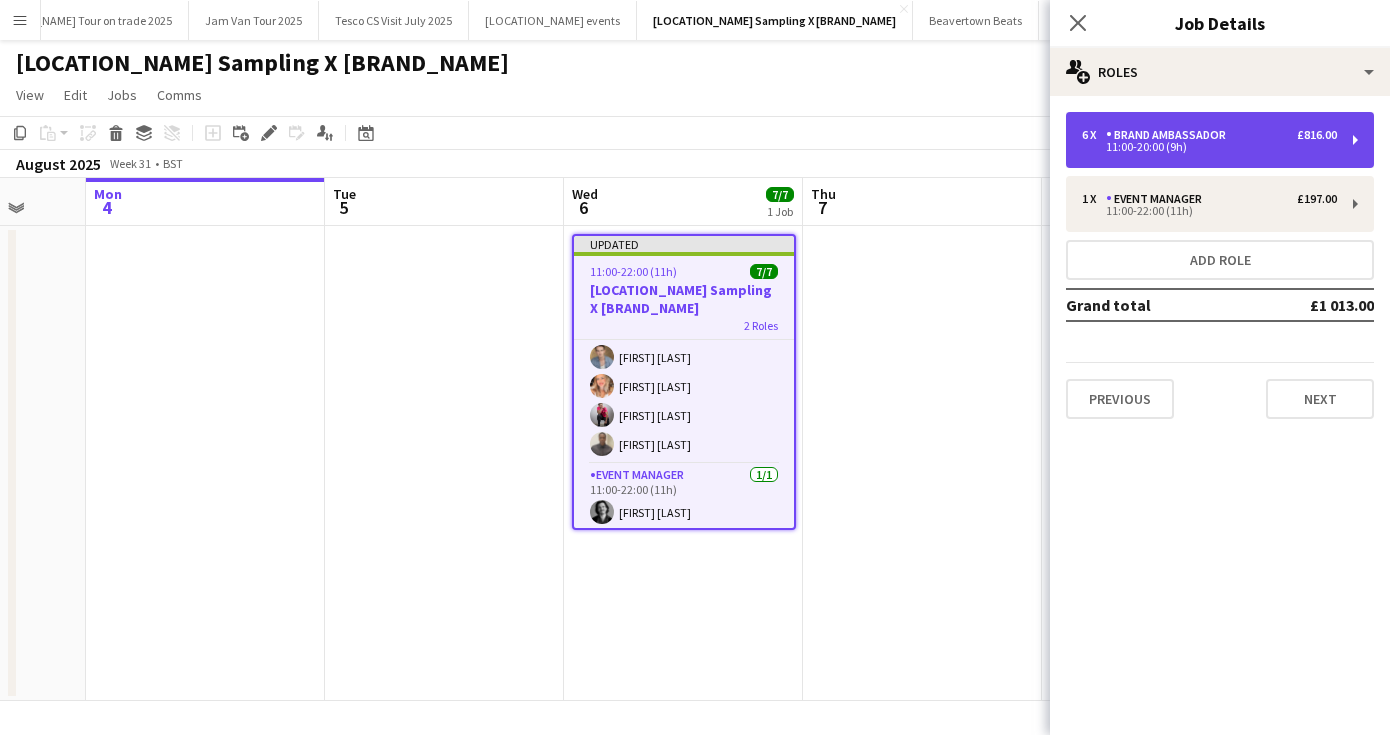 click on "6 x   Brand Ambassador   £816.00   11:00-20:00 (9h)" at bounding box center (1220, 140) 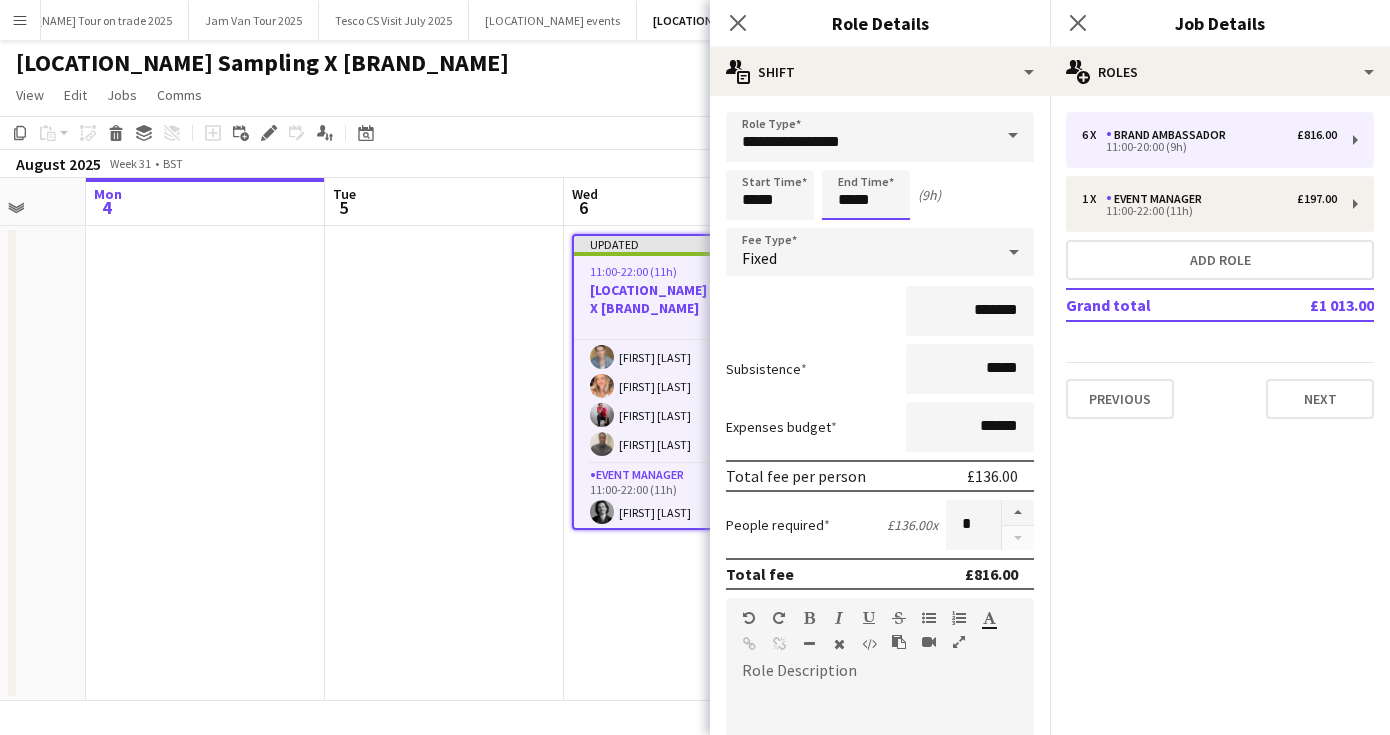 click on "*****" at bounding box center [866, 195] 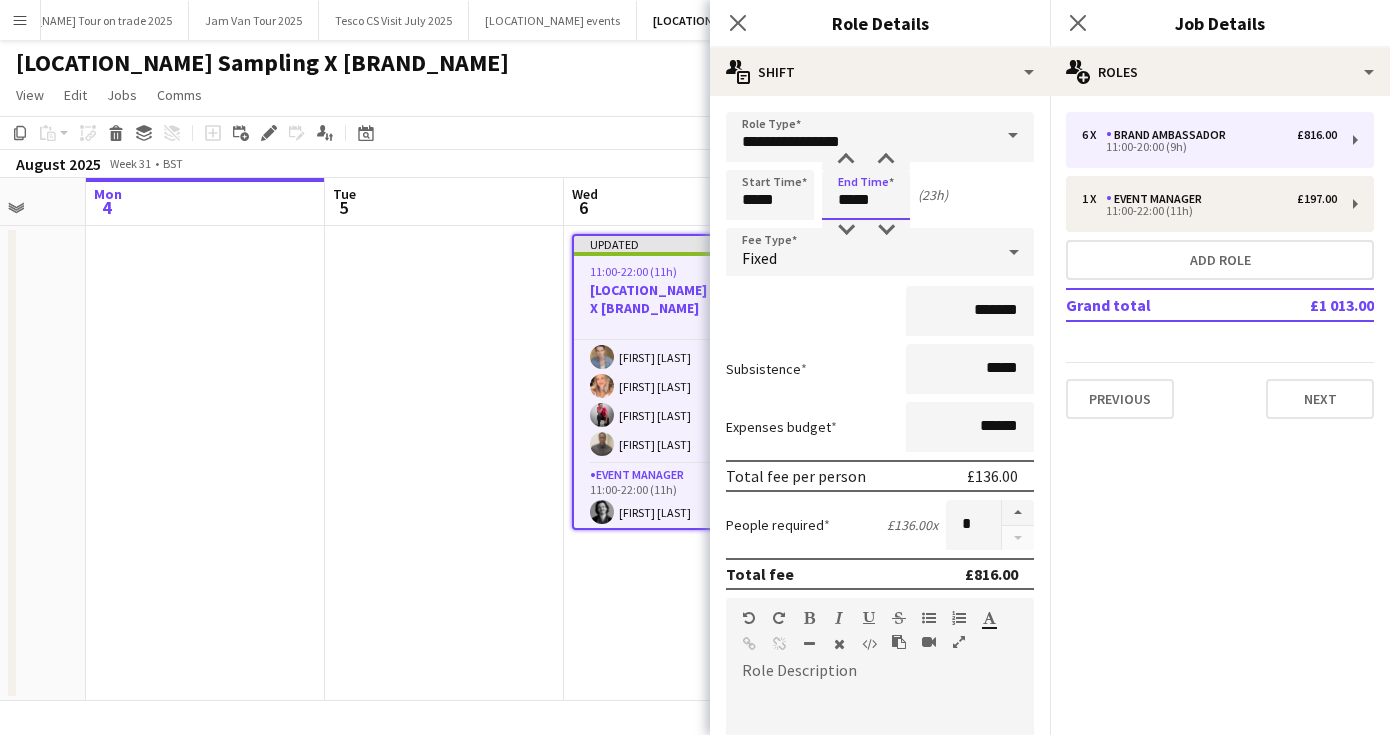 type on "*****" 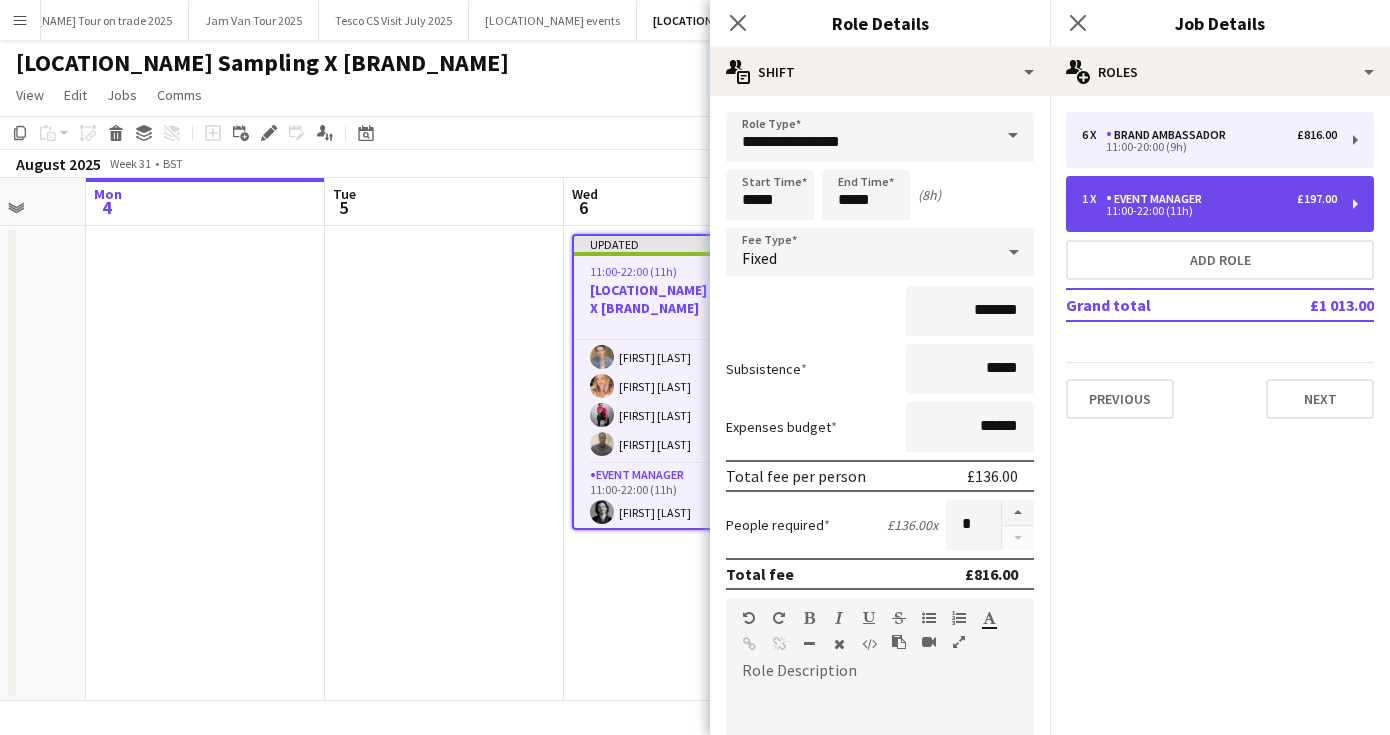 click on "1 x   Event Manager   £197.00   11:00-22:00 (11h)" at bounding box center [1220, 204] 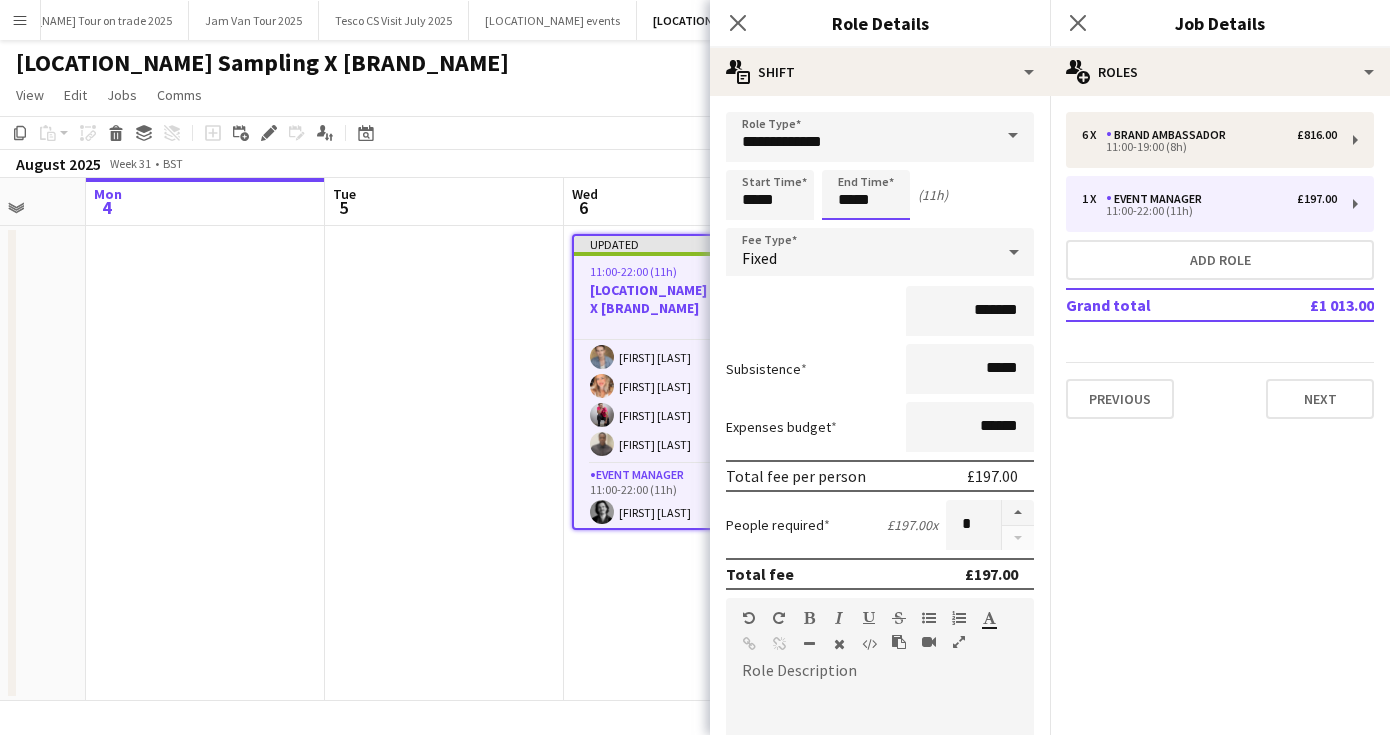 click on "*****" at bounding box center [866, 195] 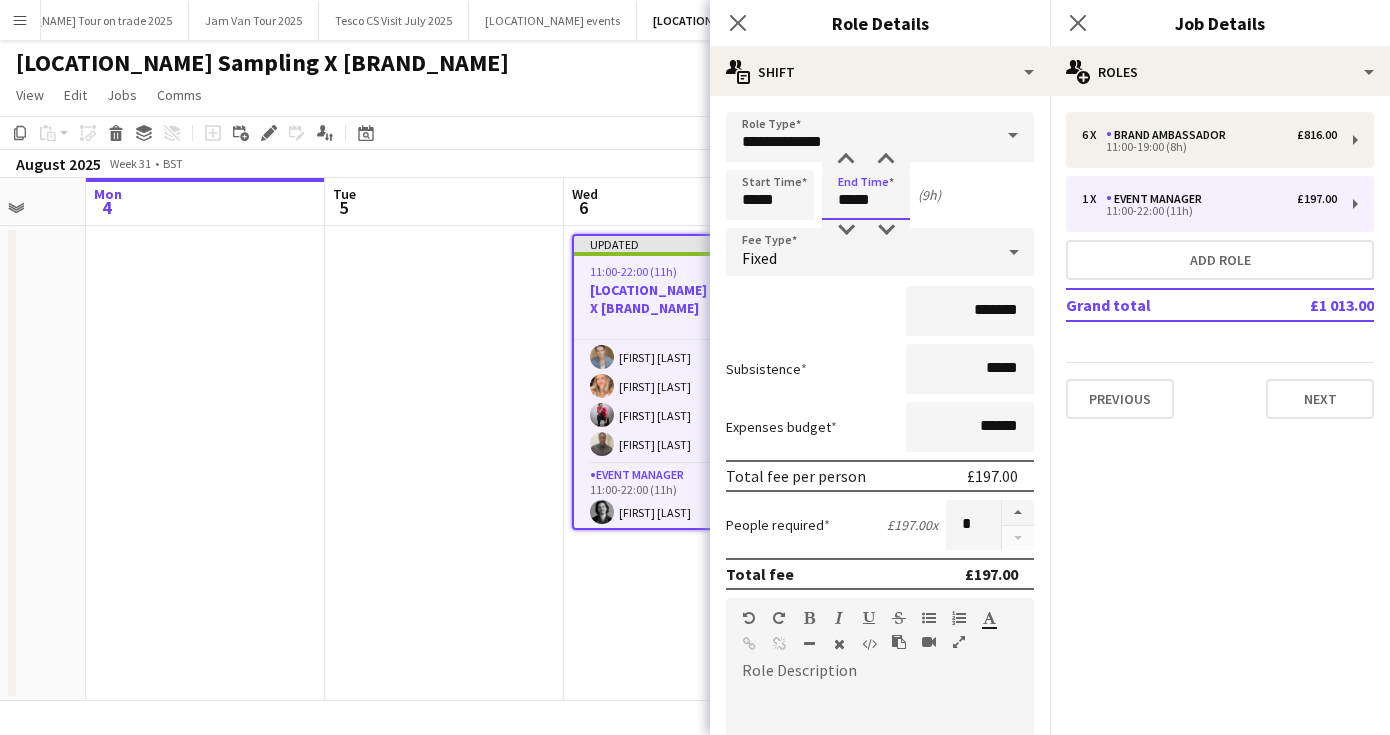 type on "*****" 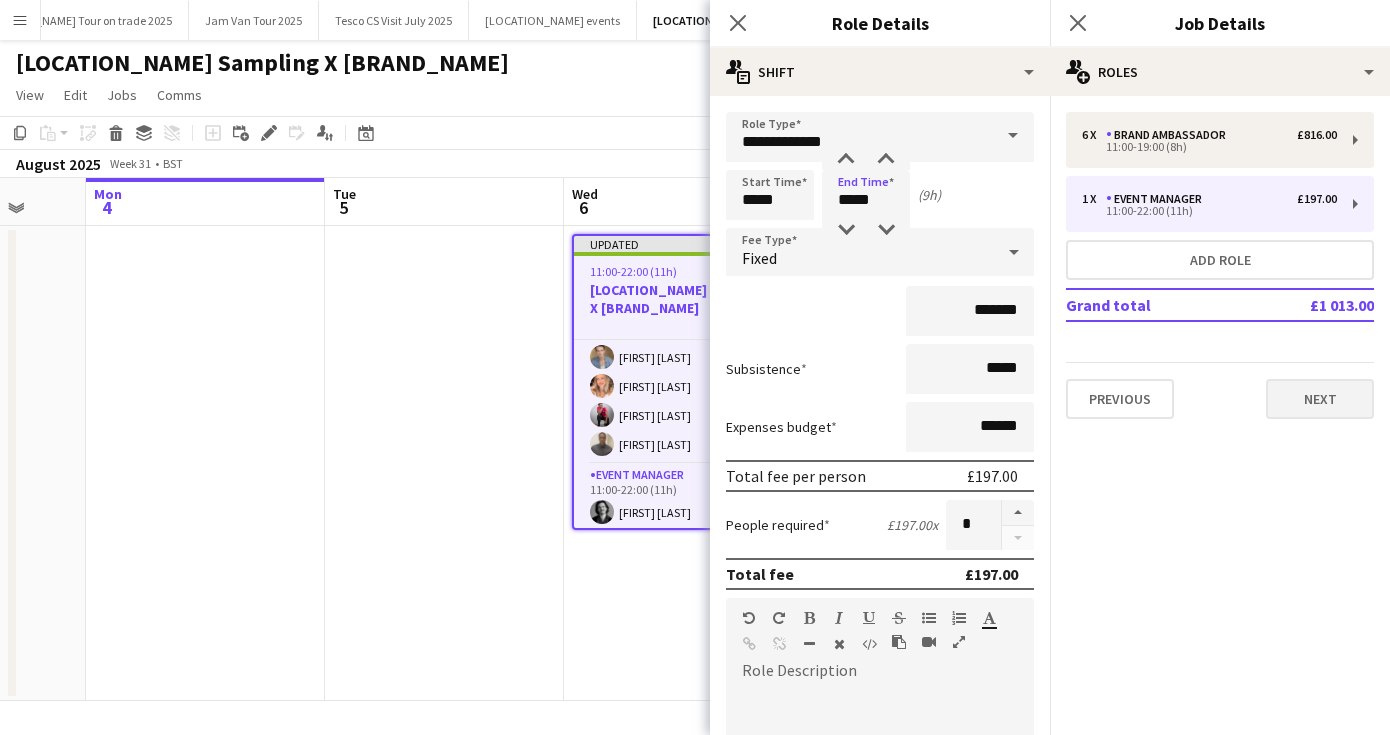 click on "Next" at bounding box center [1320, 399] 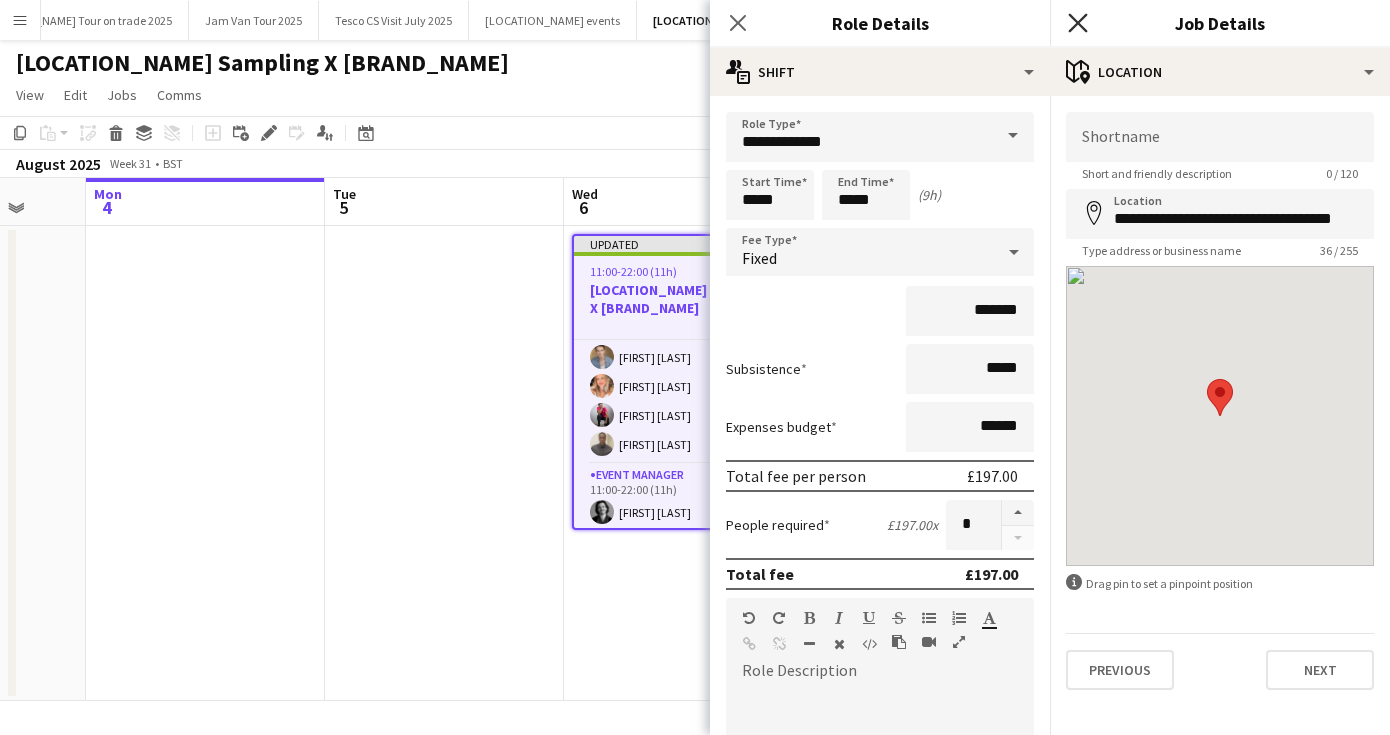 click on "Close pop-in" 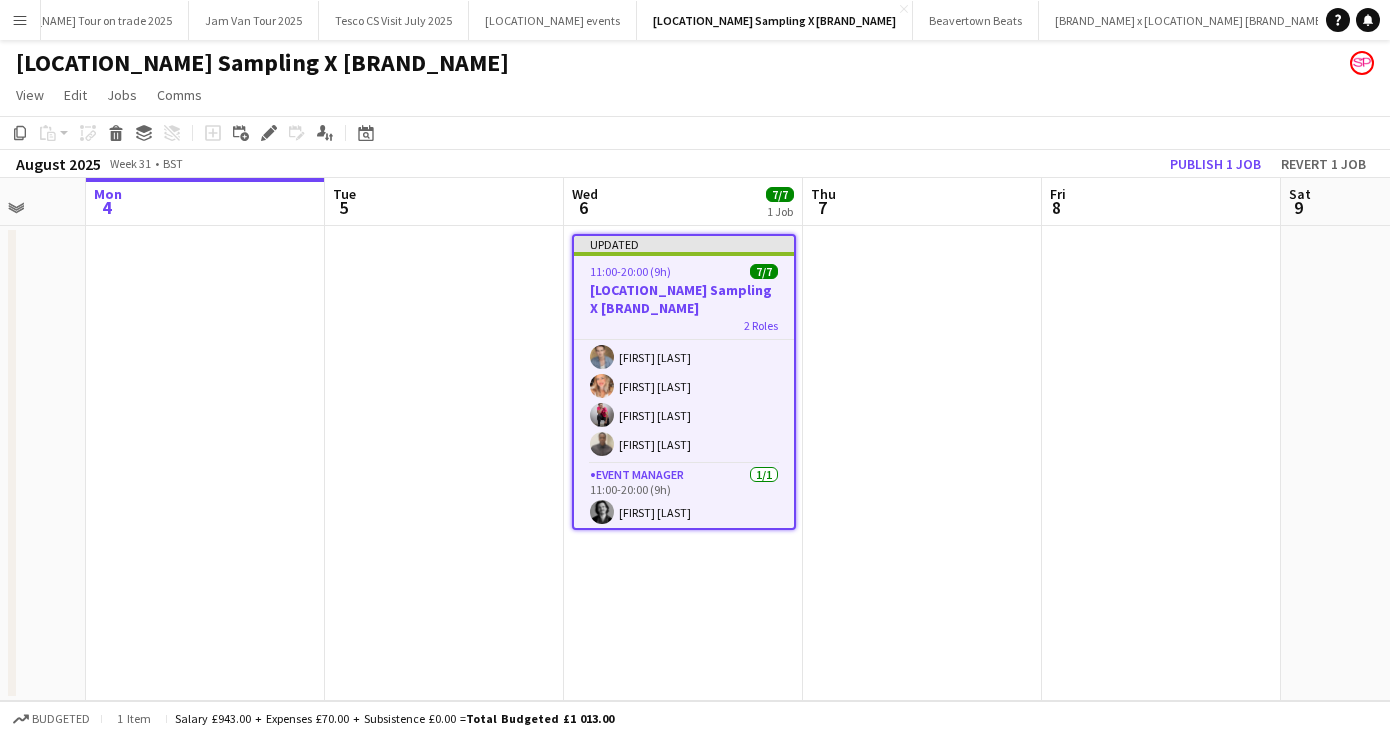 click on "View  Day view expanded Day view collapsed Month view Date picker Jump to today Expand Linked Jobs Collapse Linked Jobs  Edit  Copy
Command
C  Paste  Without Crew
Command
V With Crew
Command
Shift
V Paste as linked job  Group  Group Ungroup  Jobs  New Job Edit Job Delete Job New Linked Job Edit Linked Jobs Job fulfilment Promote Role Copy Role URL  Comms  Notify confirmed crew Create chat" 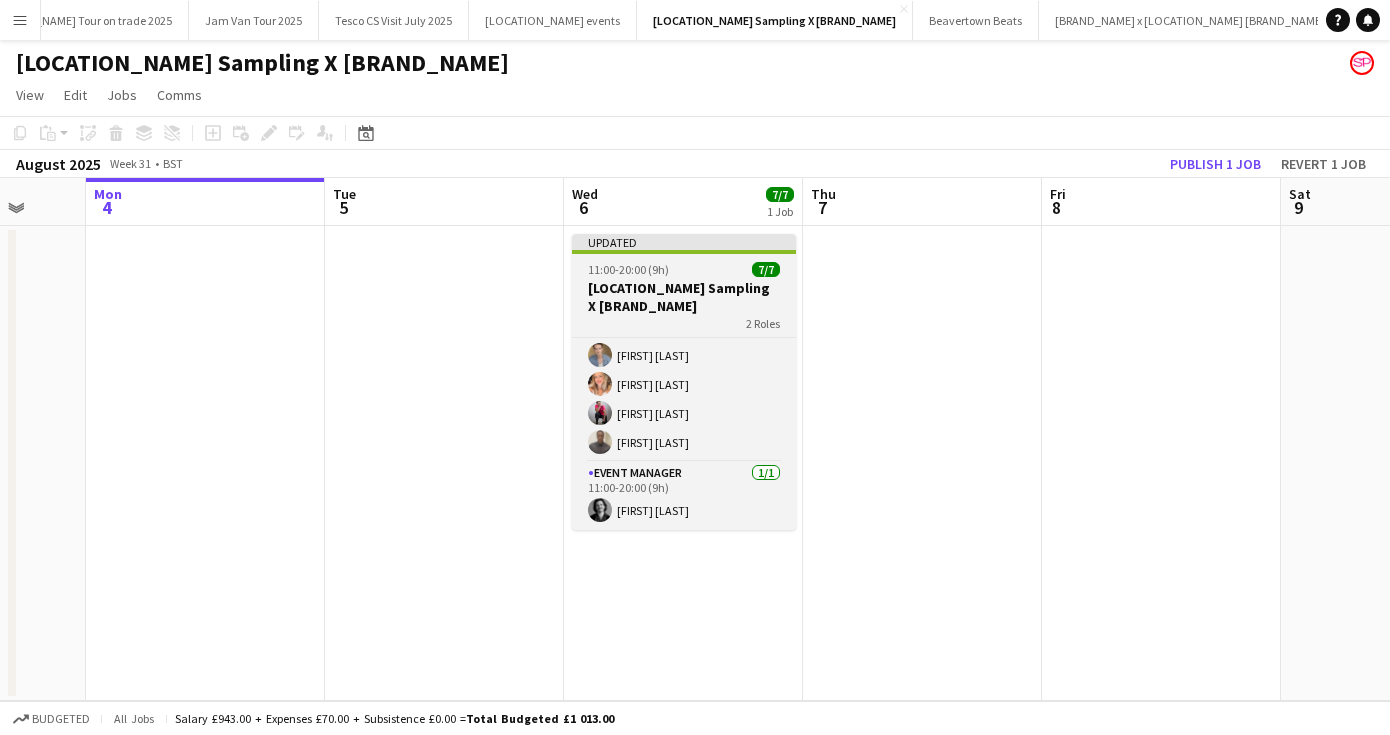 click on "11:00-20:00 (9h)" at bounding box center (628, 269) 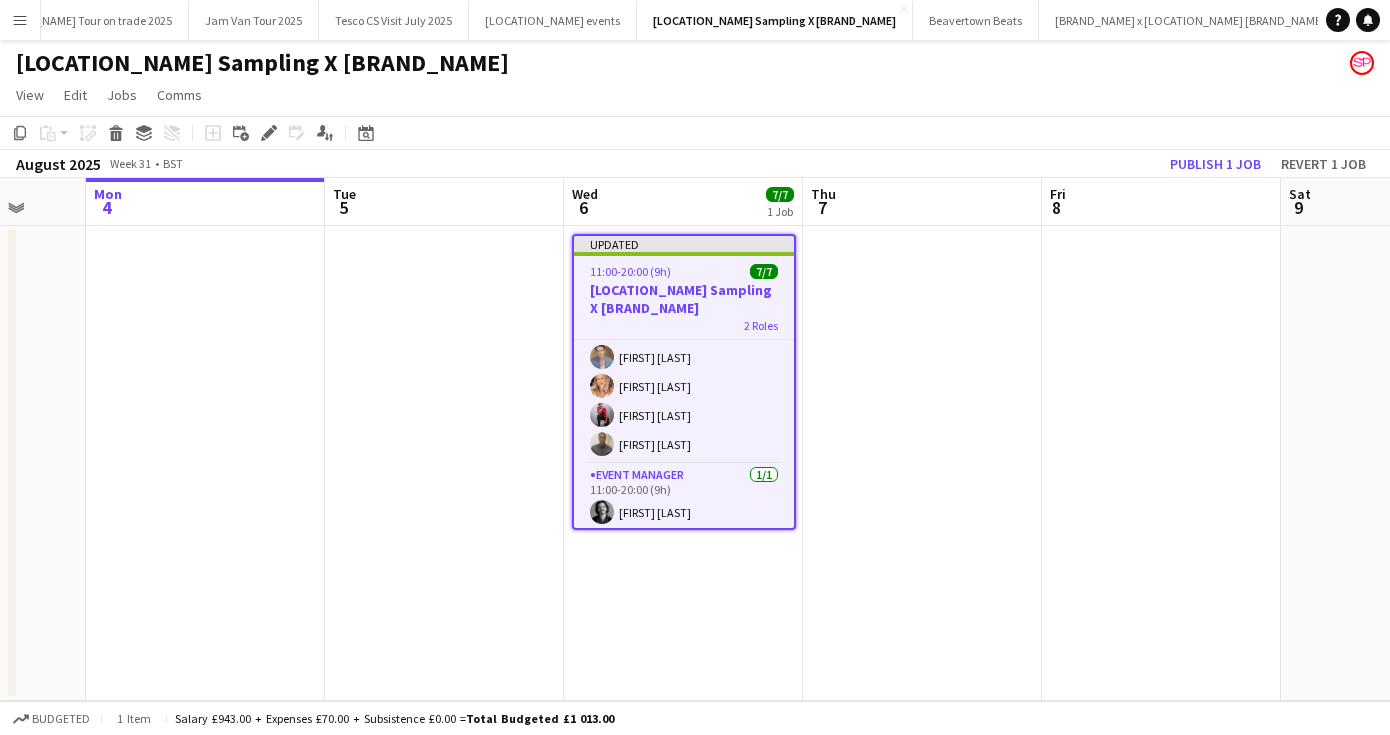 click on "11:00-20:00 (9h)" at bounding box center [630, 271] 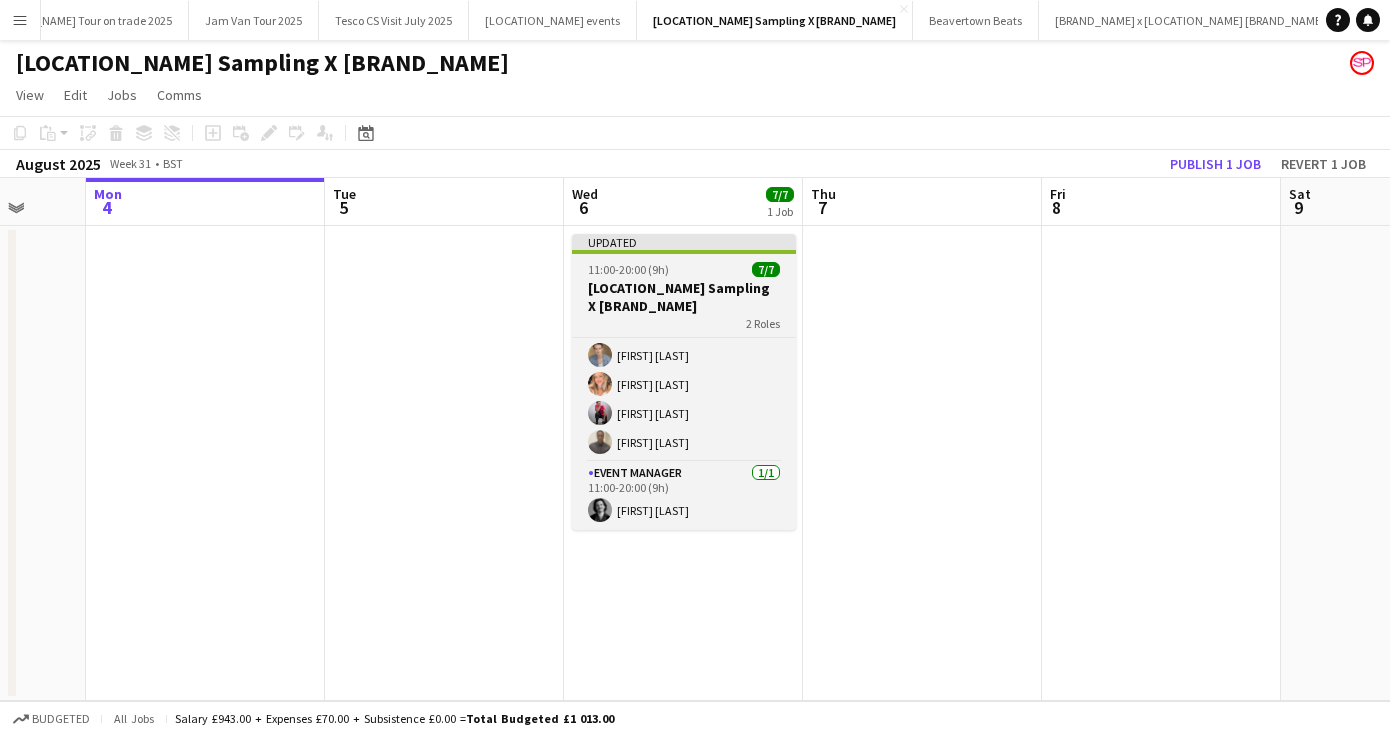 click on "11:00-20:00 (9h)" at bounding box center [628, 269] 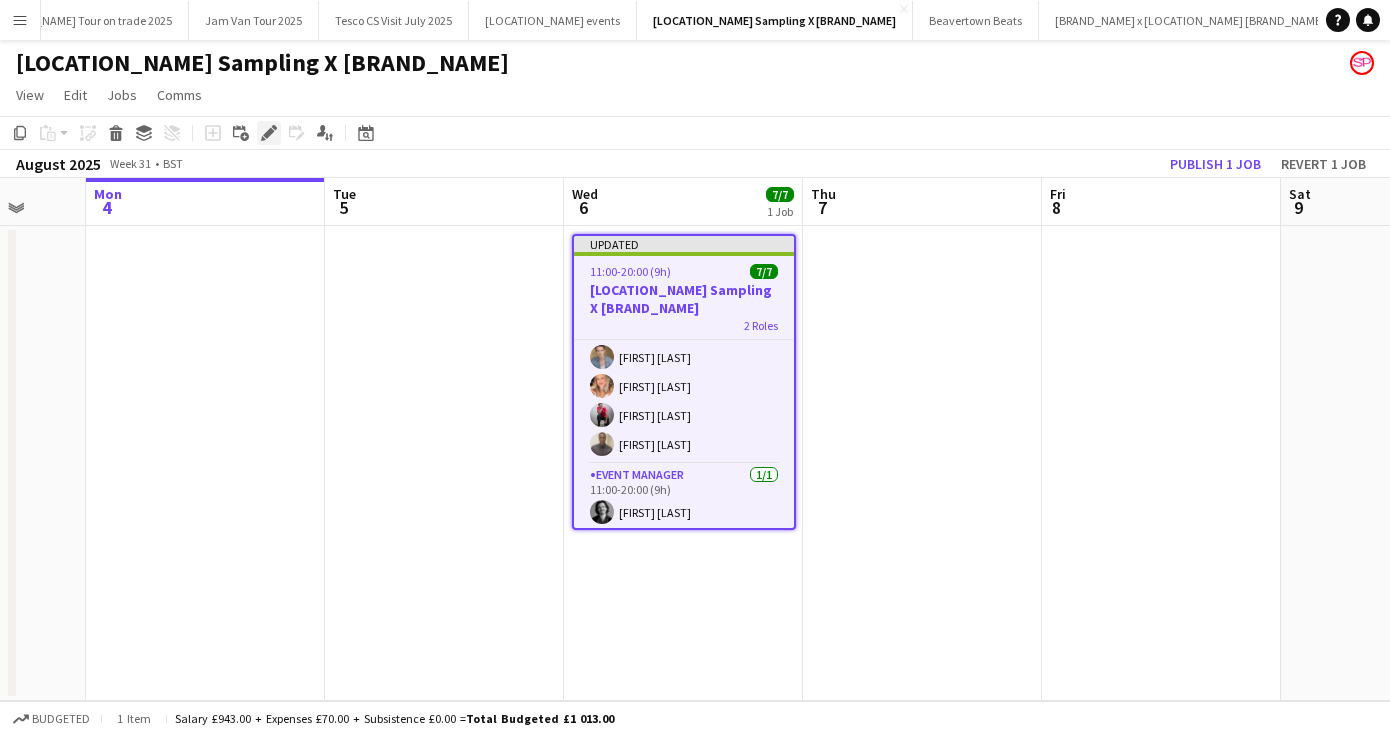 click on "Edit" at bounding box center [269, 133] 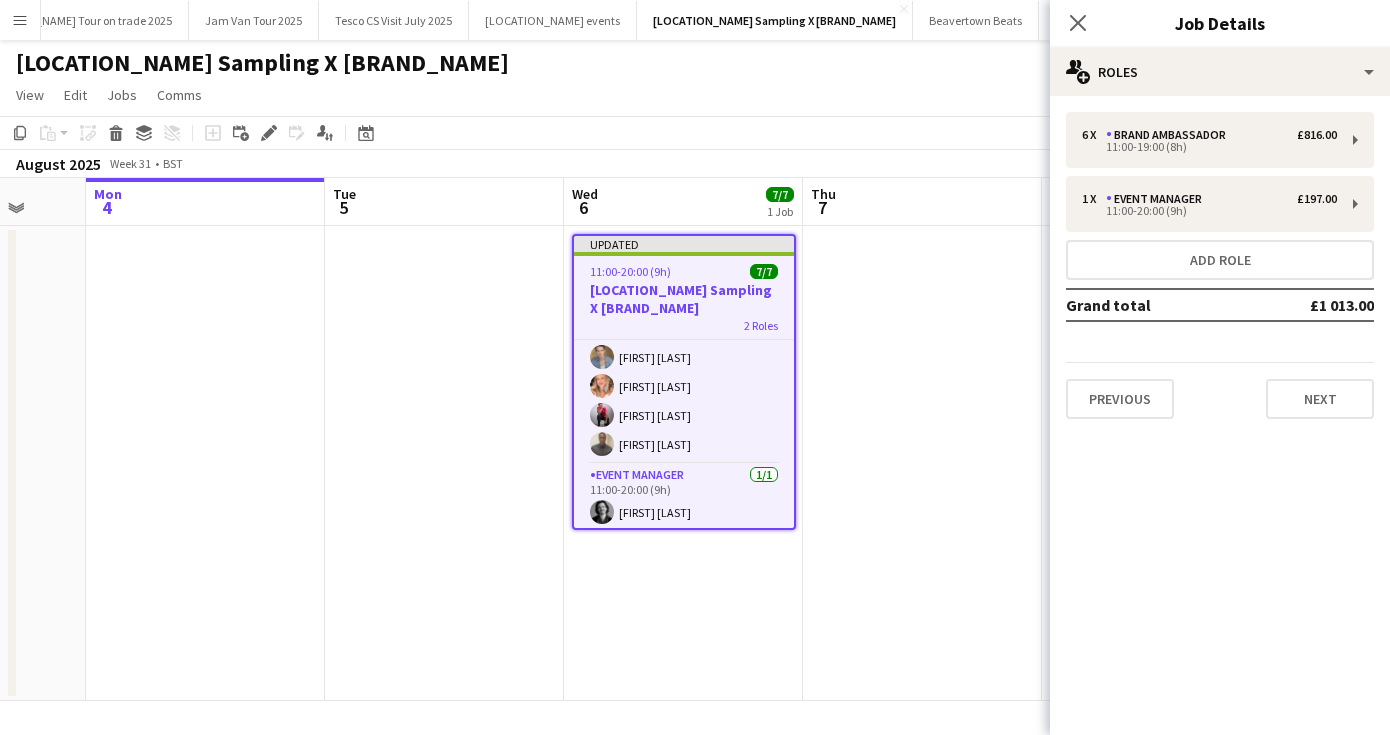 click on "Previous   Next" at bounding box center [1220, 390] 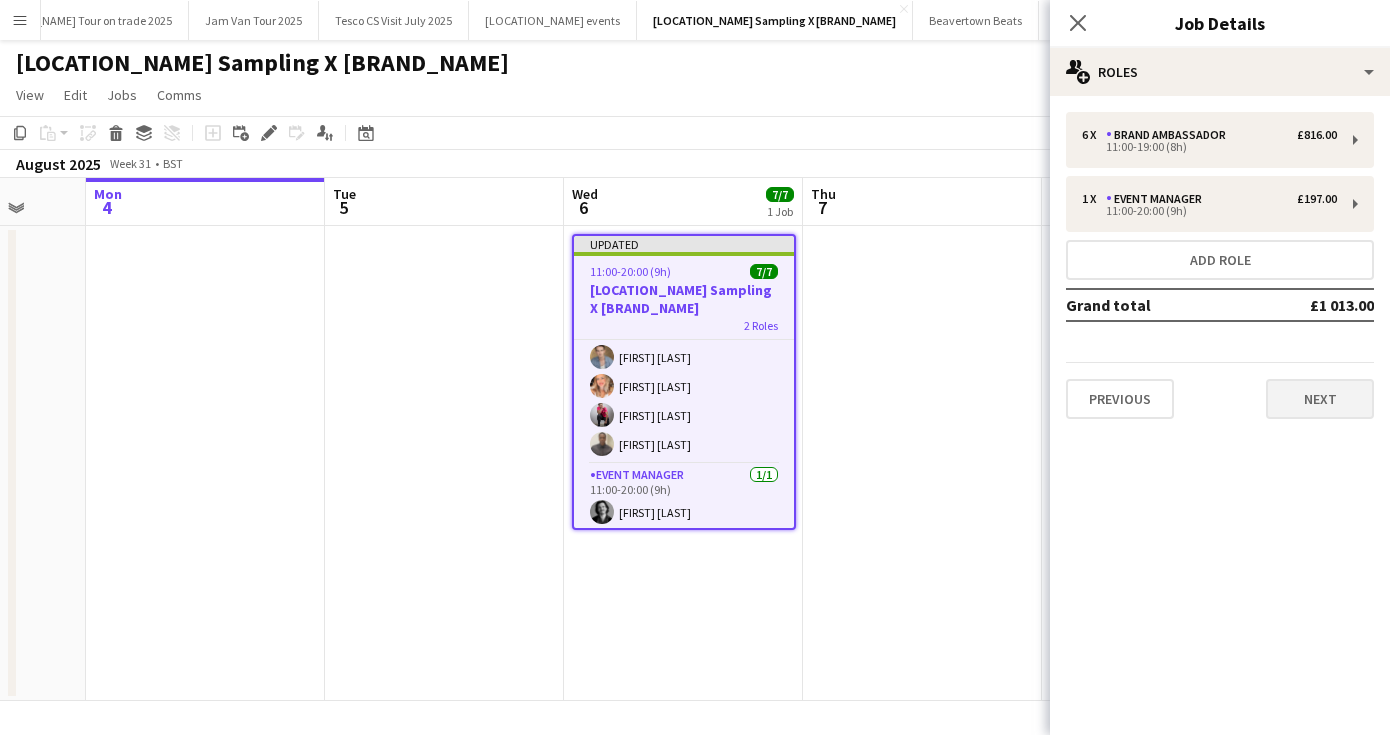 click on "Next" at bounding box center [1320, 399] 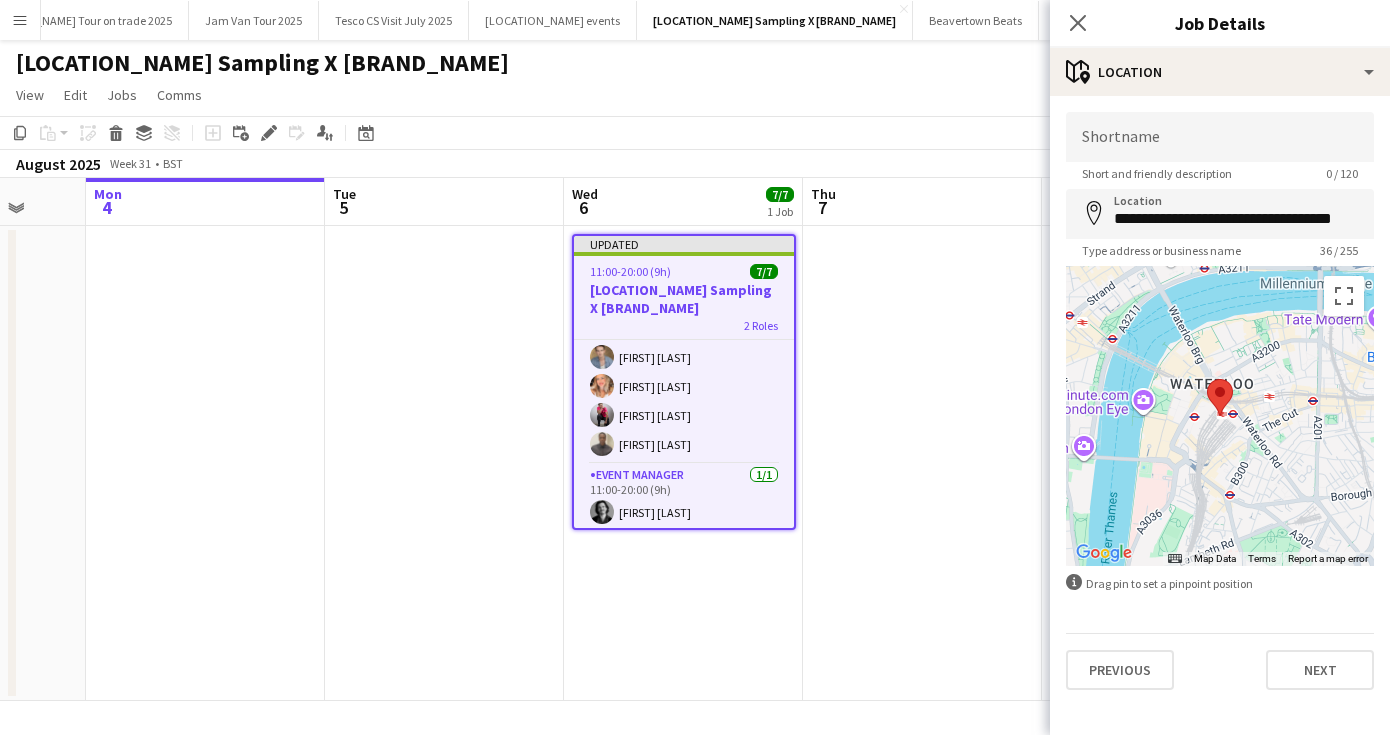 click on "Next" at bounding box center (1320, 670) 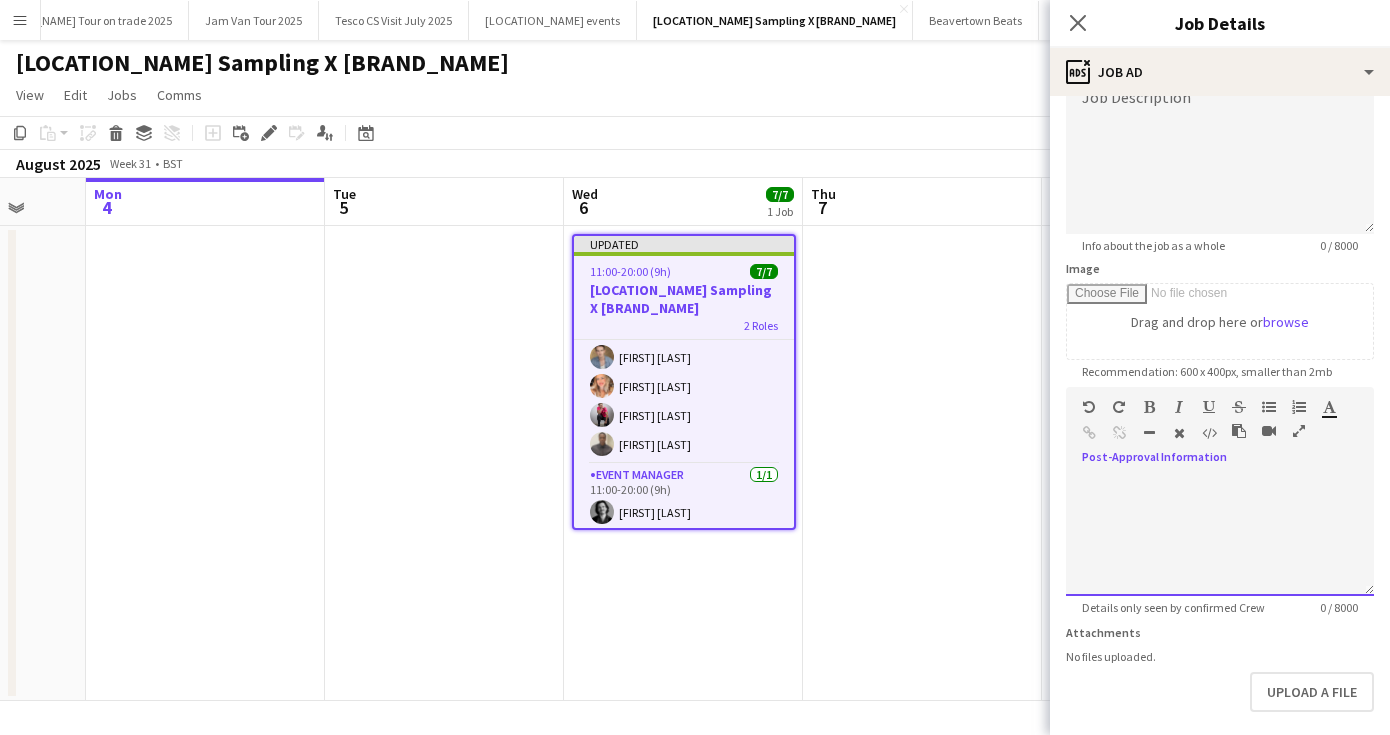 scroll, scrollTop: 254, scrollLeft: 0, axis: vertical 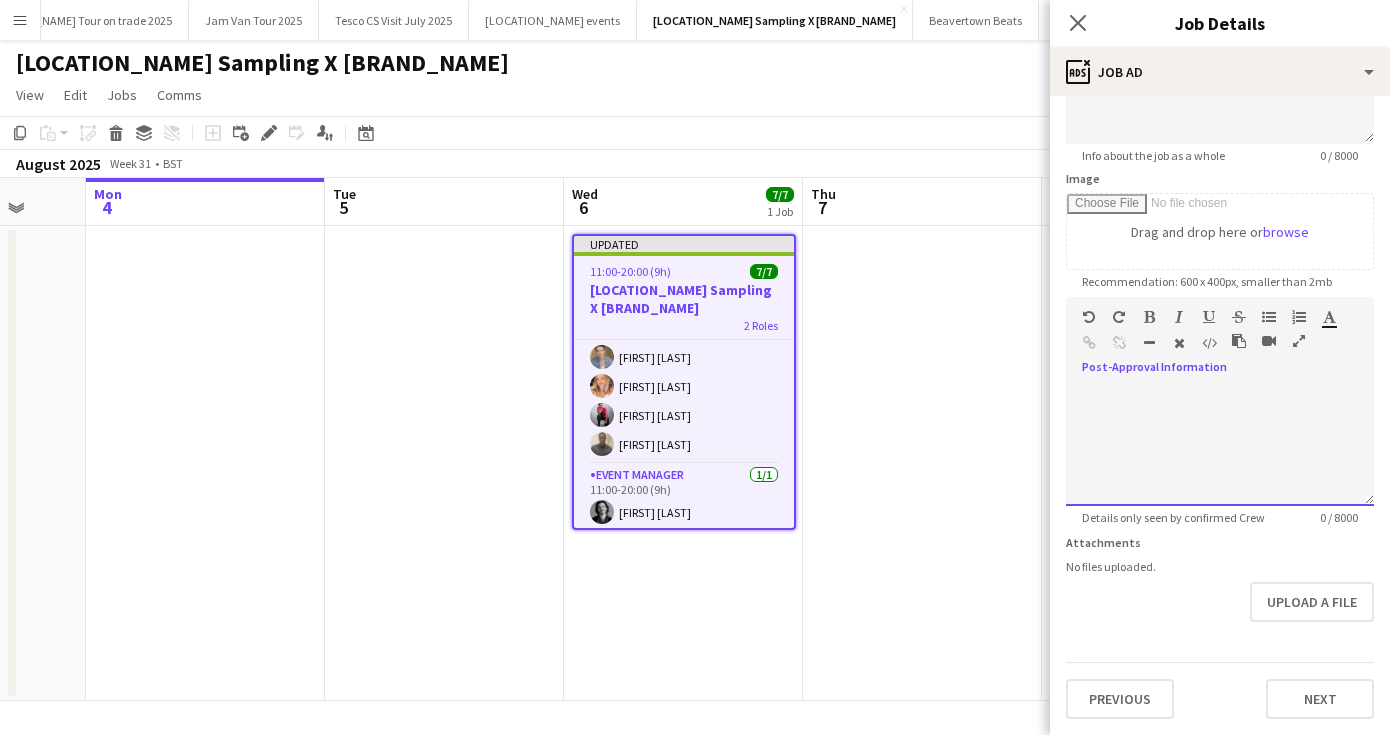 drag, startPoint x: 1186, startPoint y: 679, endPoint x: 1185, endPoint y: 794, distance: 115.00435 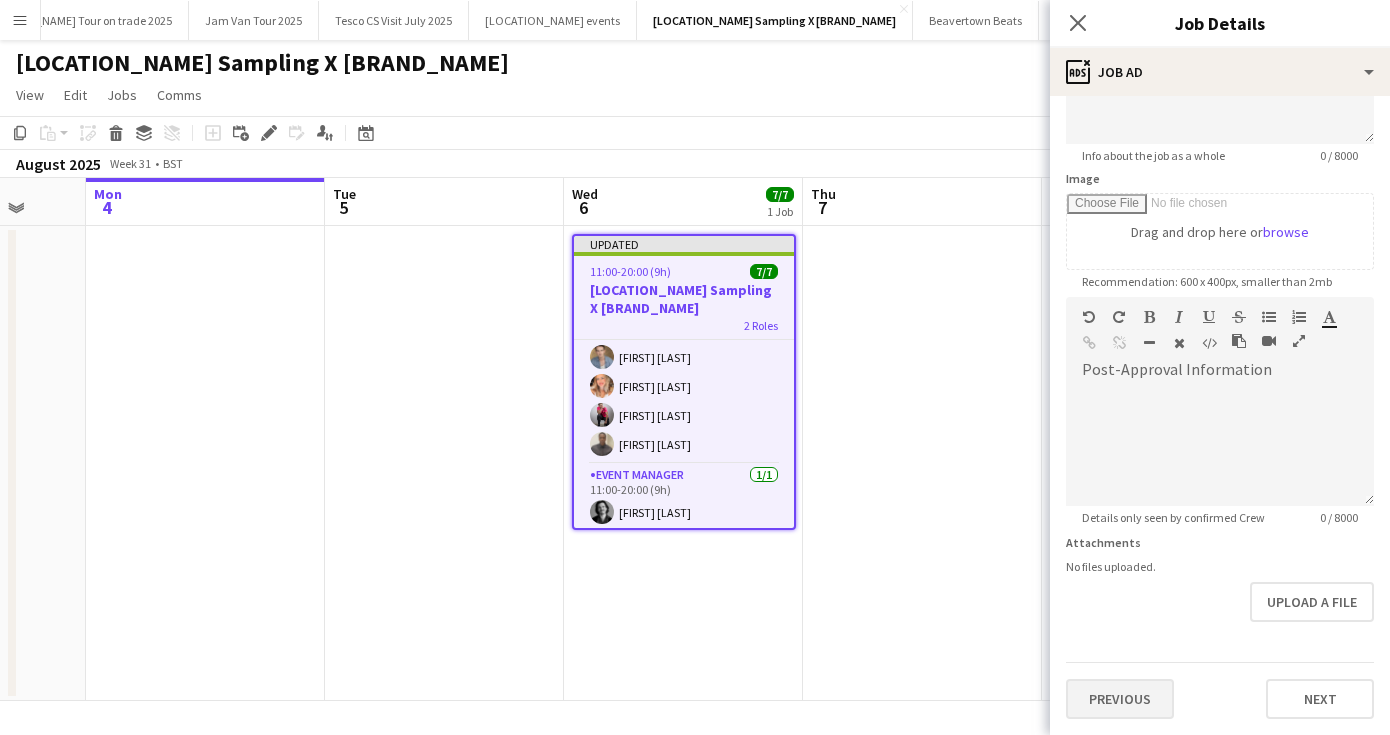 click on "Previous" at bounding box center [1120, 699] 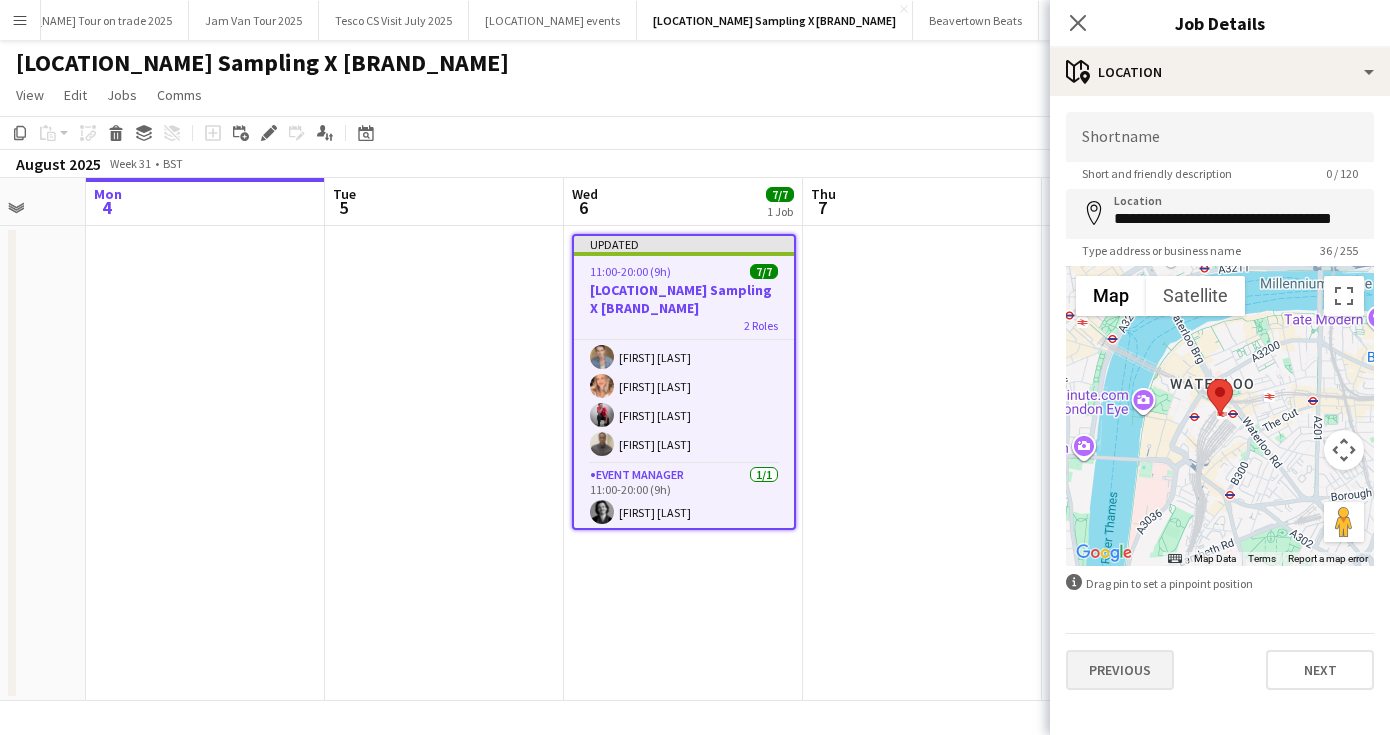 click on "Previous" at bounding box center [1120, 670] 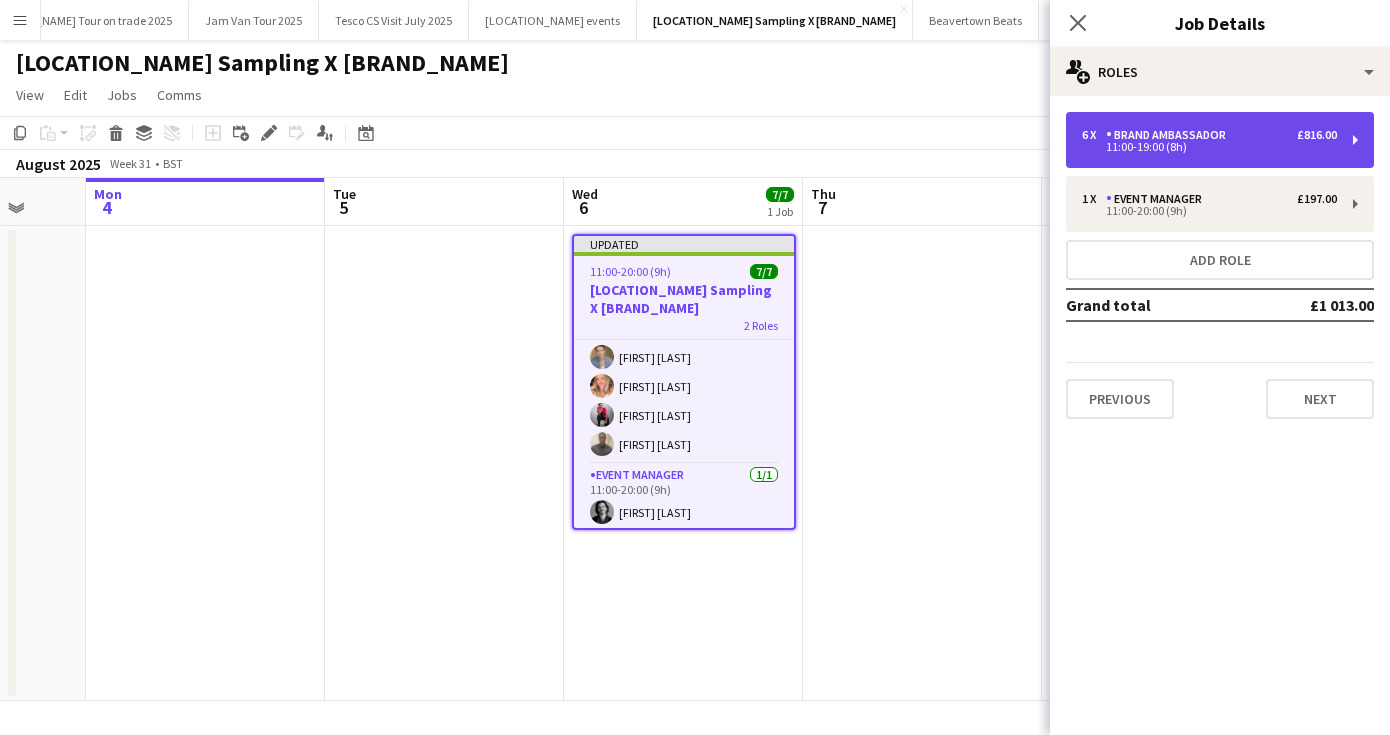 click on "6 x   Brand Ambassador   £816.00   11:00-19:00 (8h)" at bounding box center [1220, 140] 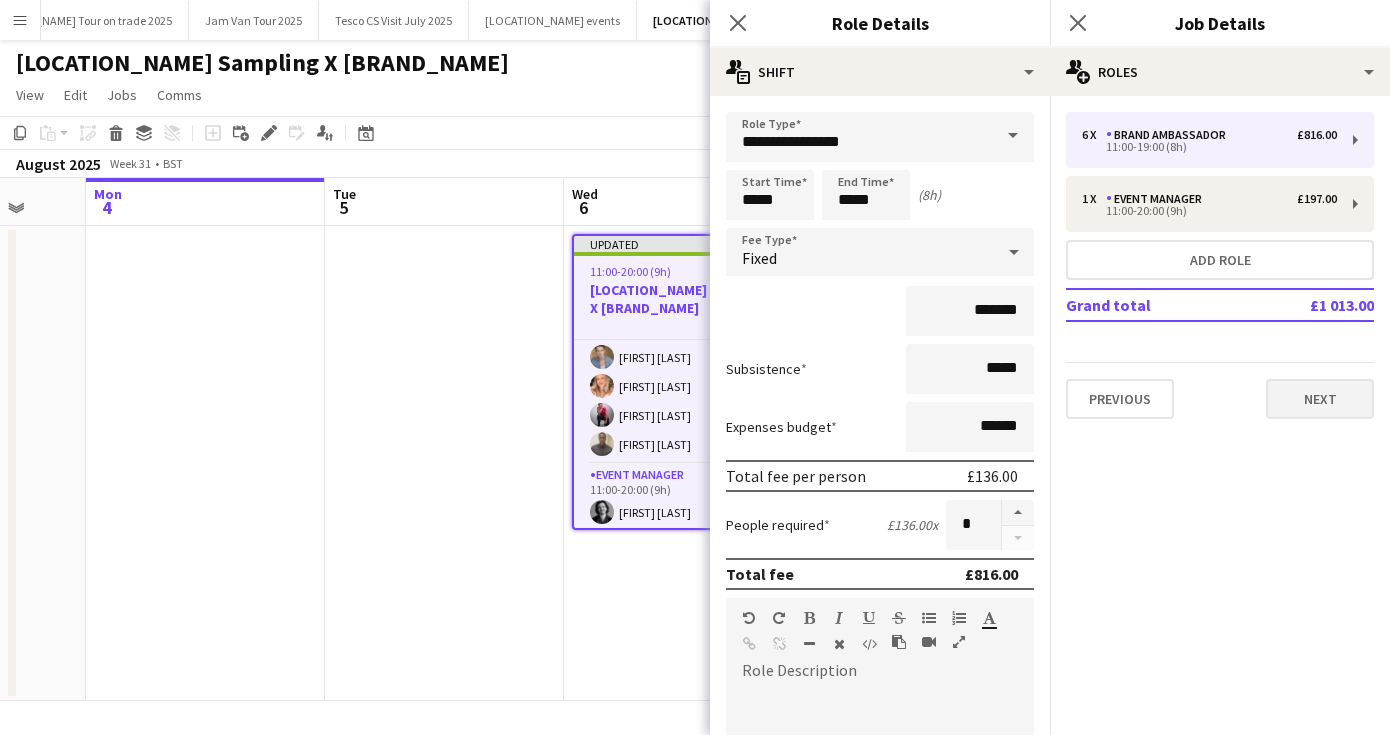 click on "Next" at bounding box center (1320, 399) 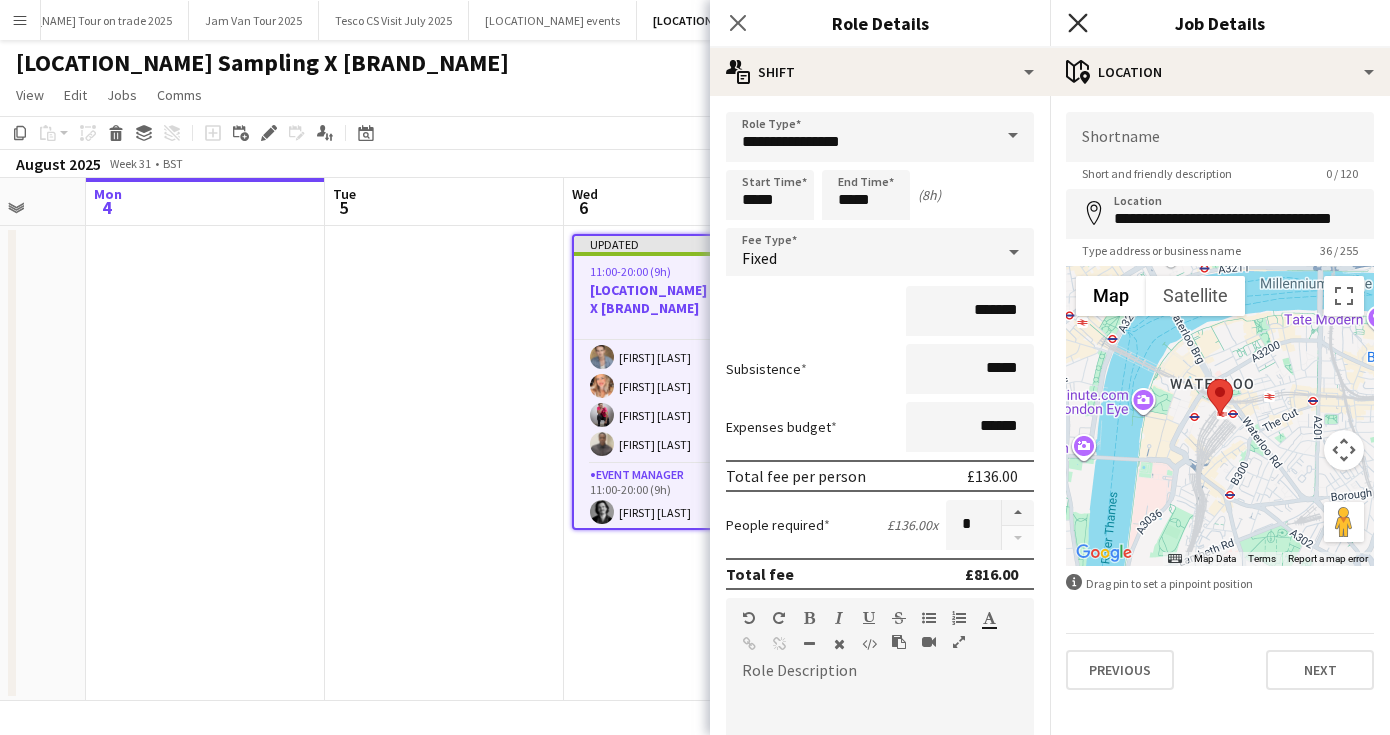 click on "Close pop-in" 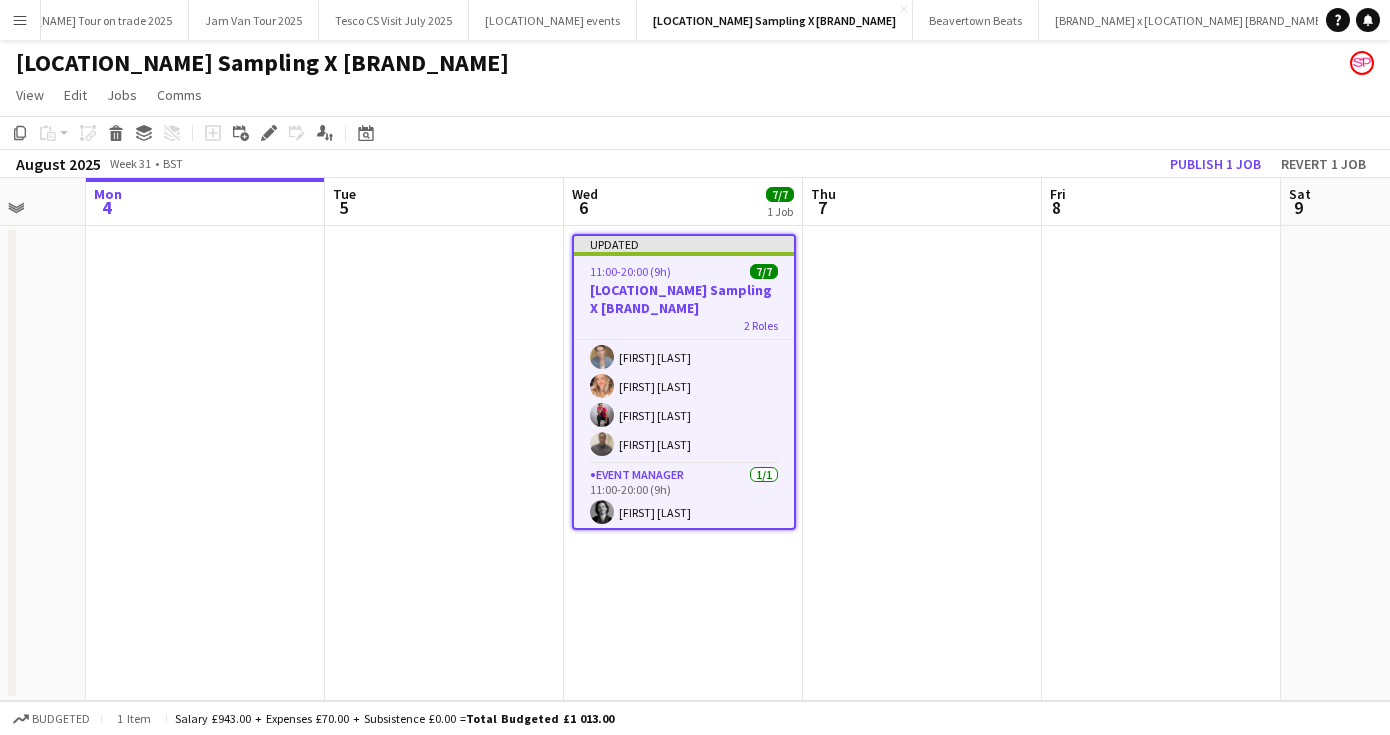 click on "View  Day view expanded Day view collapsed Month view Date picker Jump to today Expand Linked Jobs Collapse Linked Jobs  Edit  Copy
Command
C  Paste  Without Crew
Command
V With Crew
Command
Shift
V Paste as linked job  Group  Group Ungroup  Jobs  New Job Edit Job Delete Job New Linked Job Edit Linked Jobs Job fulfilment Promote Role Copy Role URL  Comms  Notify confirmed crew Create chat" 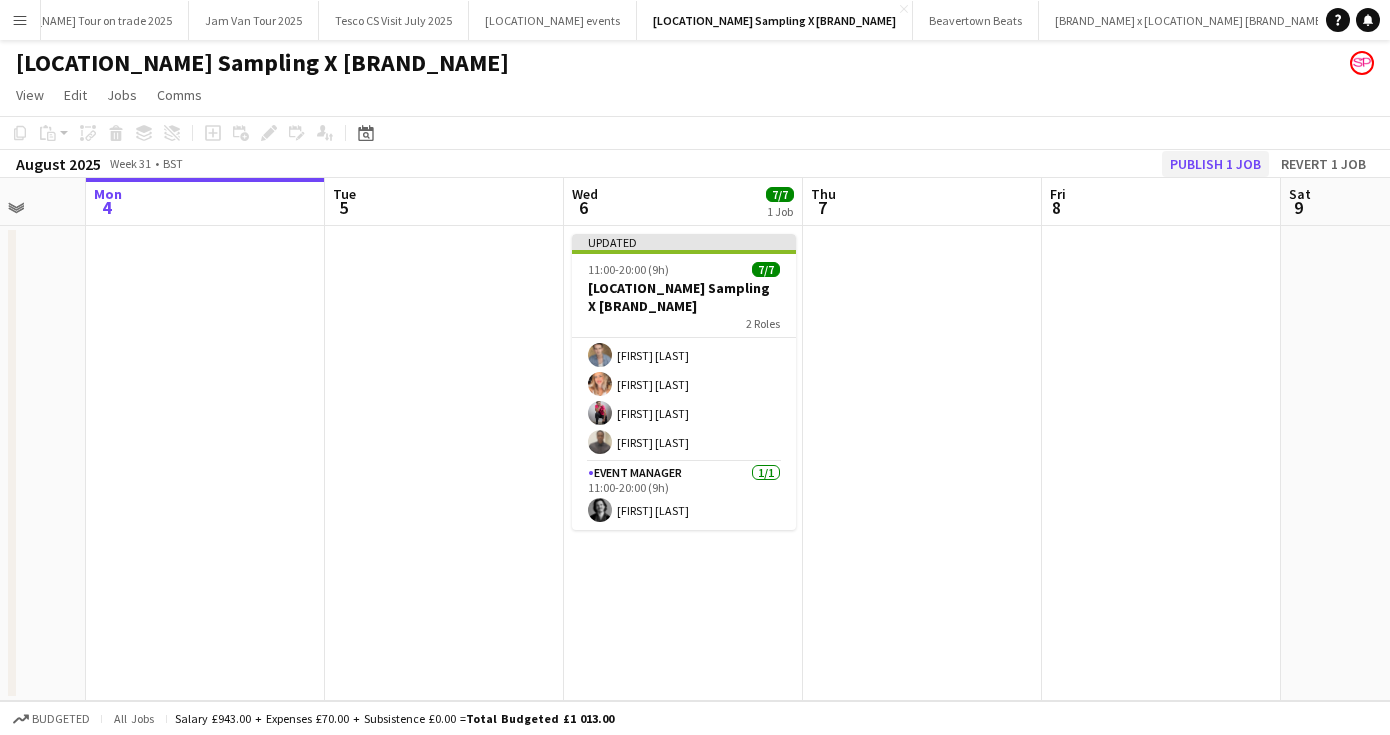 click on "Publish 1 job" 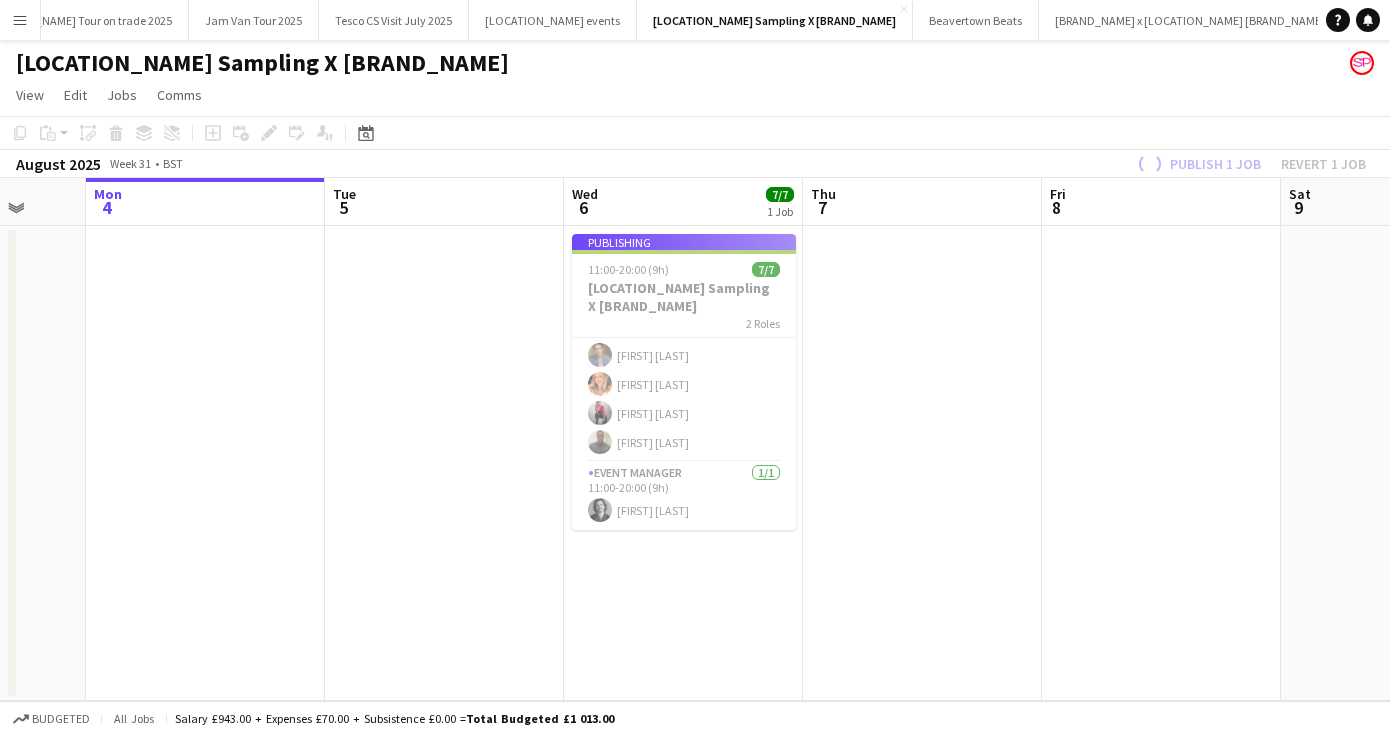 scroll, scrollTop: 73, scrollLeft: 0, axis: vertical 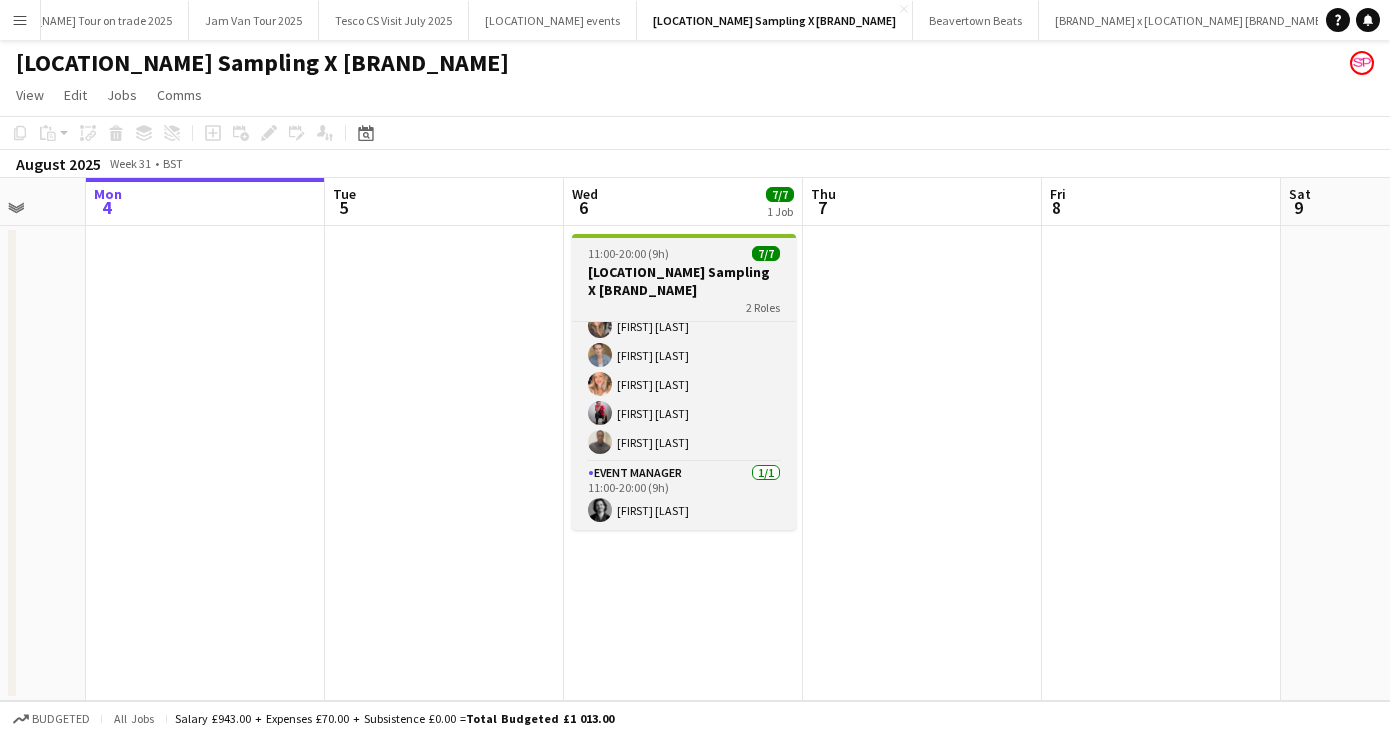 click on "11:00-20:00 (9h)" at bounding box center (628, 253) 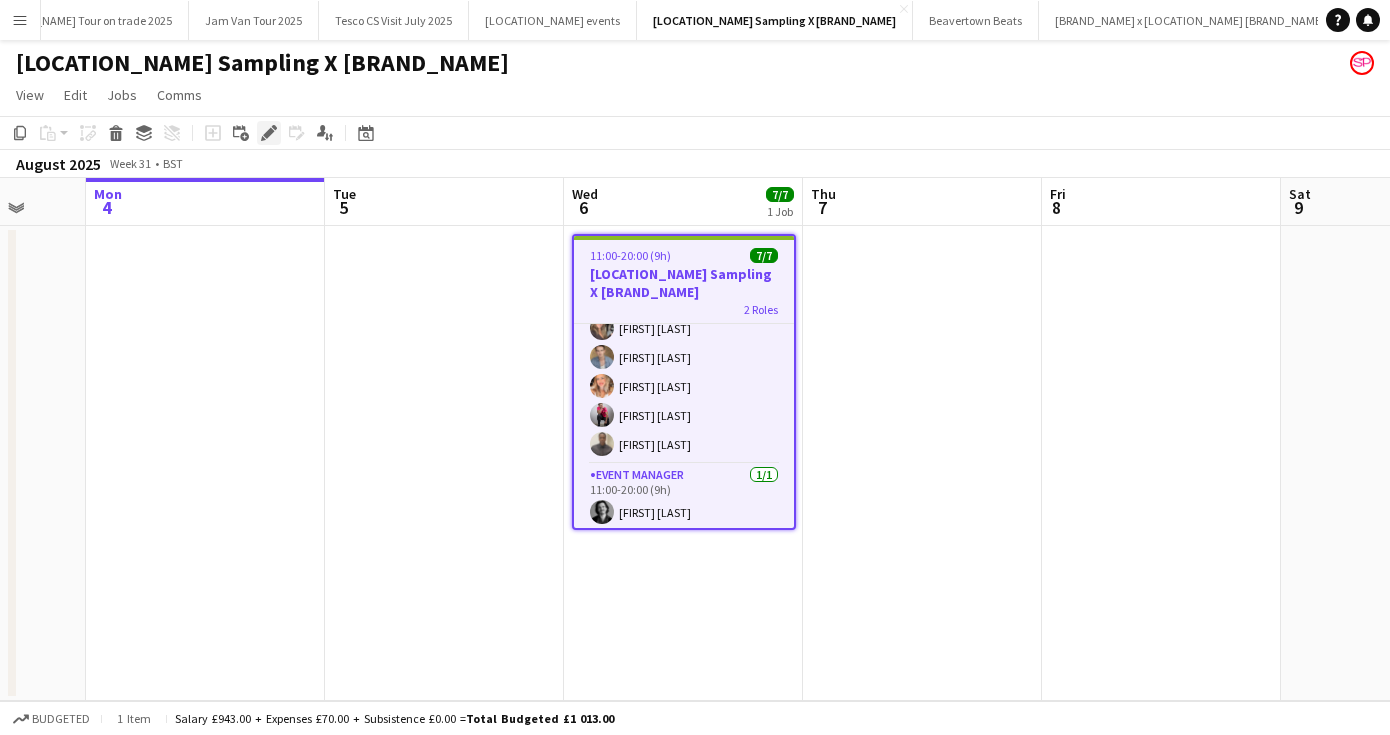 click on "Edit" 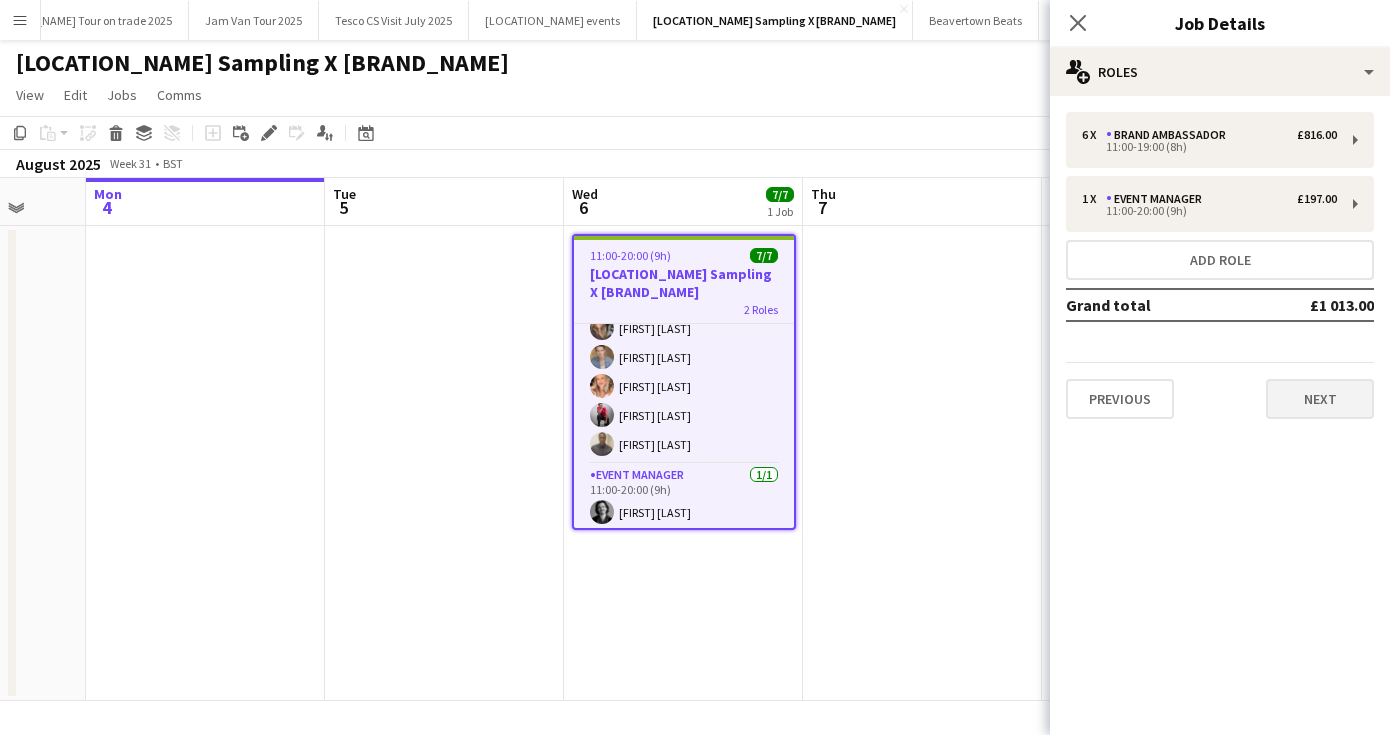 click on "Next" at bounding box center [1320, 399] 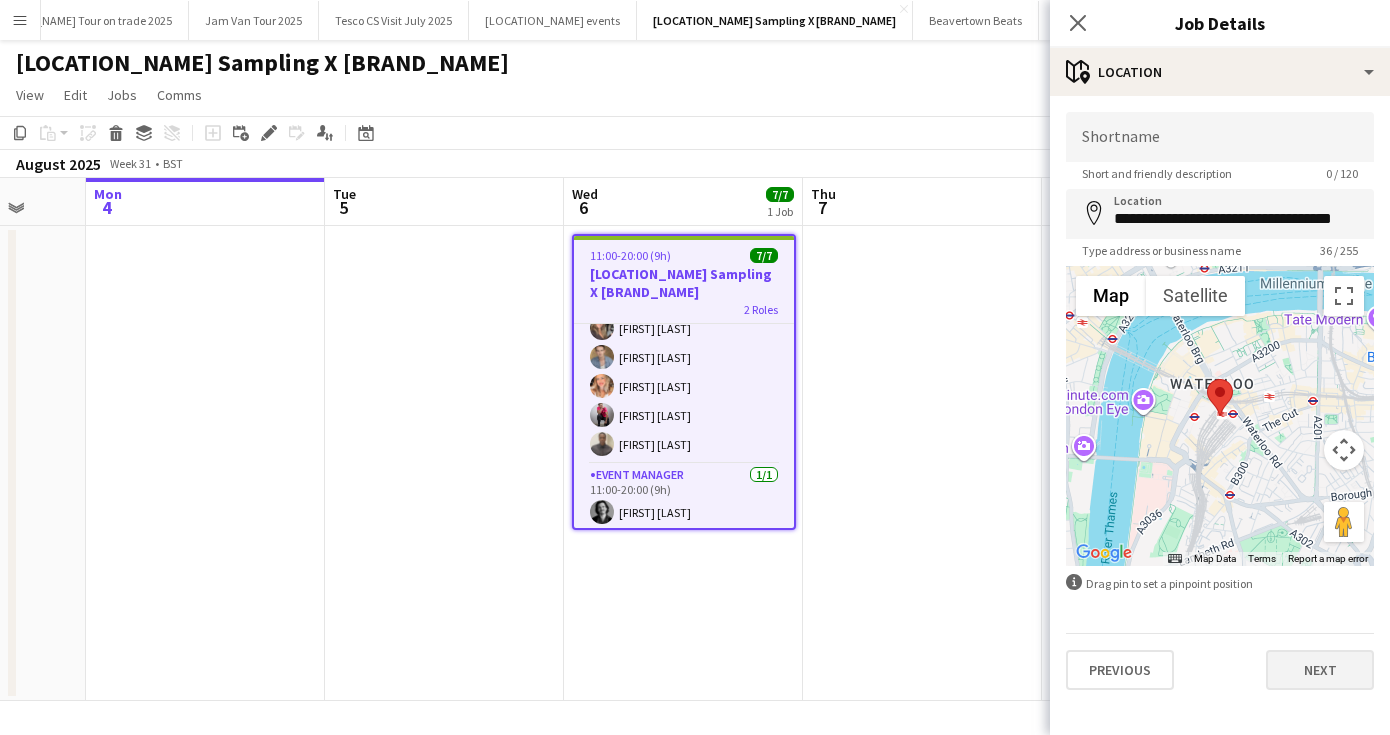 click on "Next" at bounding box center [1320, 670] 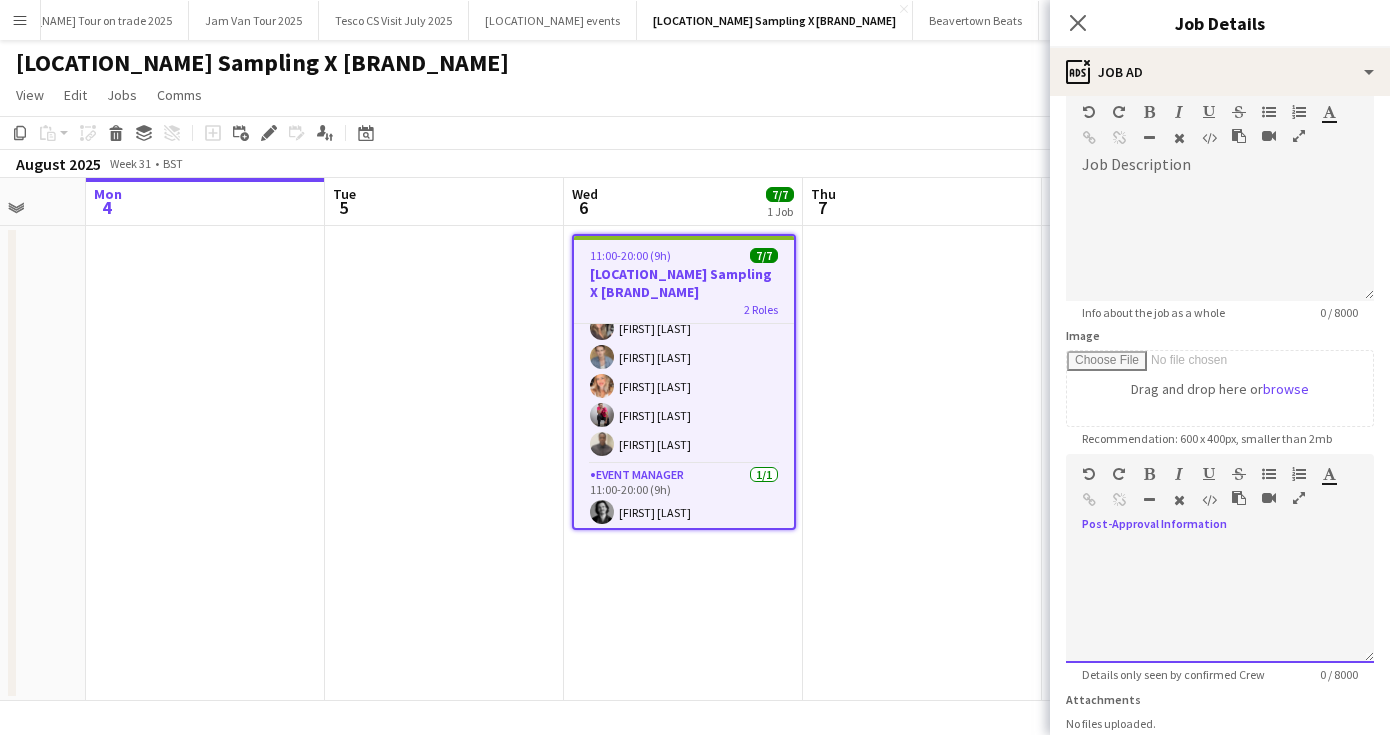 scroll, scrollTop: 254, scrollLeft: 0, axis: vertical 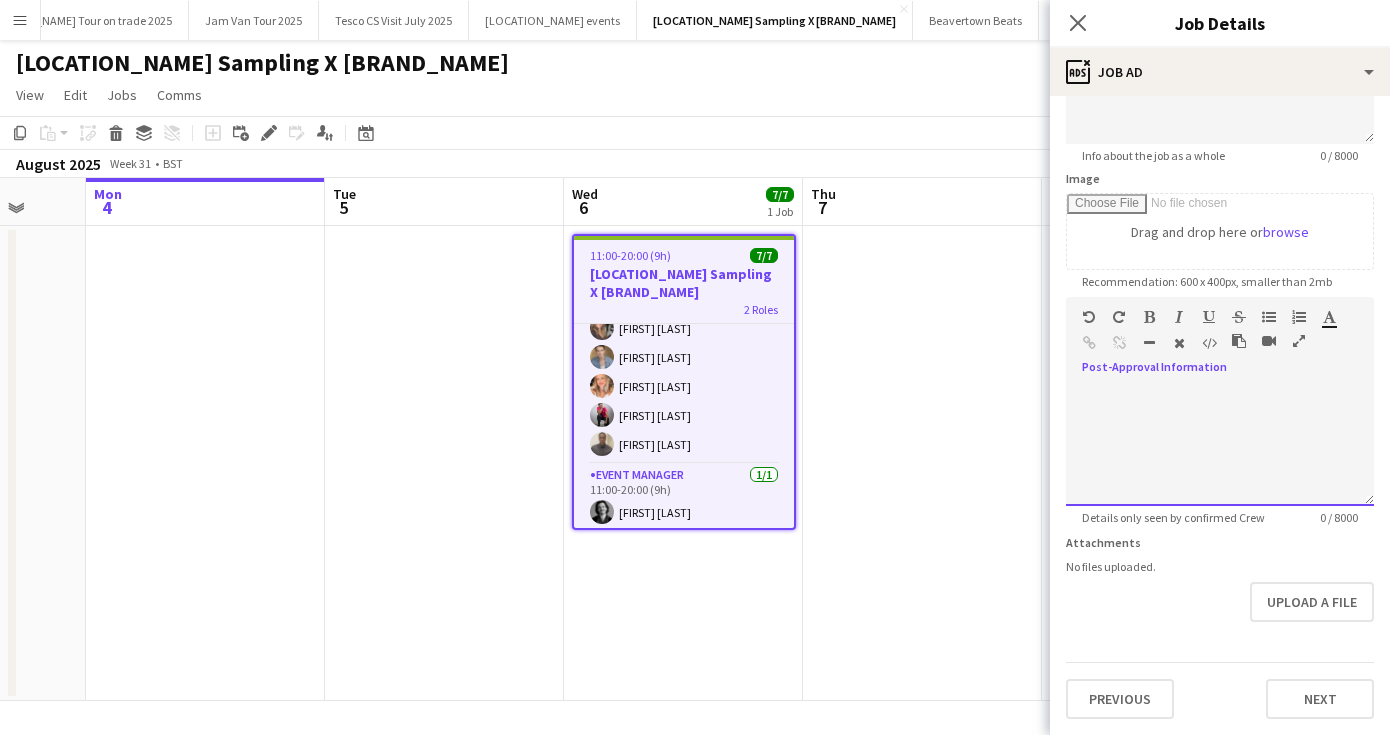 drag, startPoint x: 1302, startPoint y: 667, endPoint x: 1301, endPoint y: 790, distance: 123.00407 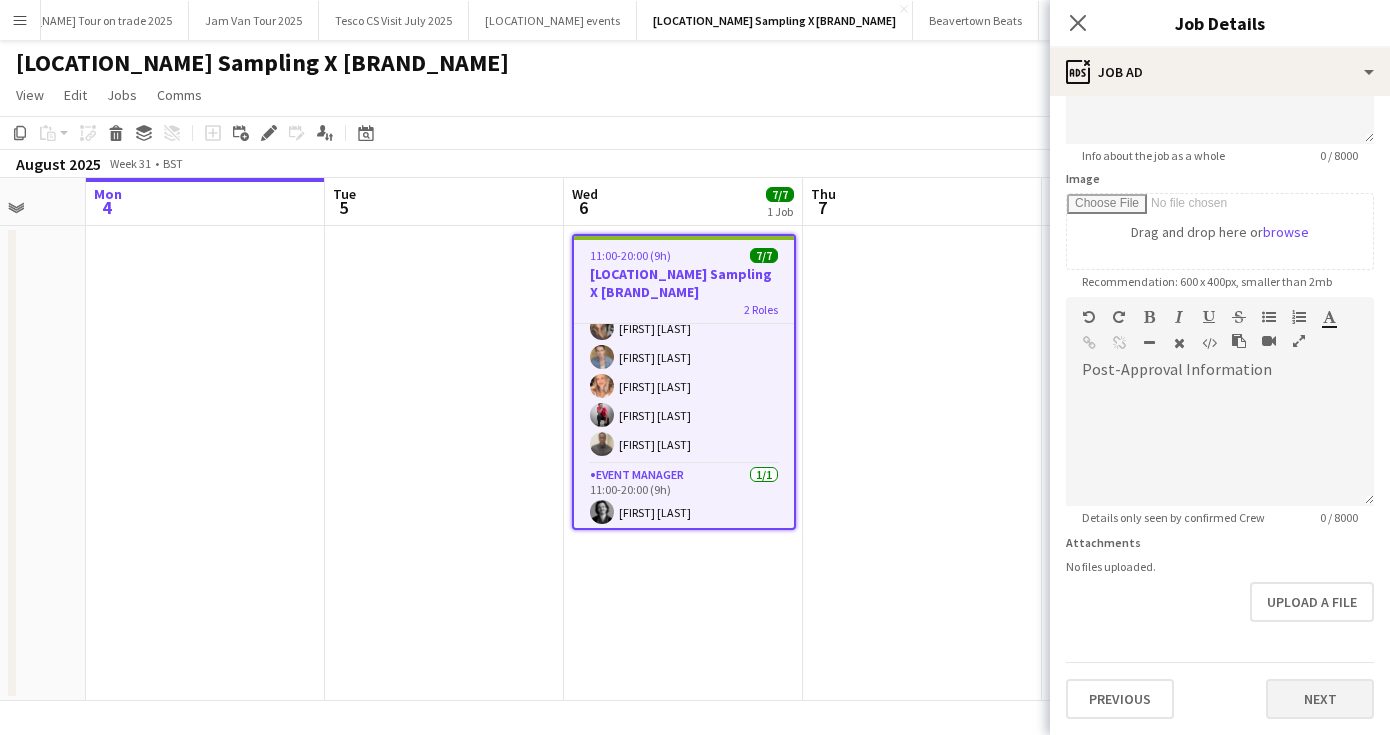 click on "Next" at bounding box center (1320, 699) 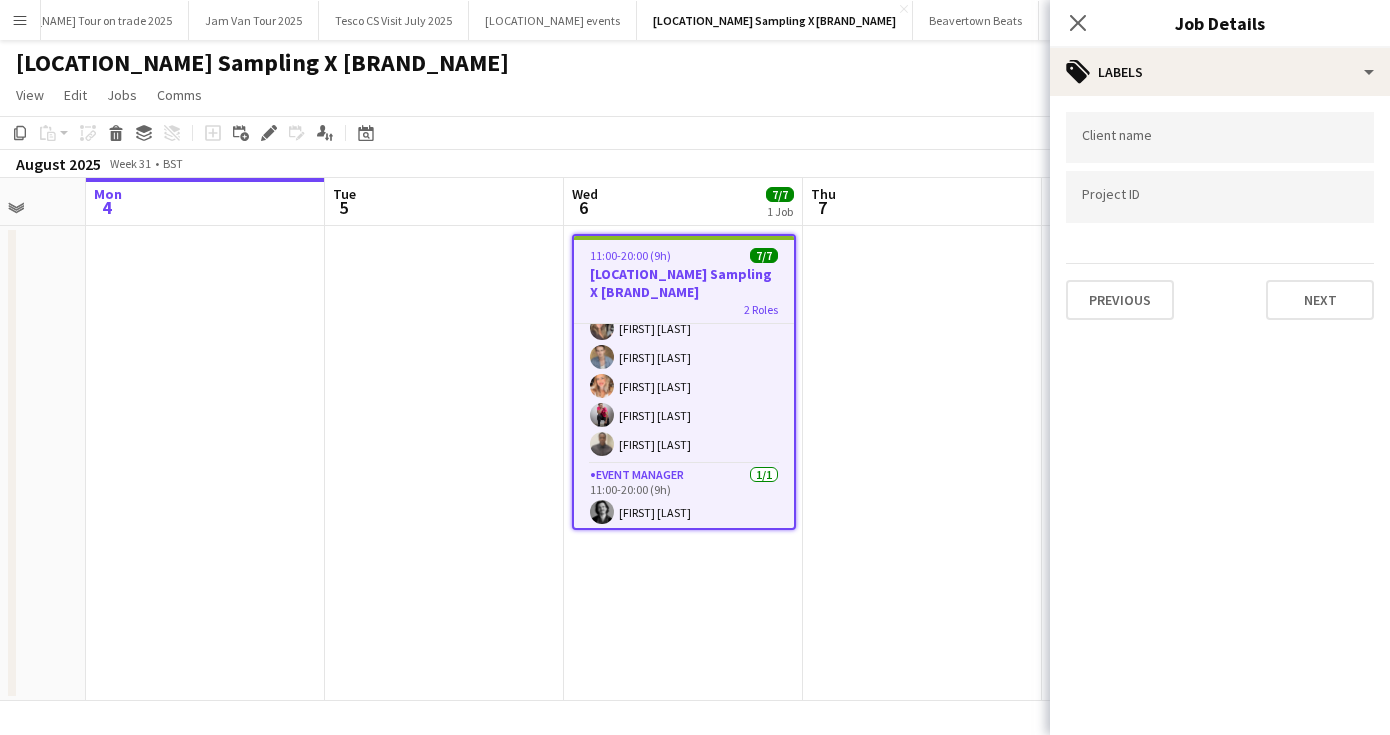 scroll, scrollTop: 0, scrollLeft: 0, axis: both 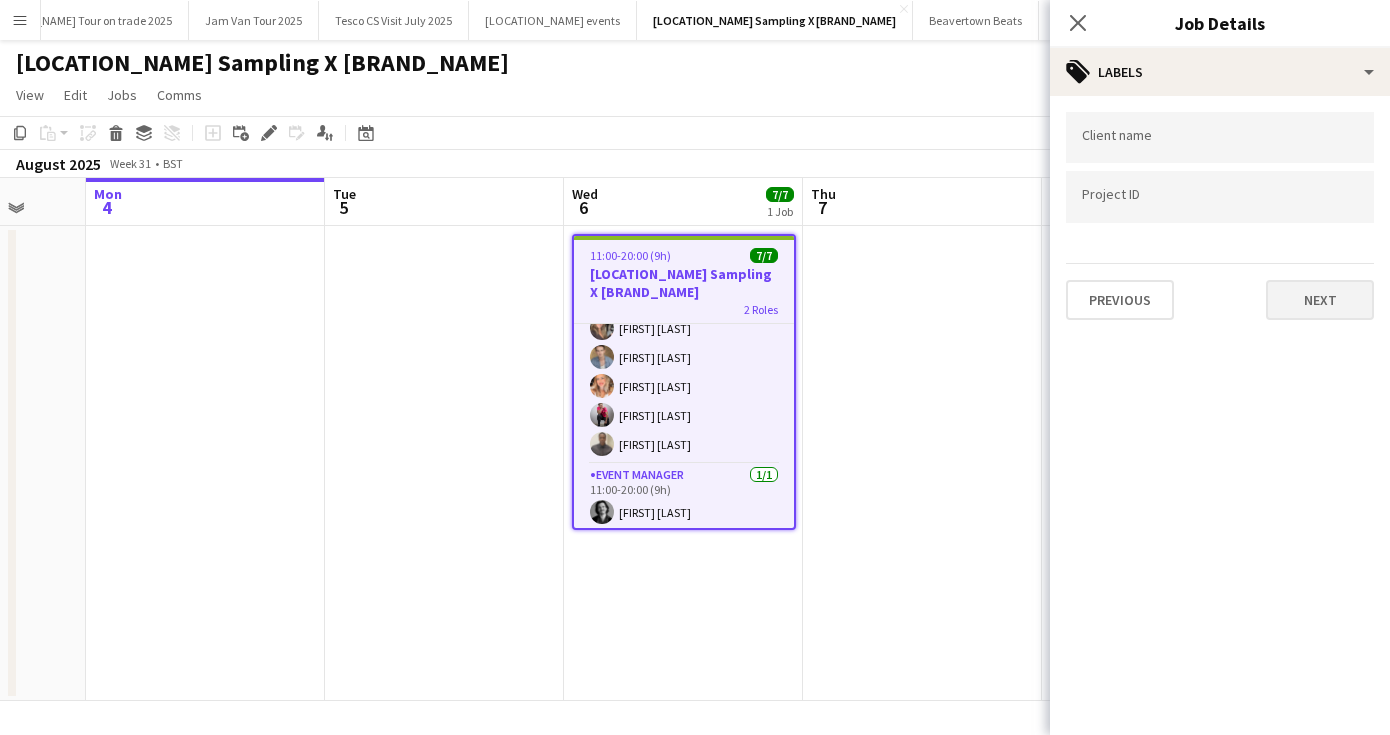 click on "Next" at bounding box center [1320, 300] 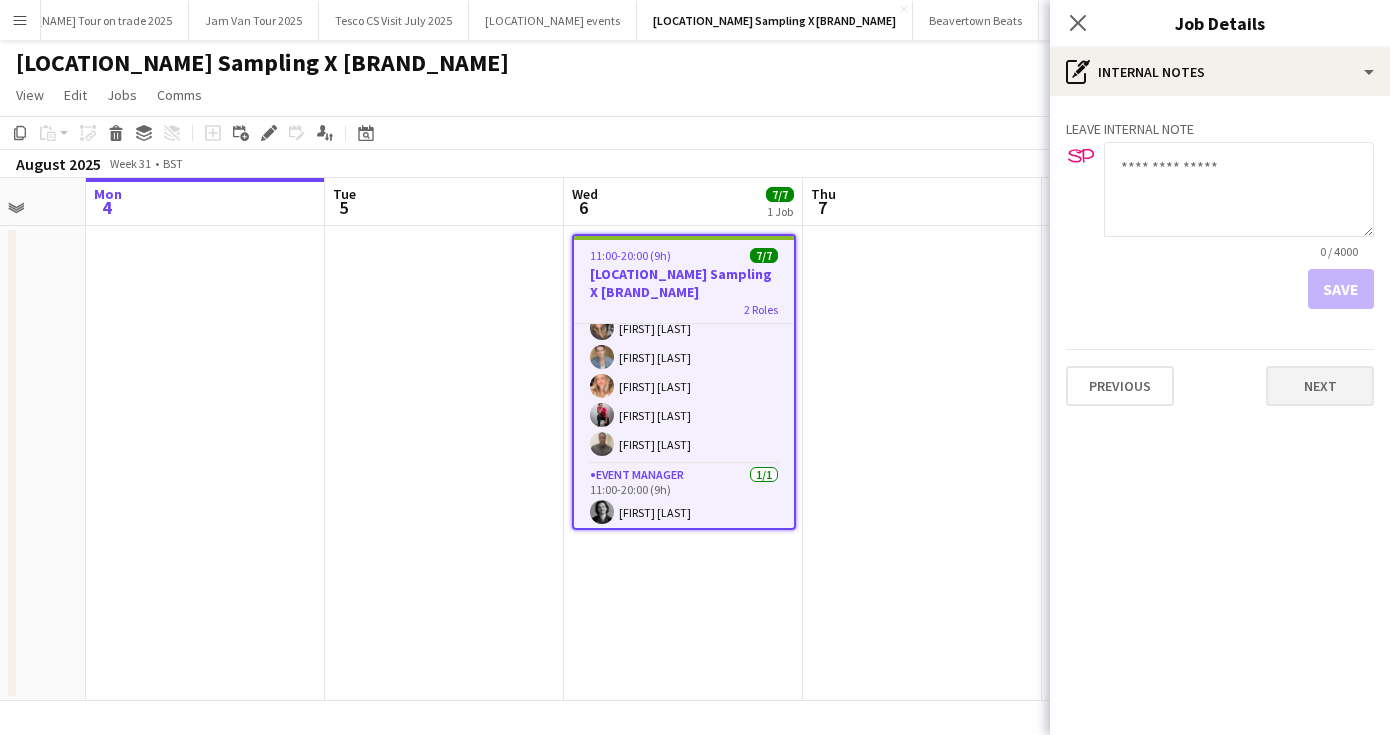 click on "Next" at bounding box center [1320, 386] 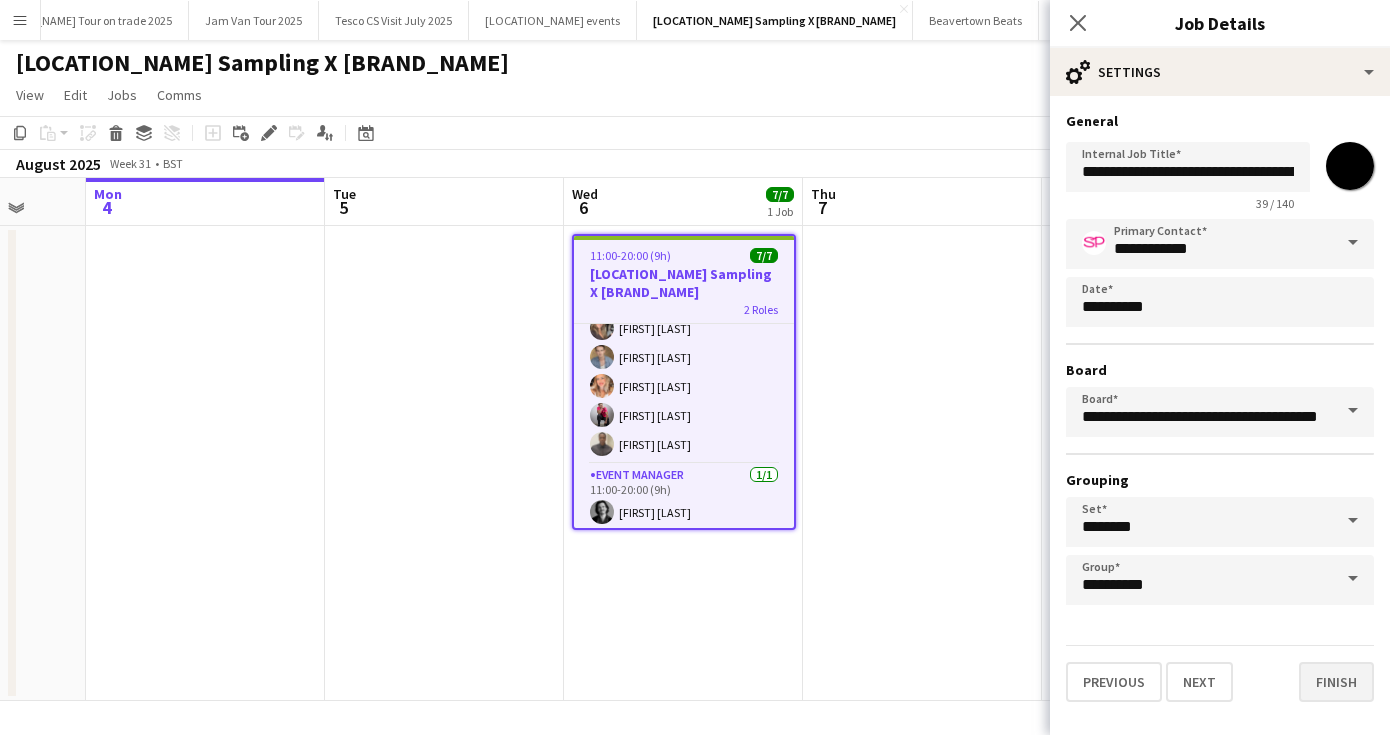 click on "Finish" at bounding box center (1336, 682) 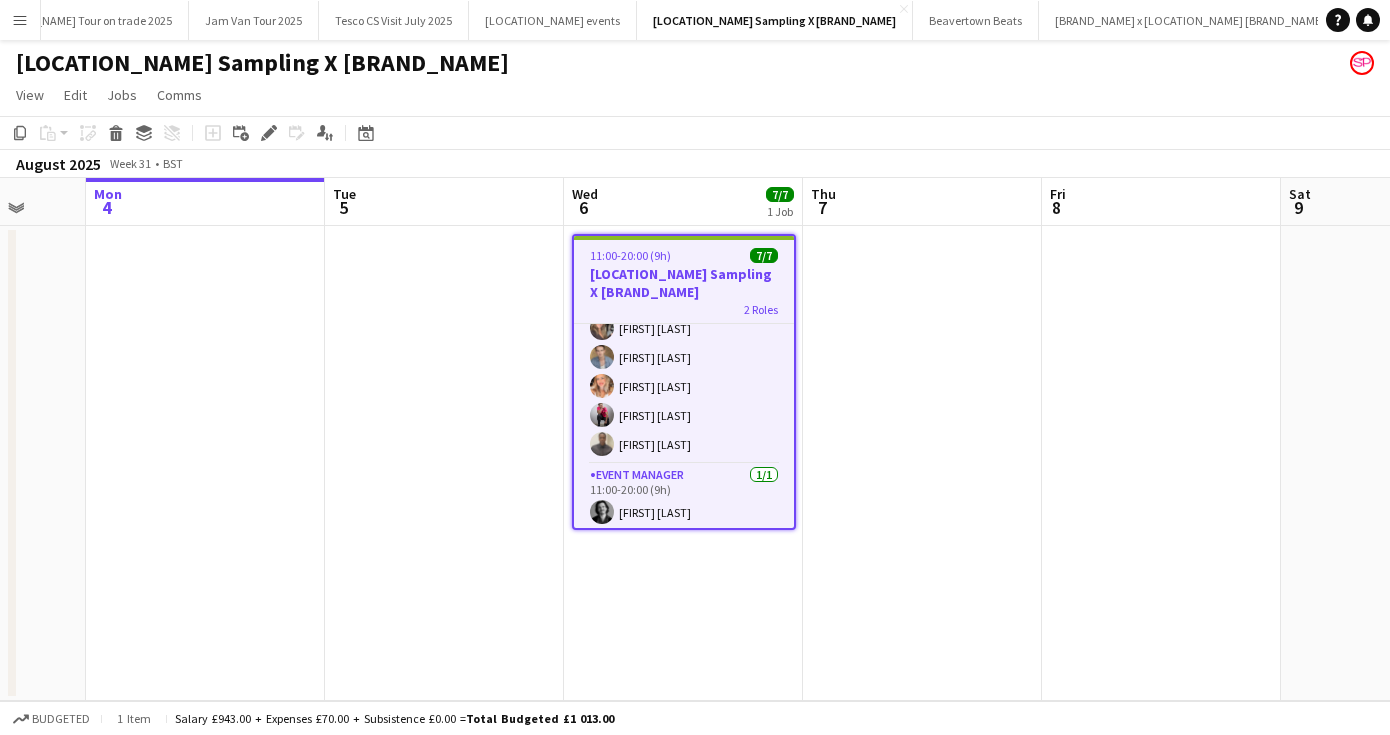 click on "11:00-20:00 (9h)" at bounding box center (630, 255) 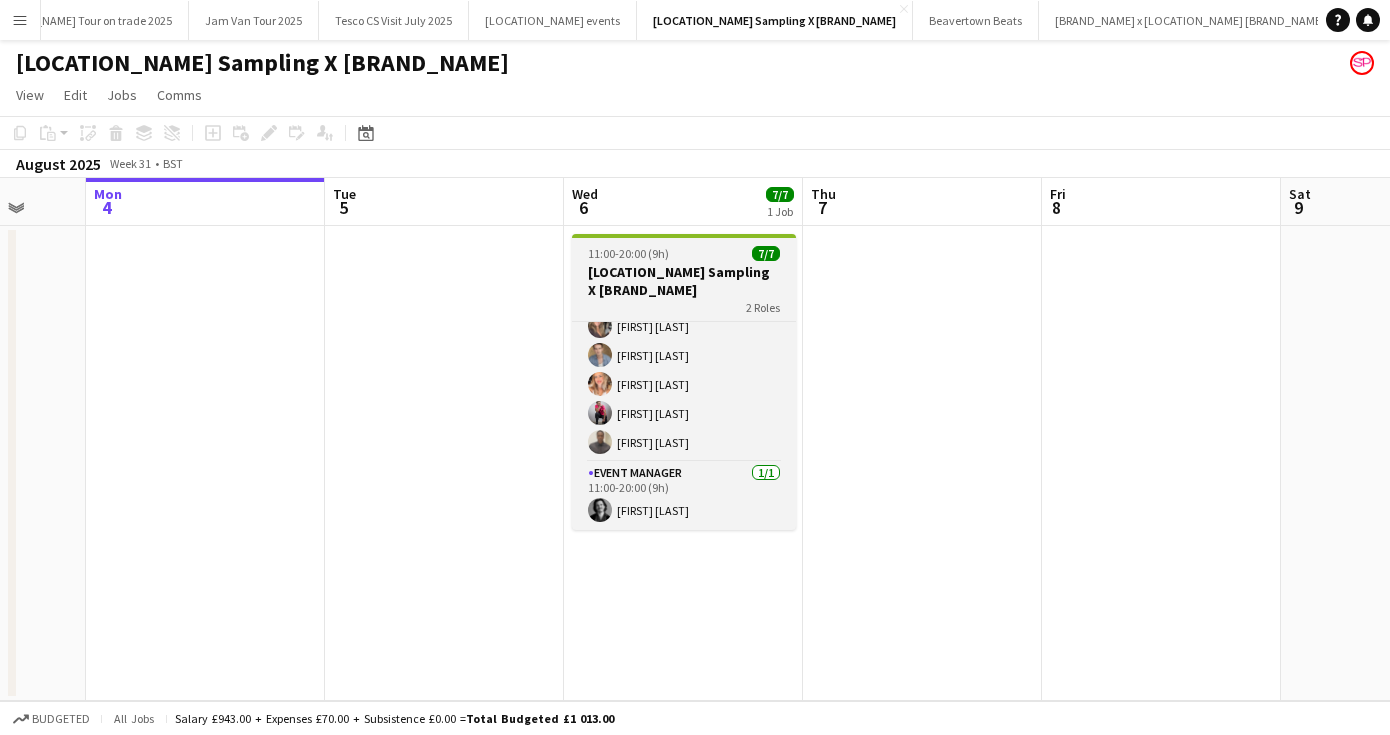 click on "11:00-20:00 (9h)" at bounding box center (628, 253) 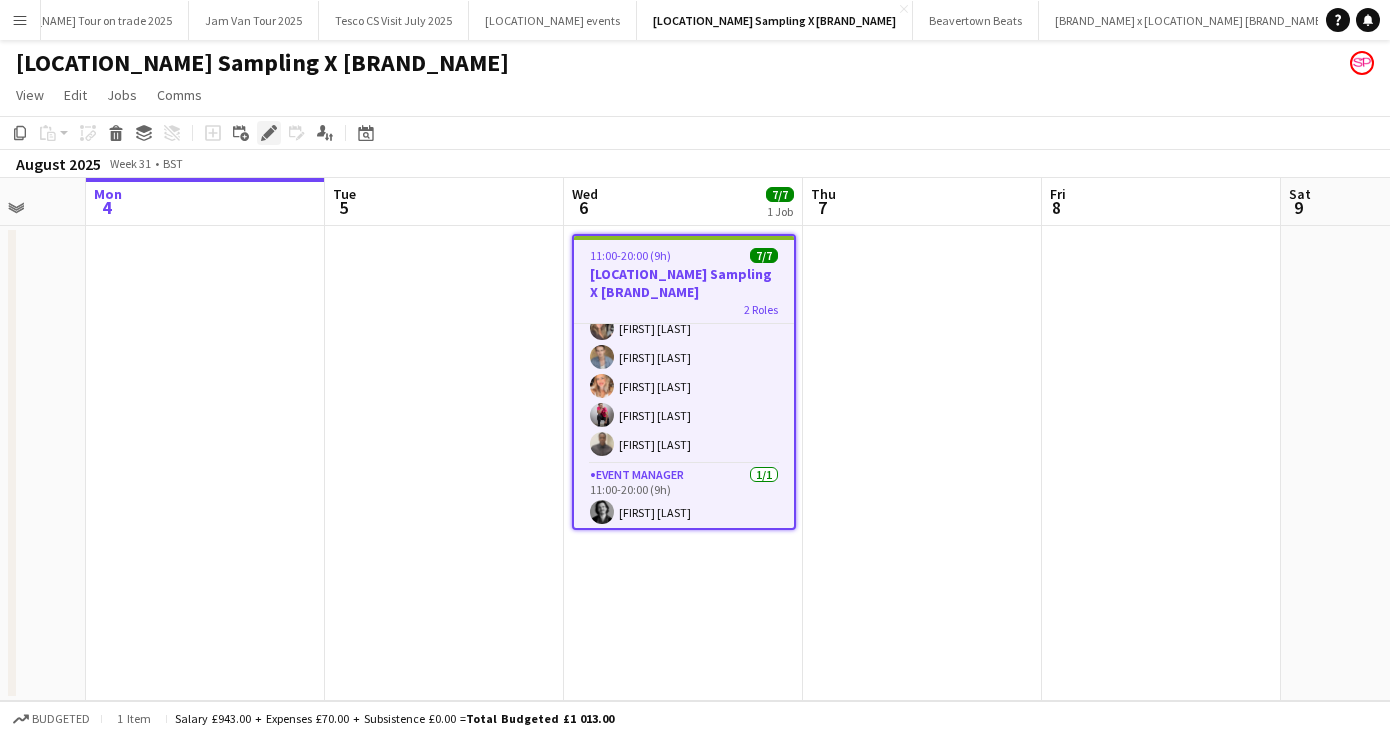 click on "Edit" 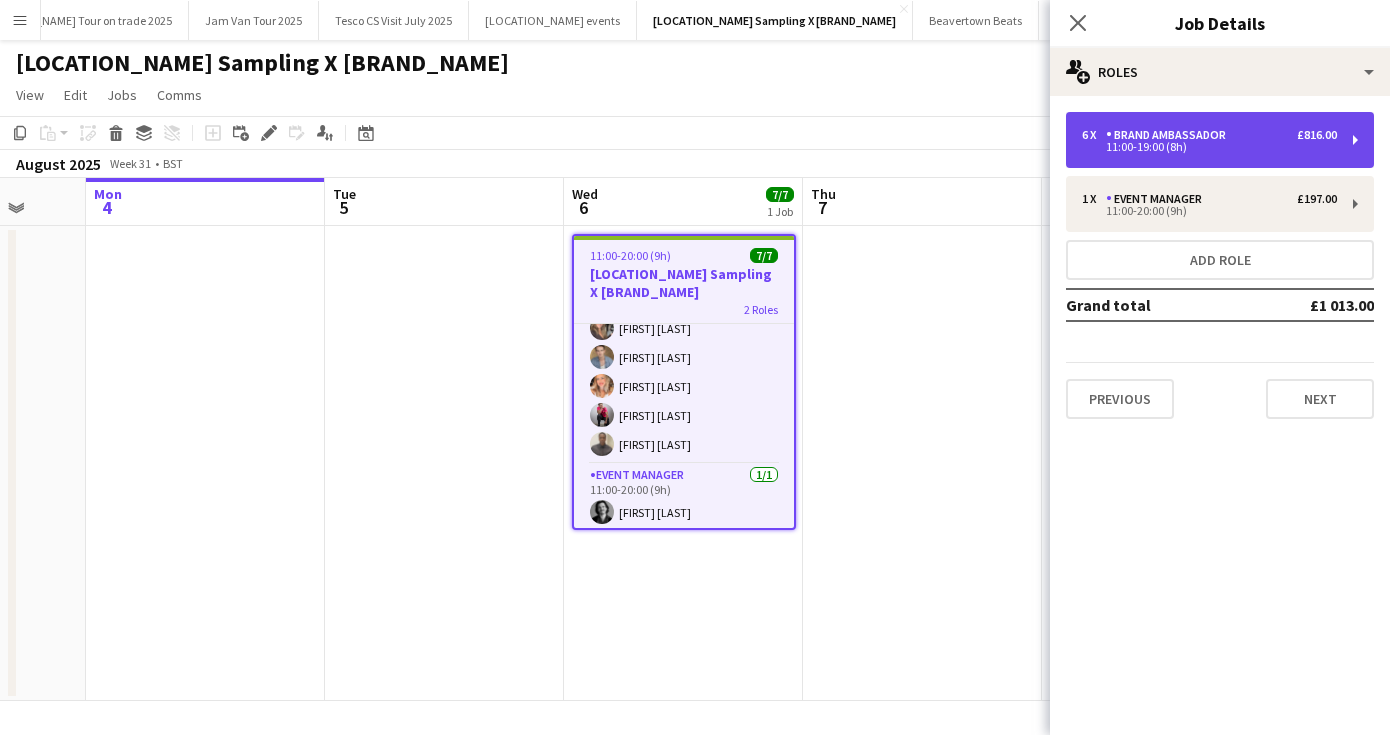 click on "6 x   Brand Ambassador   £816.00   11:00-19:00 (8h)" at bounding box center [1220, 140] 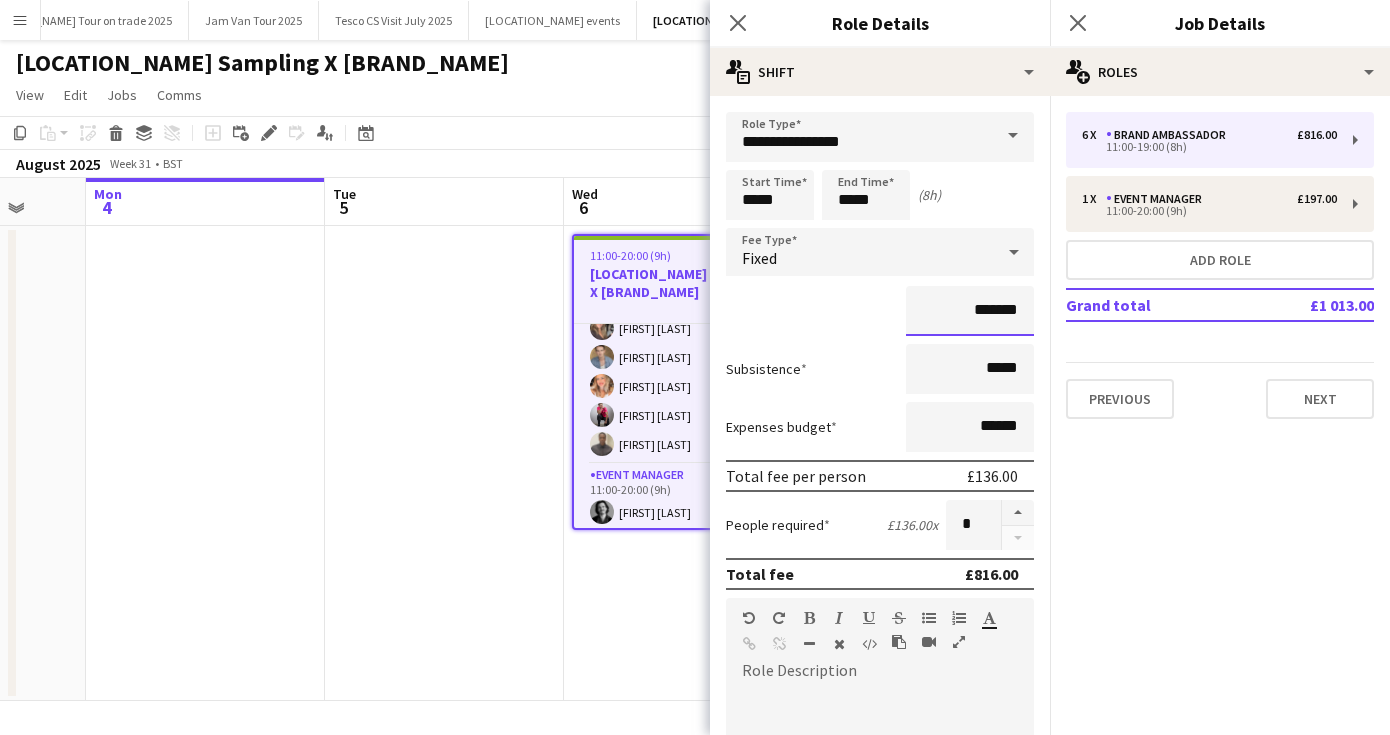 click on "*******" at bounding box center [970, 311] 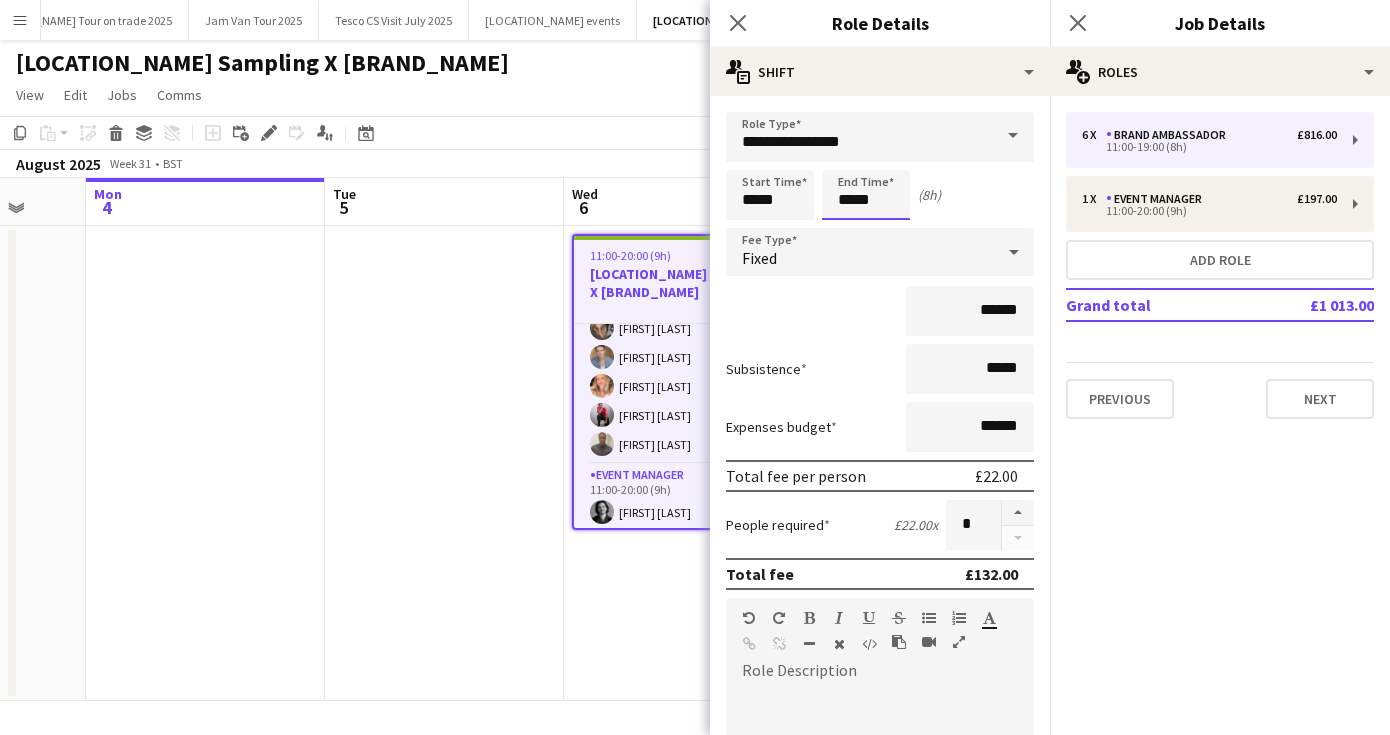 click on "*****" at bounding box center (866, 195) 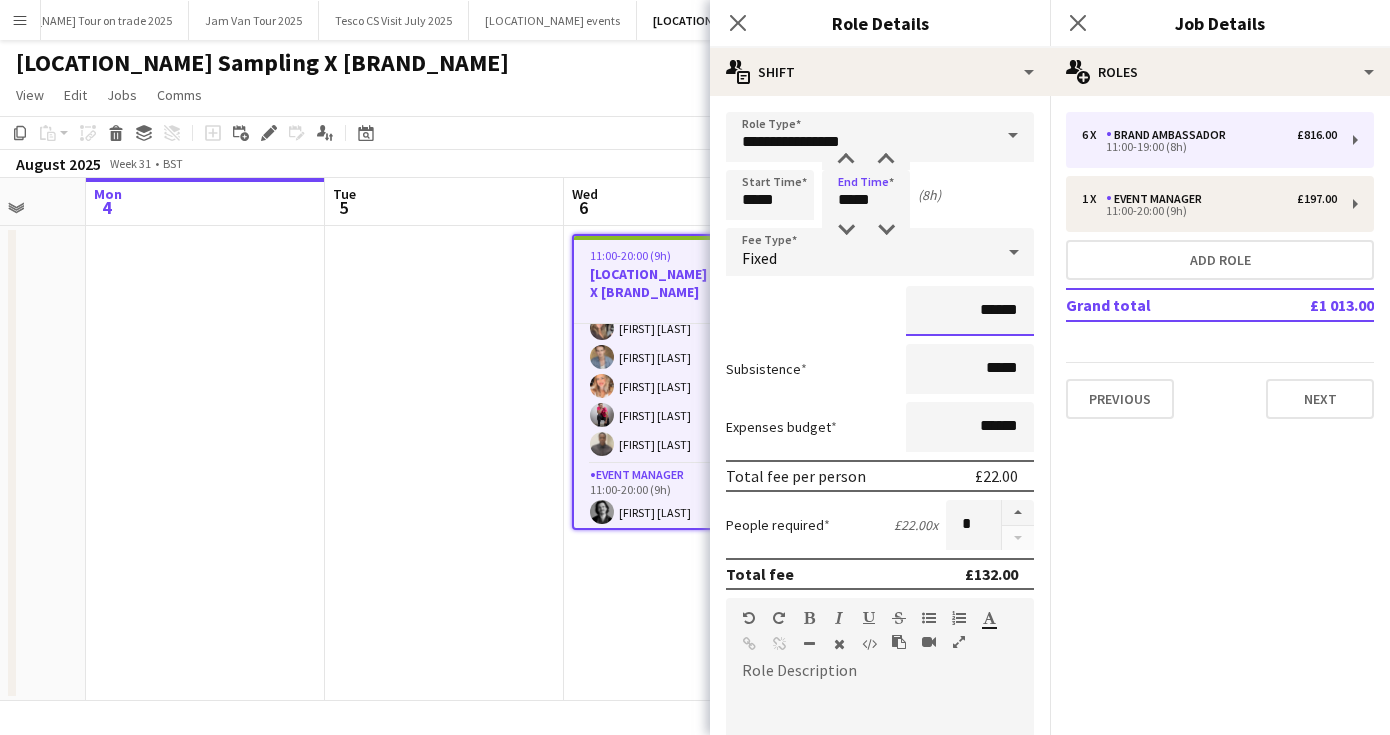 click on "******" at bounding box center (970, 311) 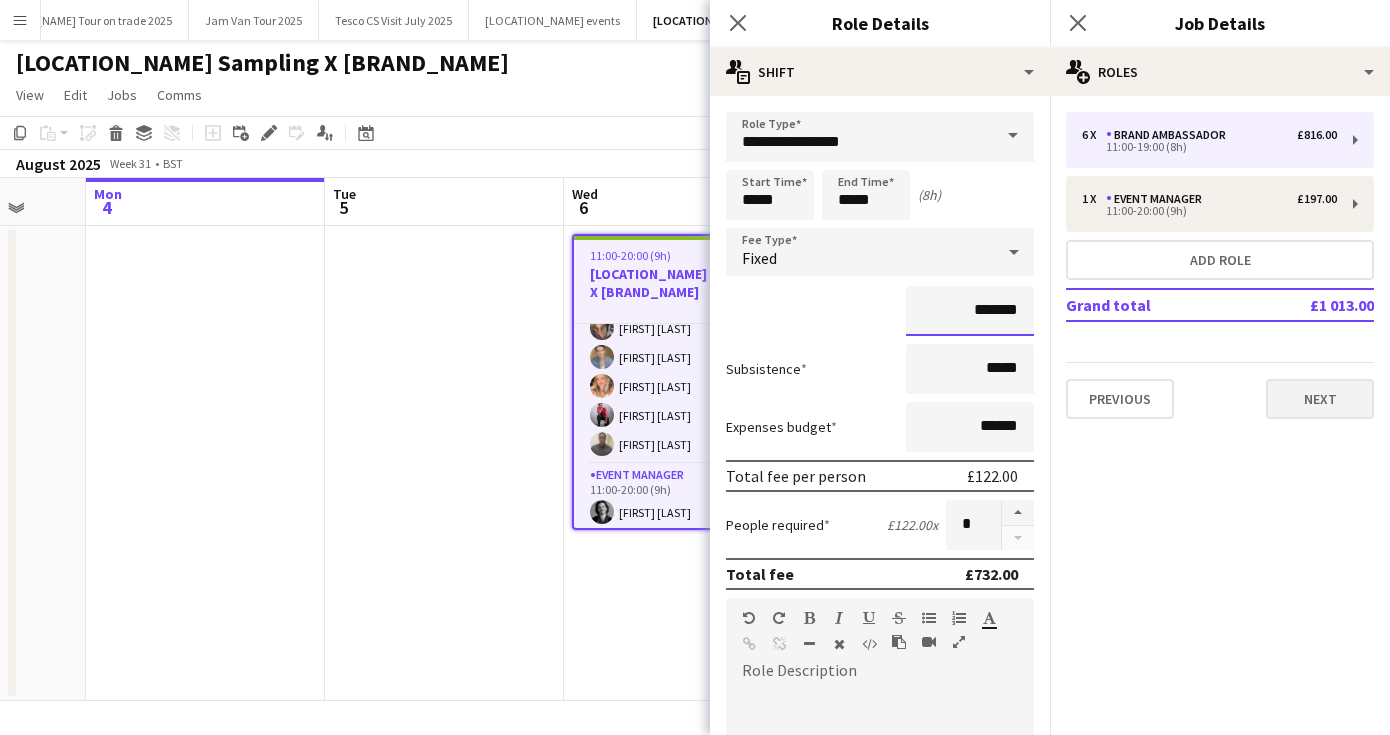 type on "*******" 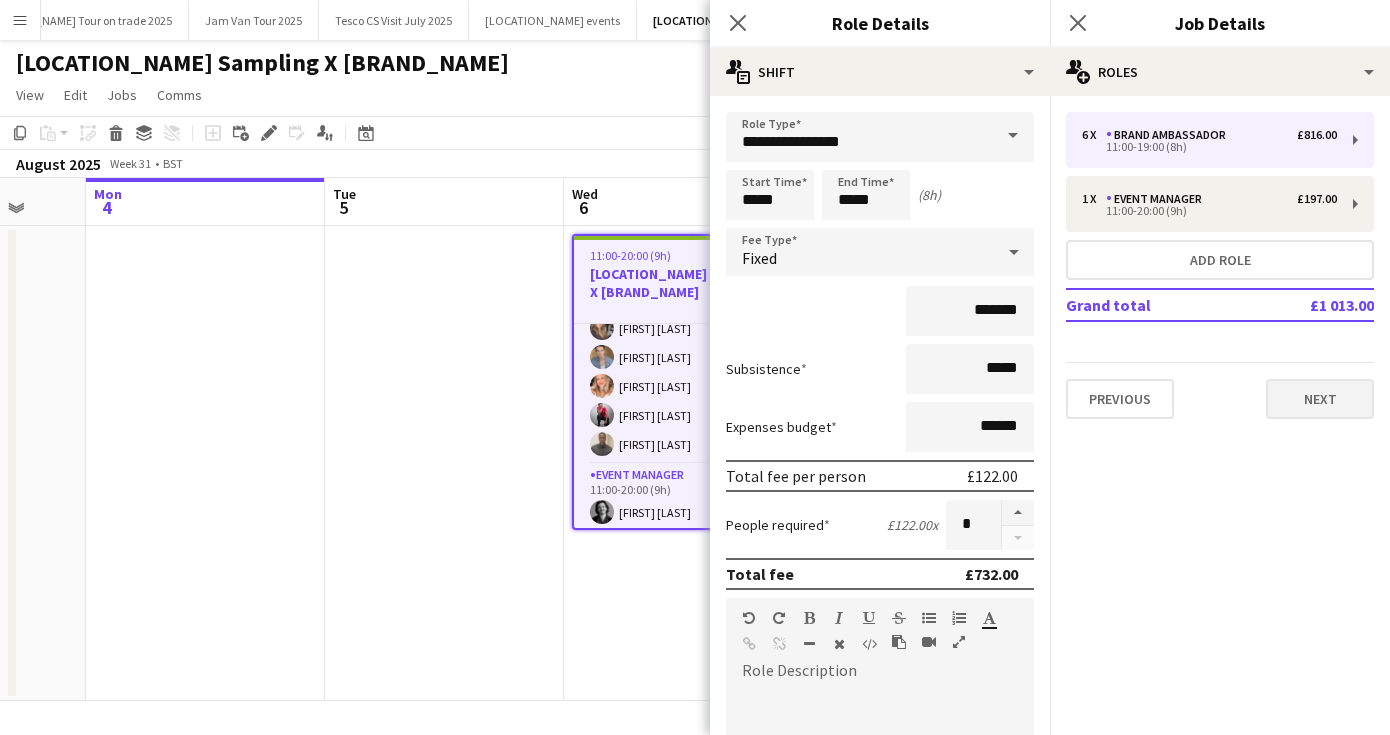 click on "Next" at bounding box center [1320, 399] 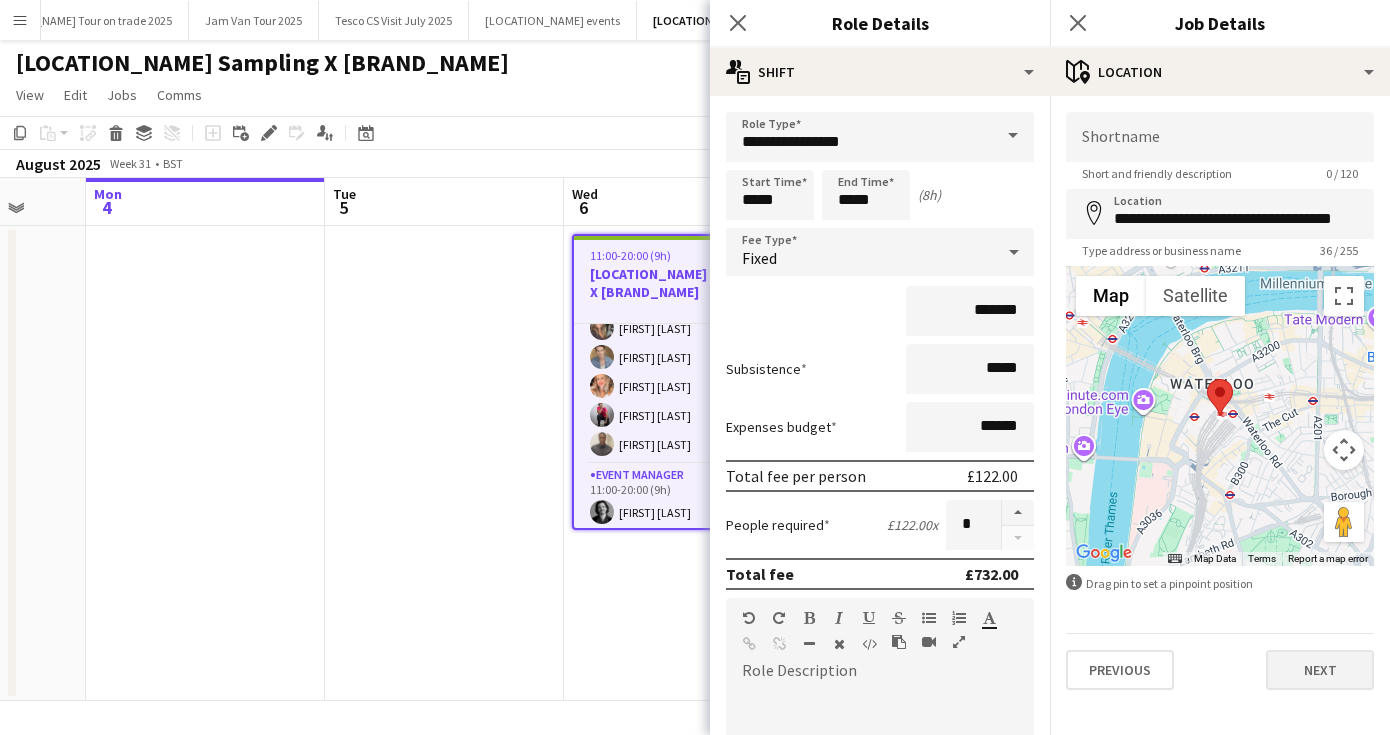 click on "Next" at bounding box center [1320, 670] 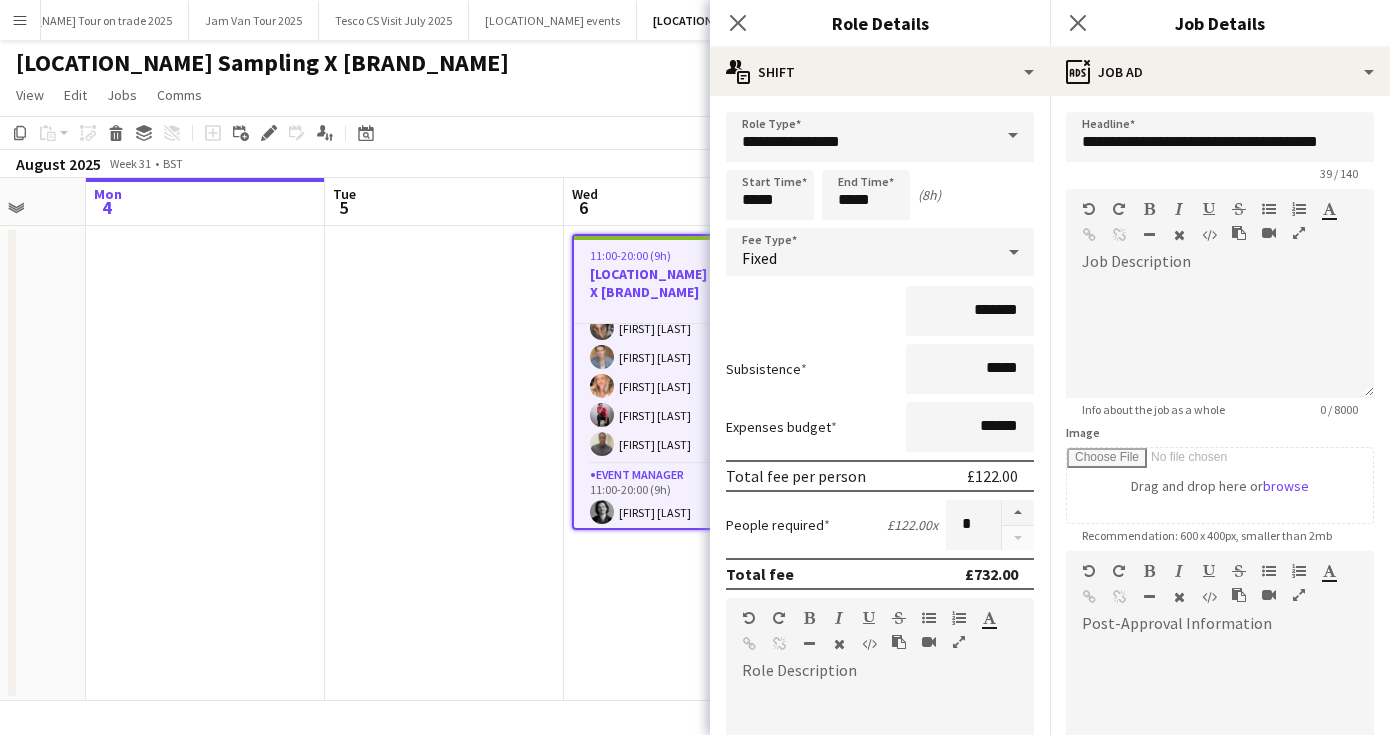 click on "Close pop-in" 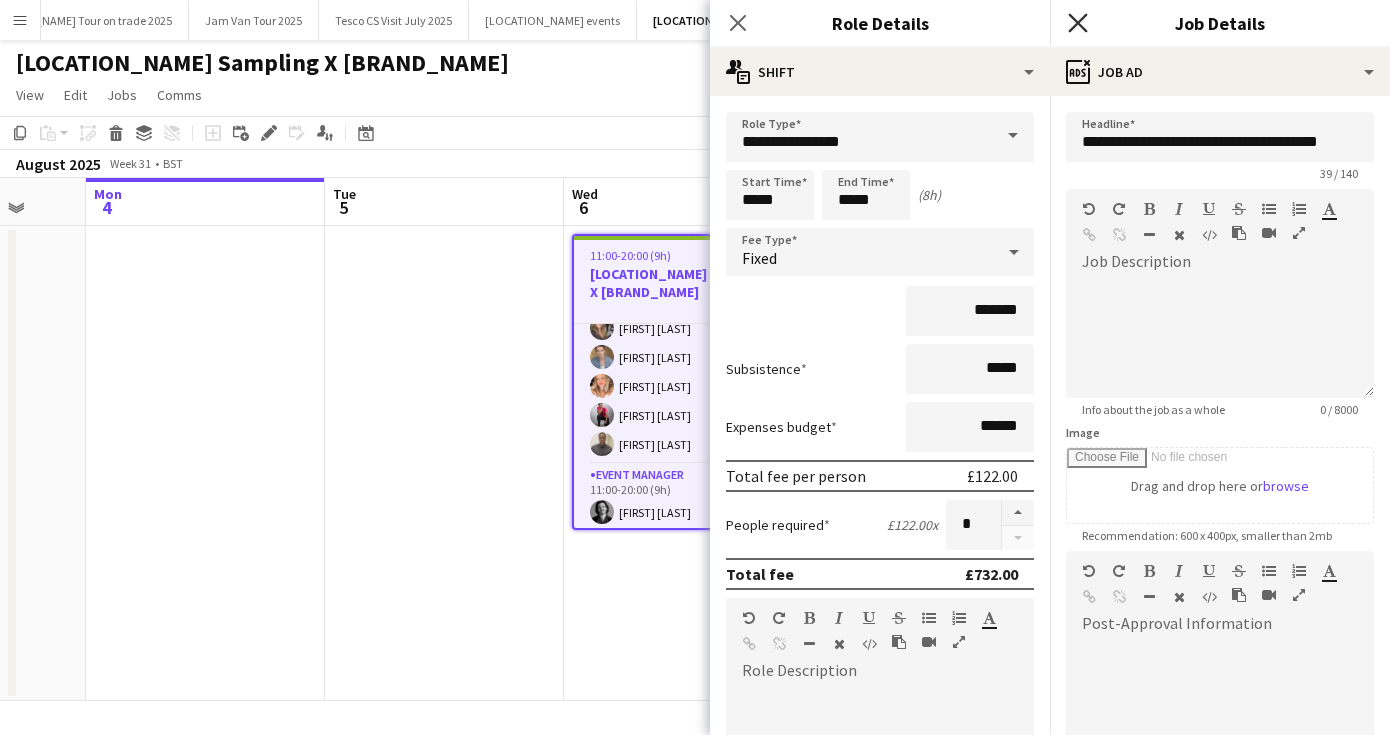 click 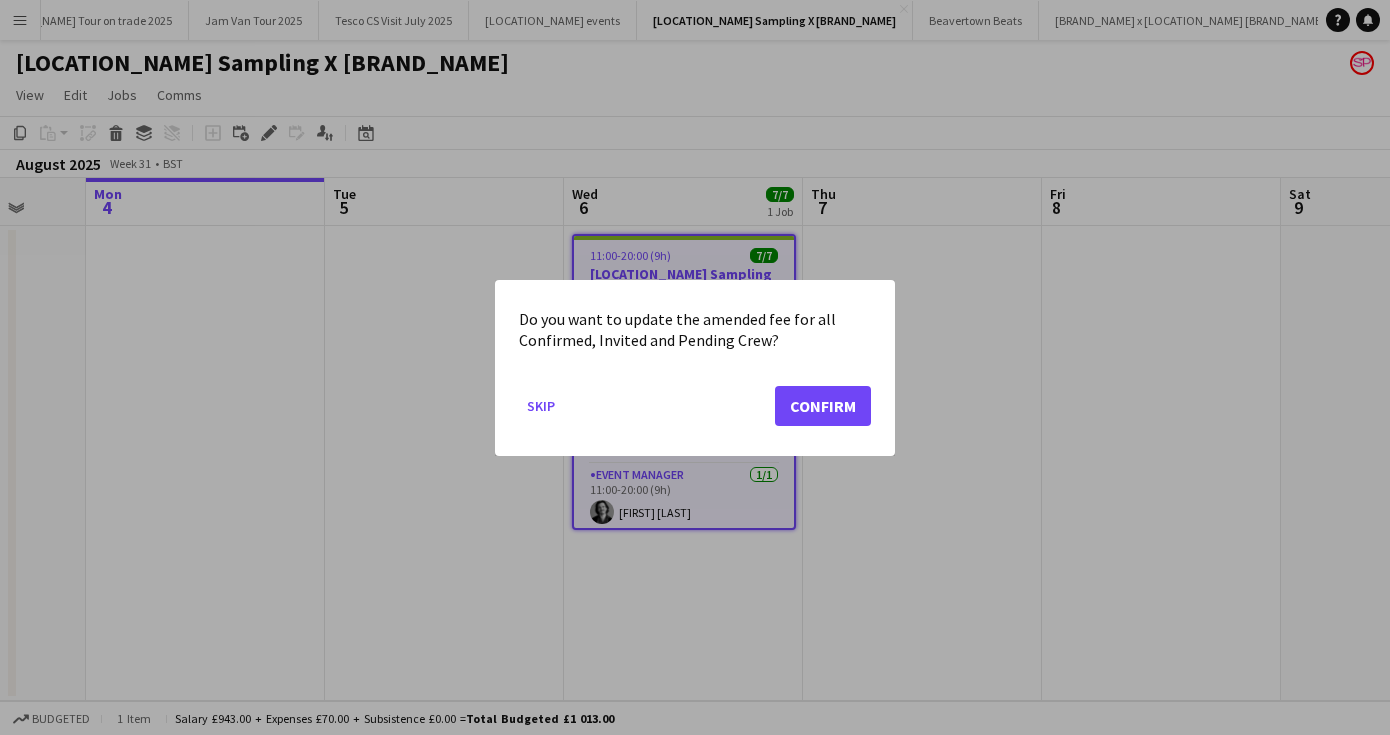 click on "Confirm" 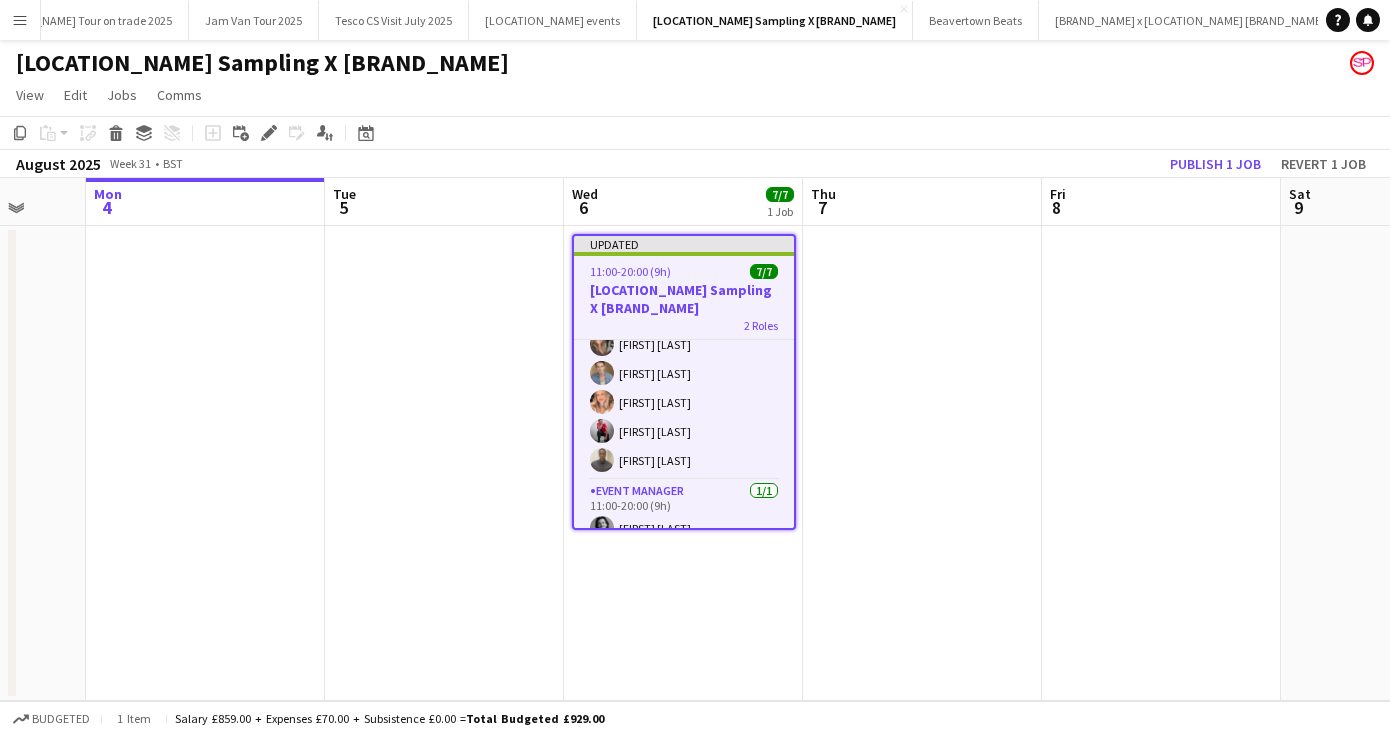click at bounding box center [922, 463] 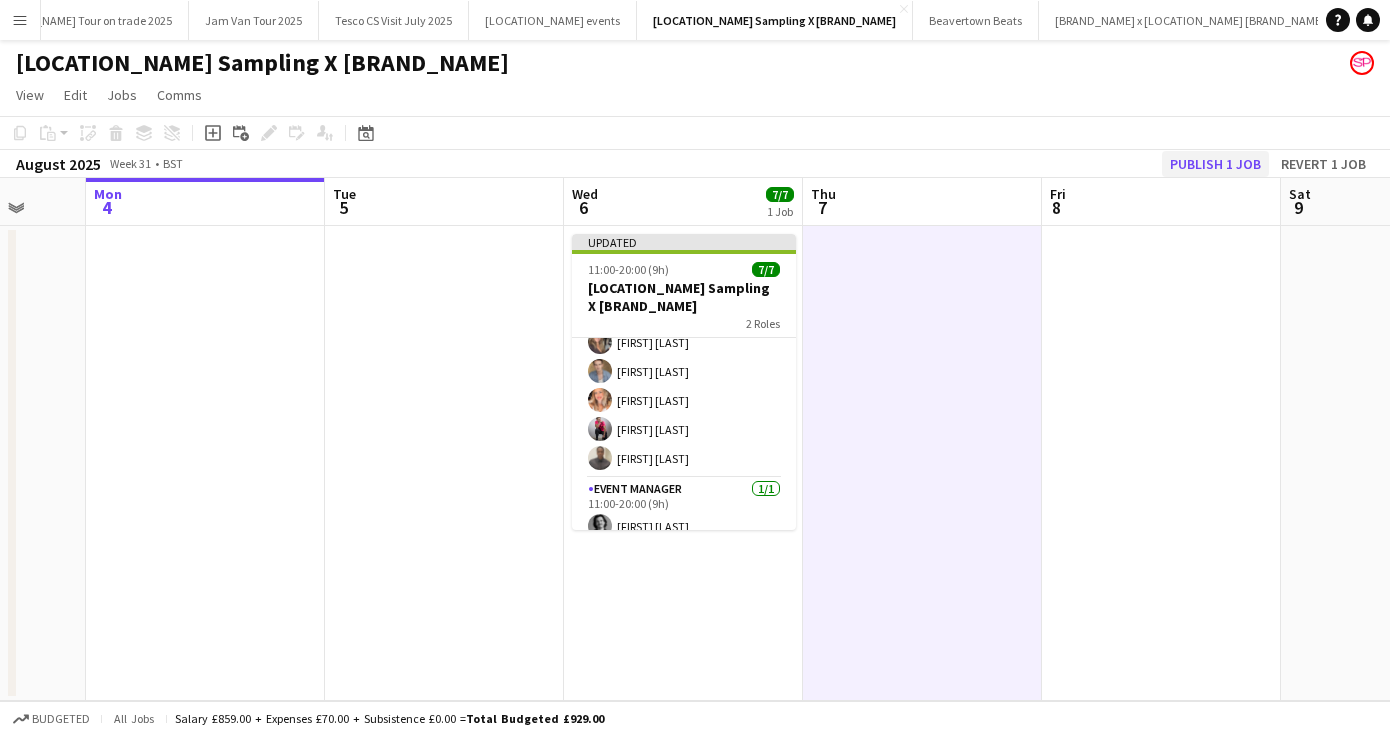click on "Publish 1 job" 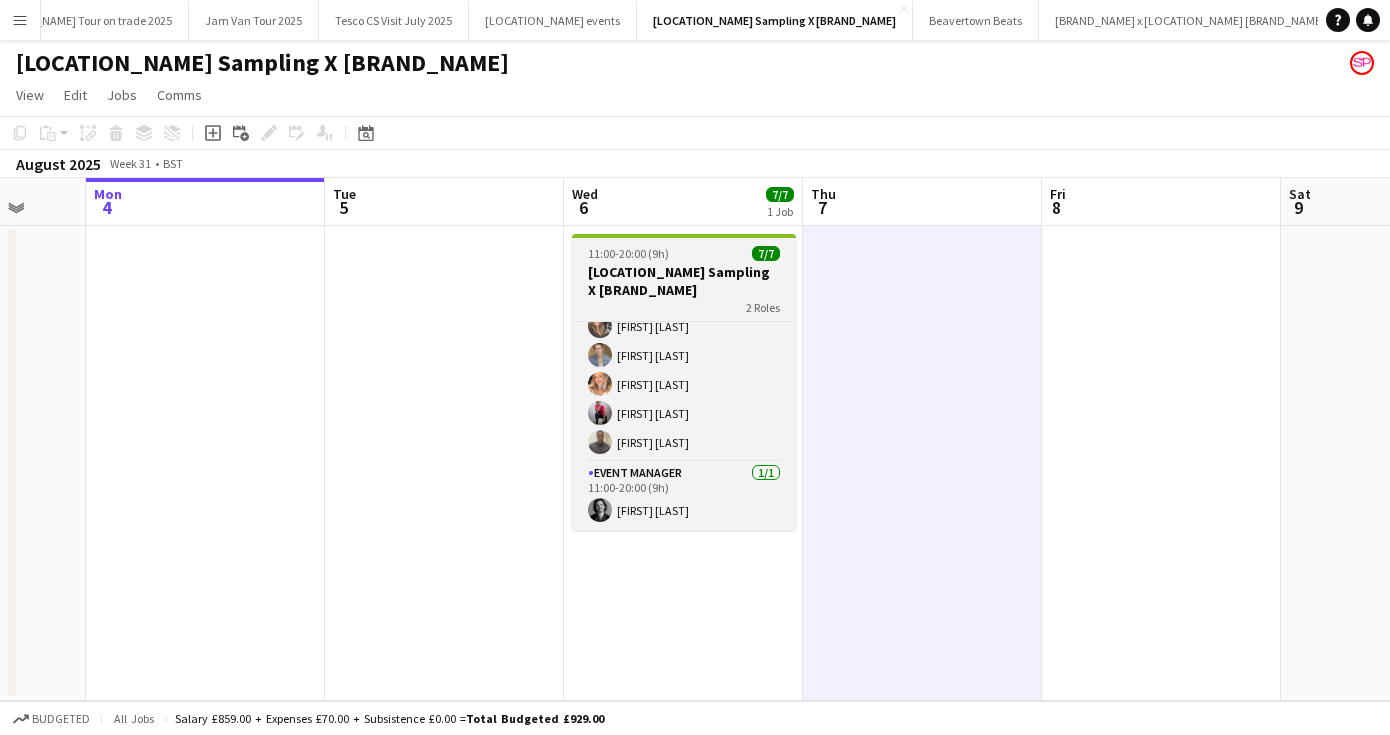 click on "11:00-20:00 (9h)" at bounding box center (628, 253) 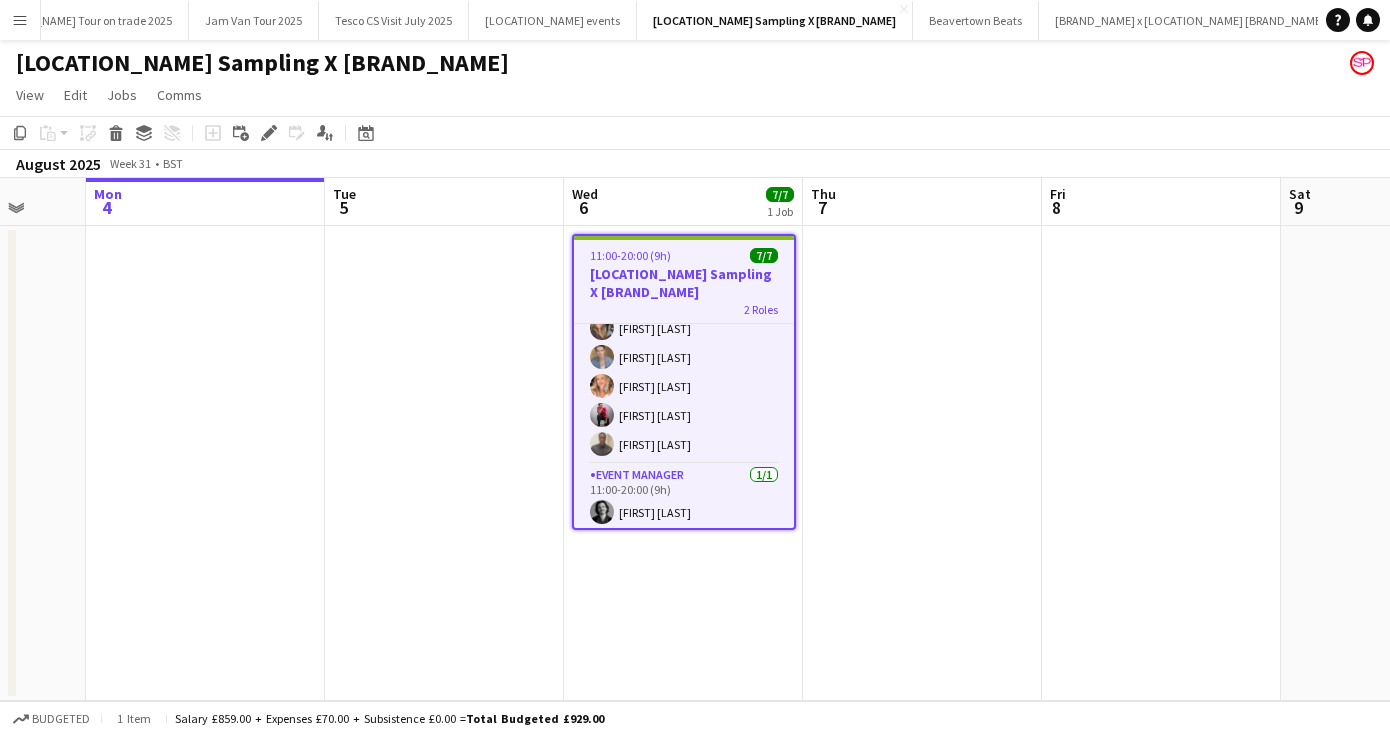 scroll, scrollTop: 0, scrollLeft: 0, axis: both 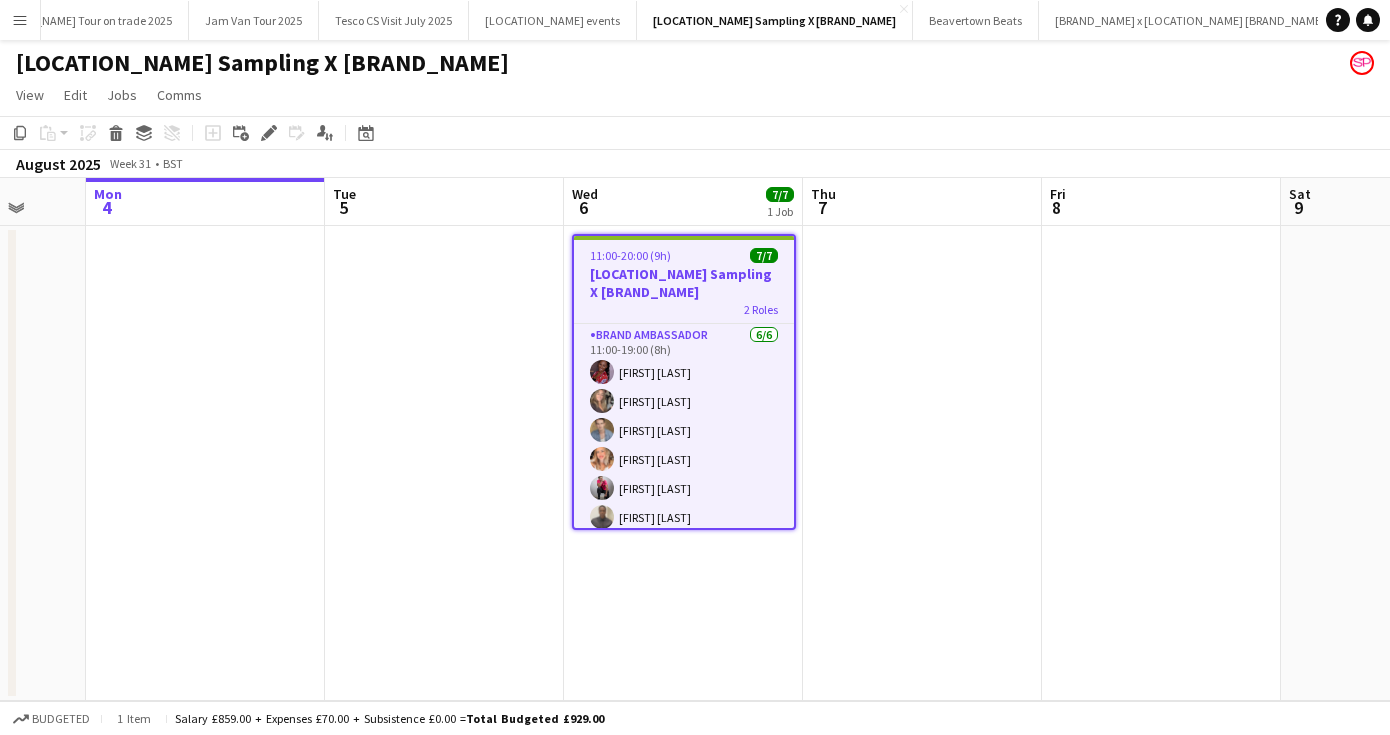drag, startPoint x: 788, startPoint y: 412, endPoint x: 788, endPoint y: 278, distance: 134 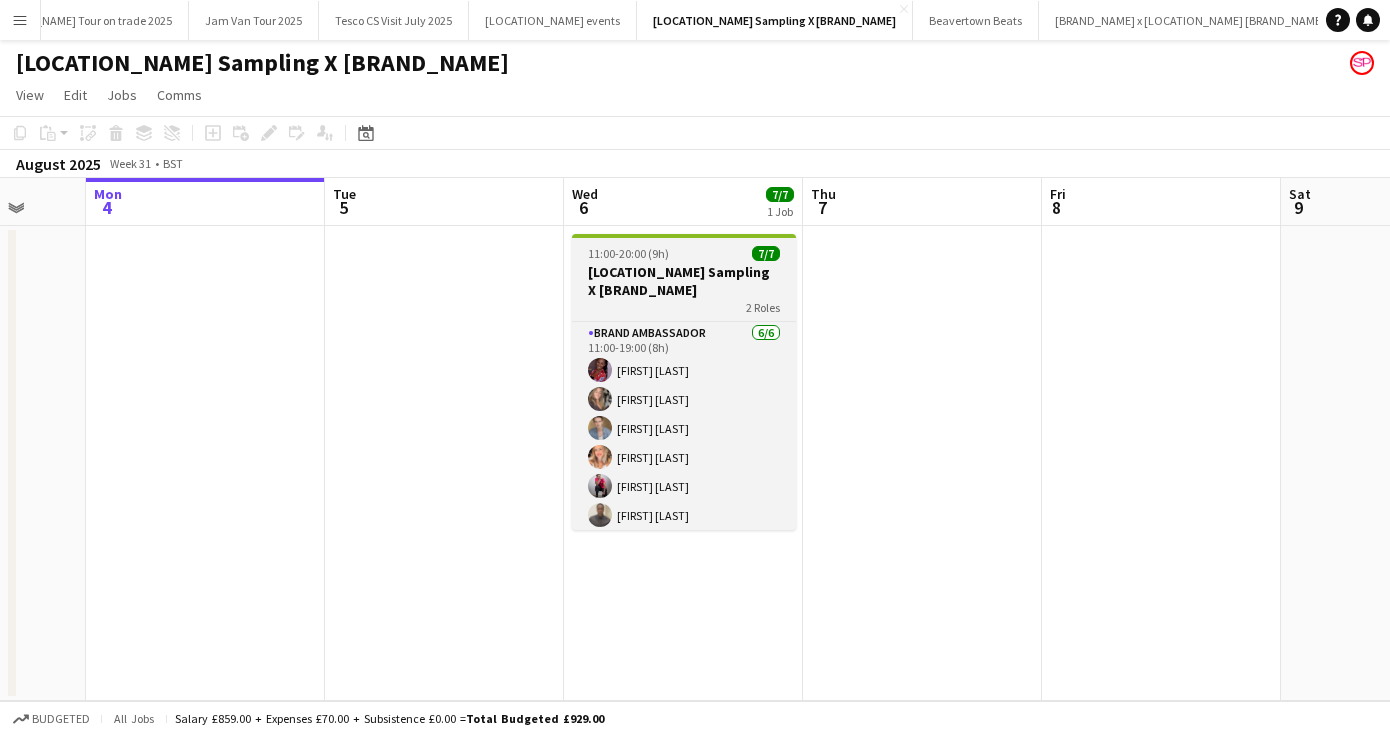 click on "11:00-20:00 (9h)" at bounding box center (628, 253) 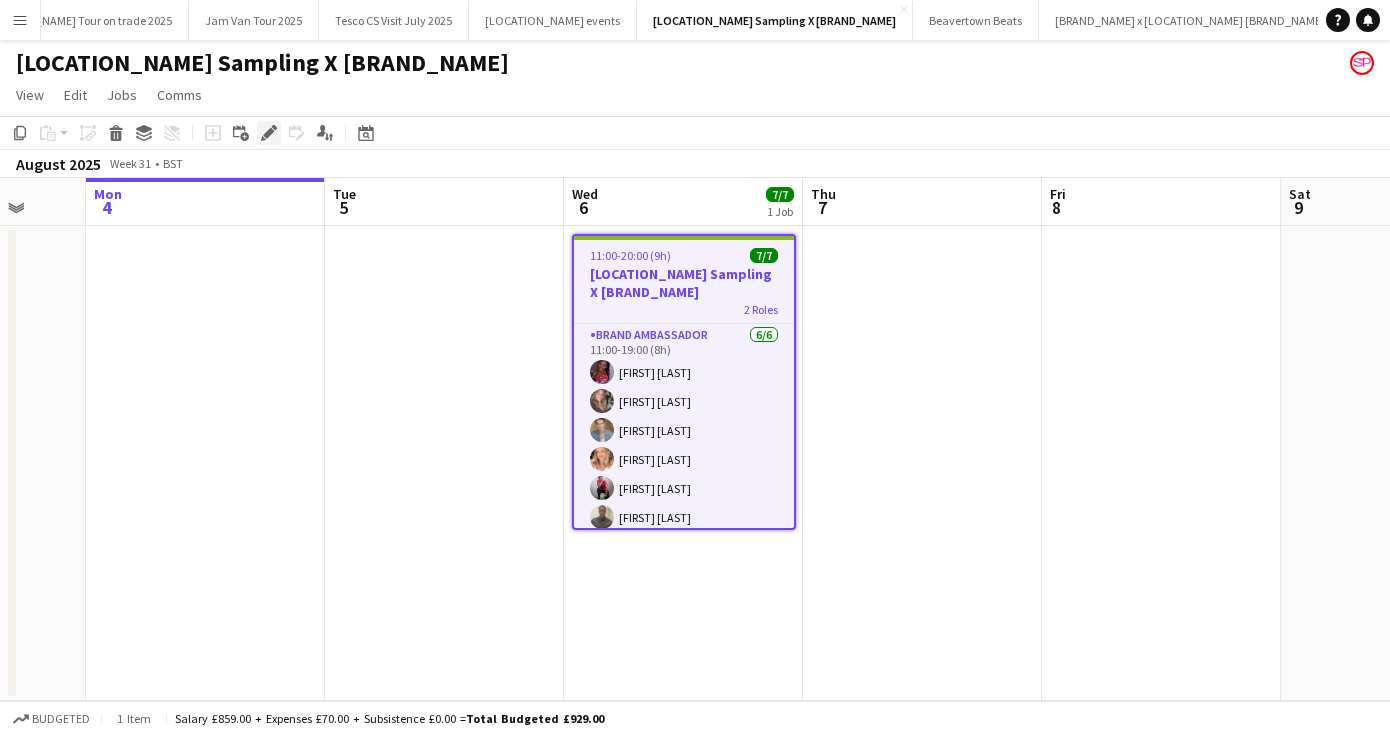 click 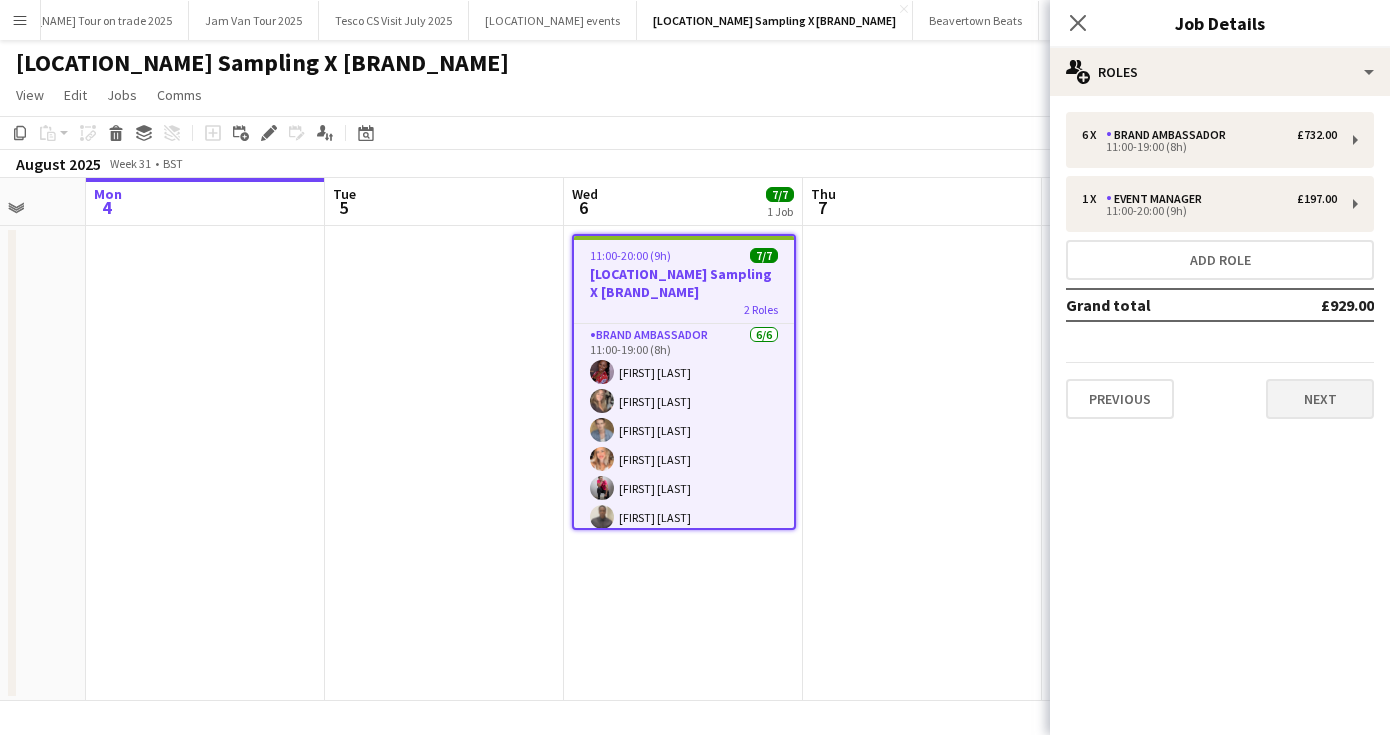 click on "Next" at bounding box center [1320, 399] 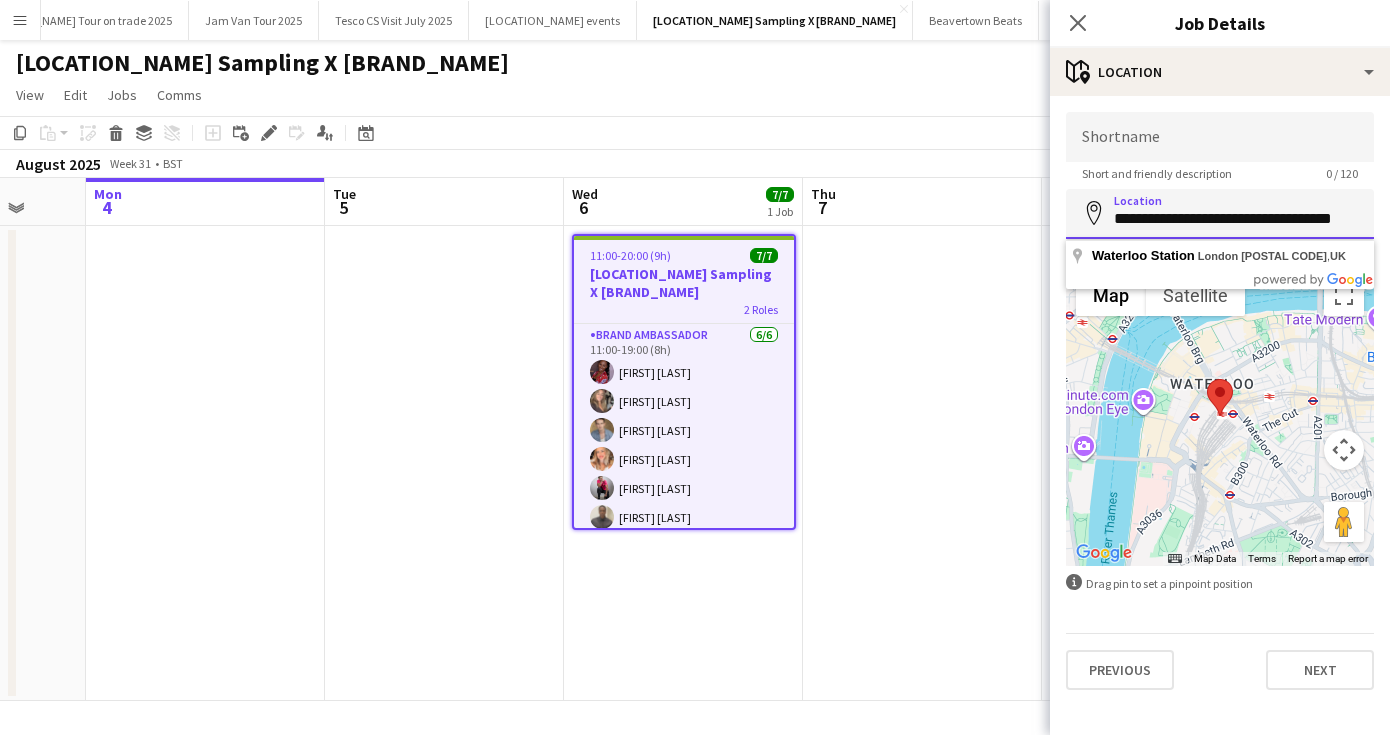 drag, startPoint x: 1116, startPoint y: 220, endPoint x: 950, endPoint y: 218, distance: 166.01205 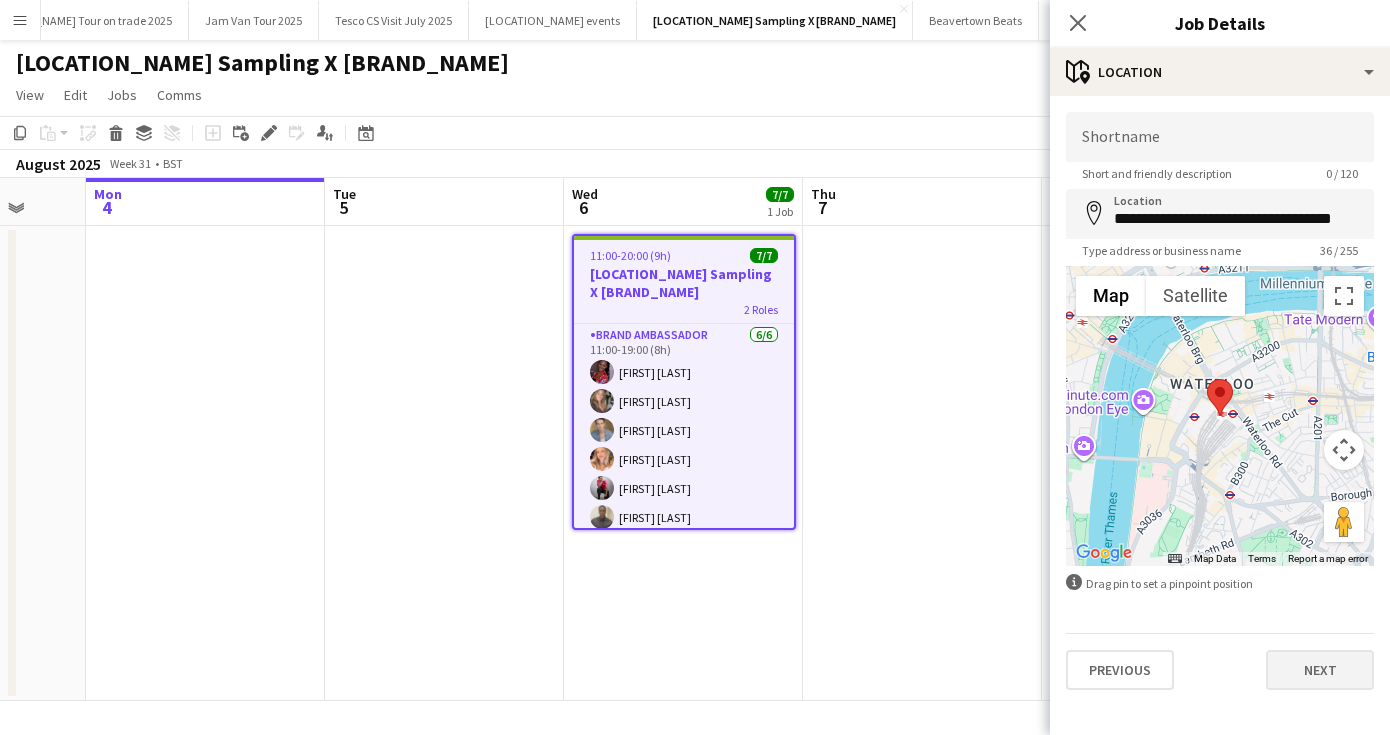 click on "Next" at bounding box center (1320, 670) 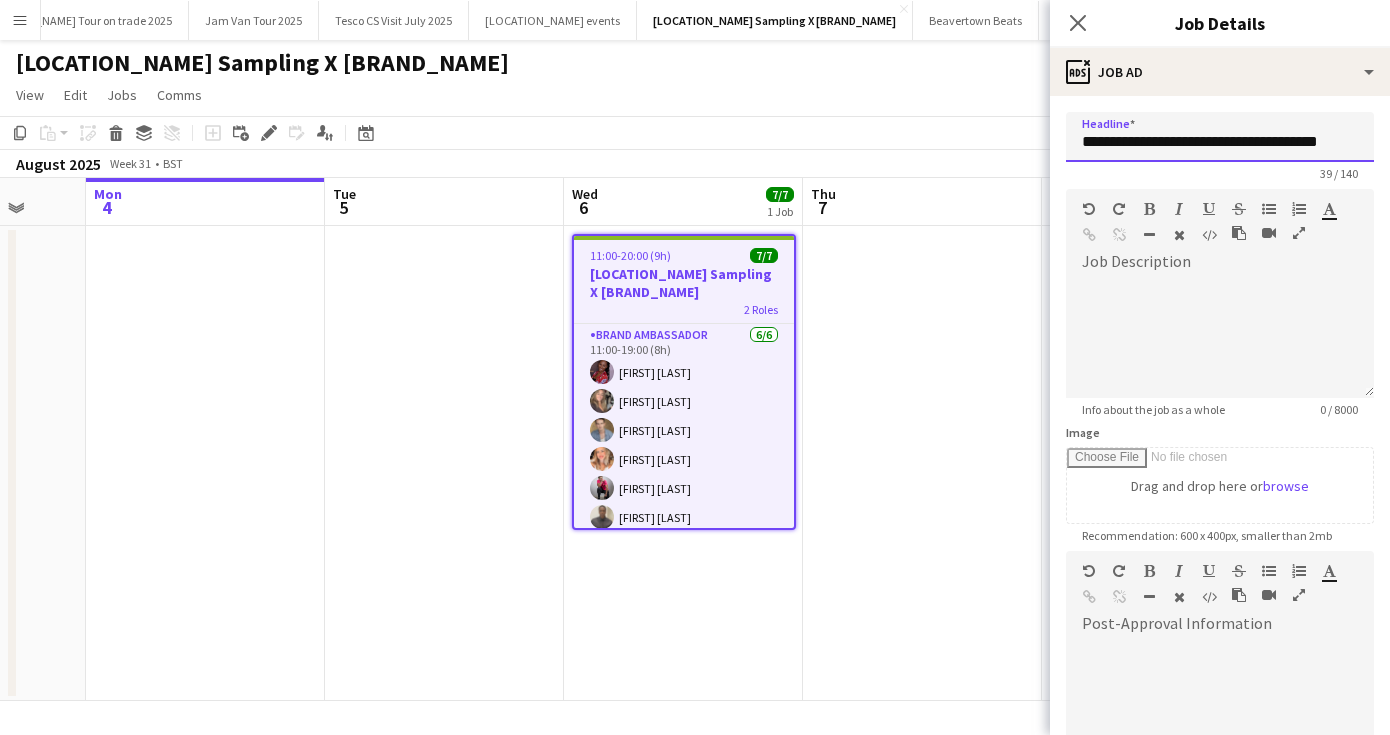 click on "**********" at bounding box center [1220, 137] 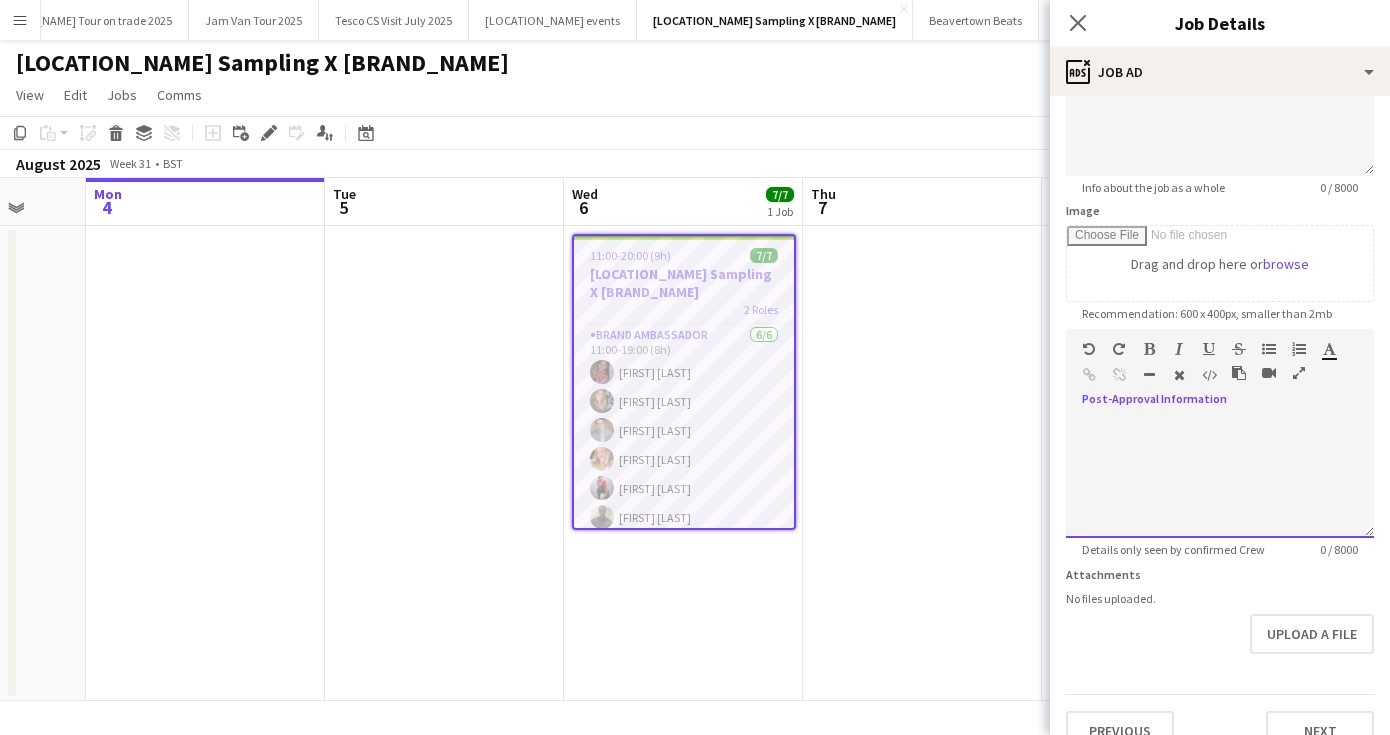scroll, scrollTop: 254, scrollLeft: 0, axis: vertical 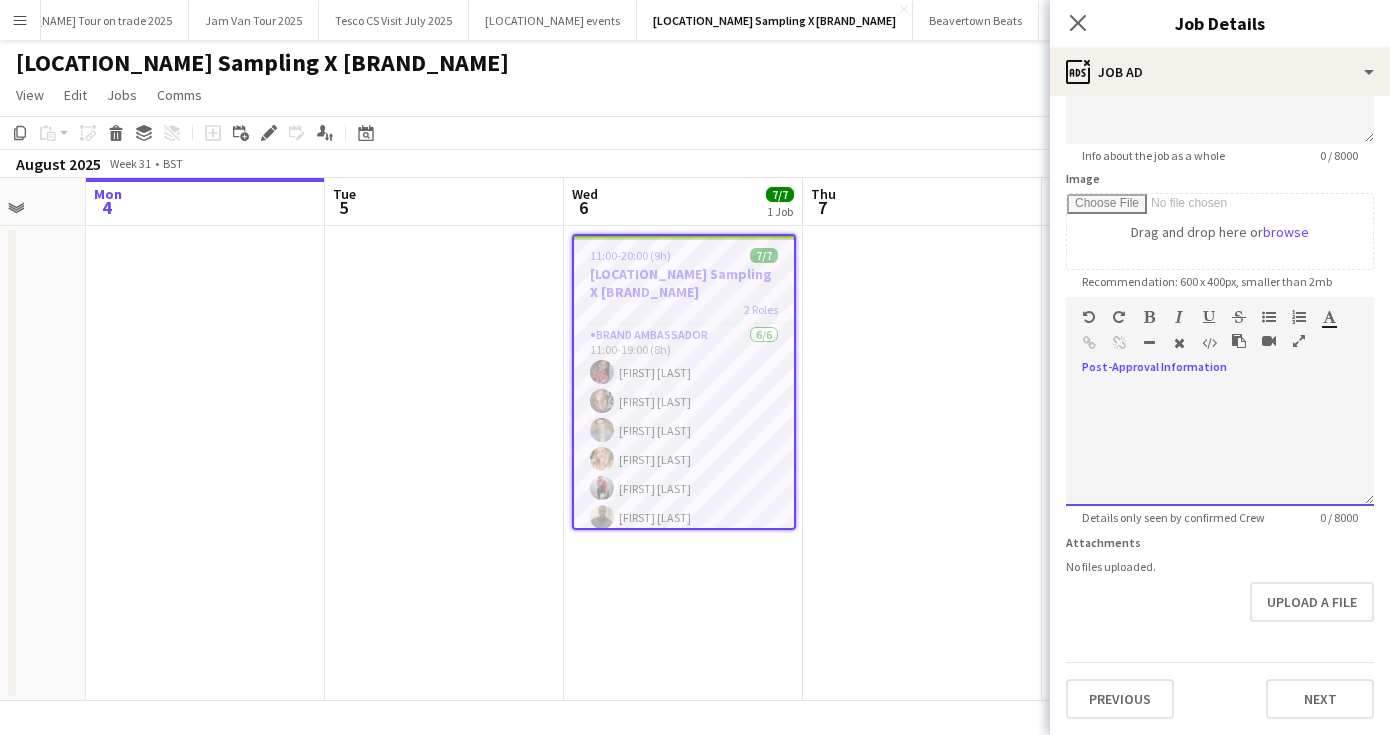 drag, startPoint x: 1284, startPoint y: 673, endPoint x: 1284, endPoint y: 791, distance: 118 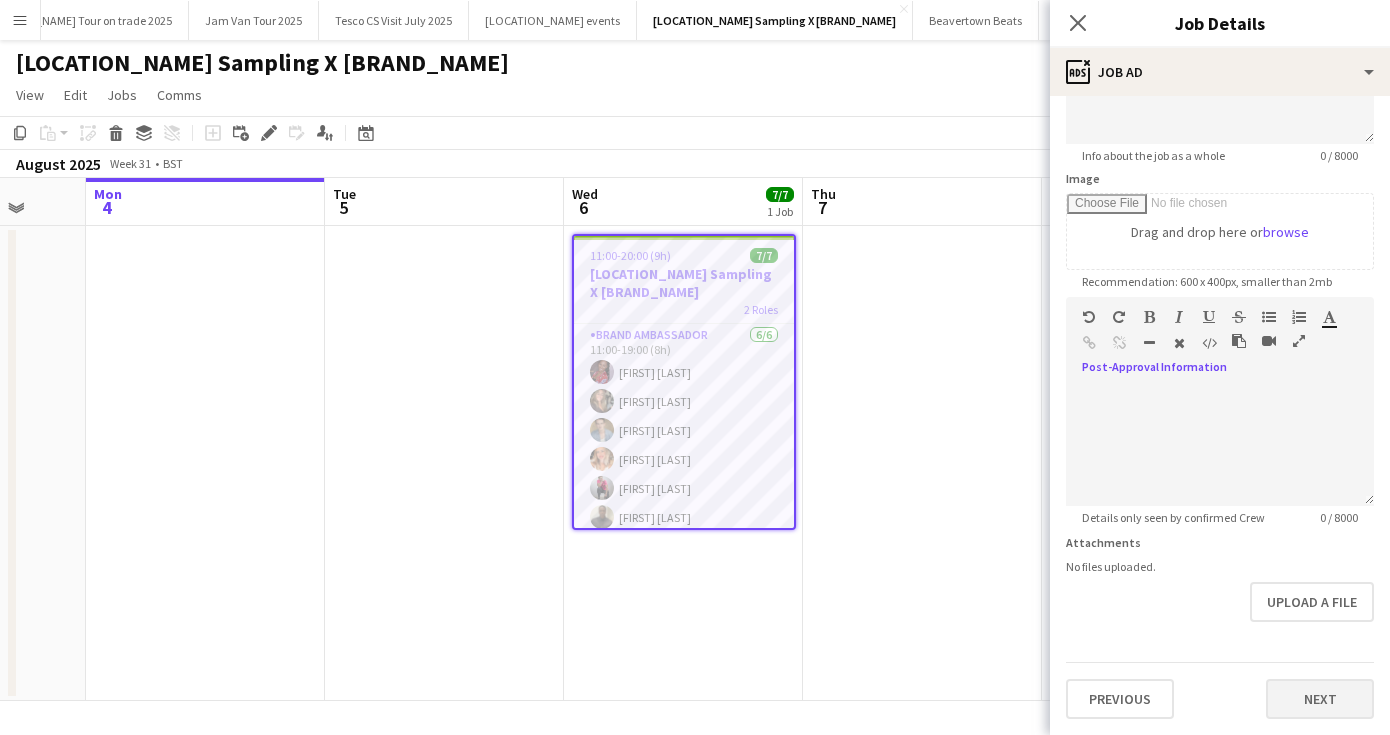 click on "Next" at bounding box center [1320, 699] 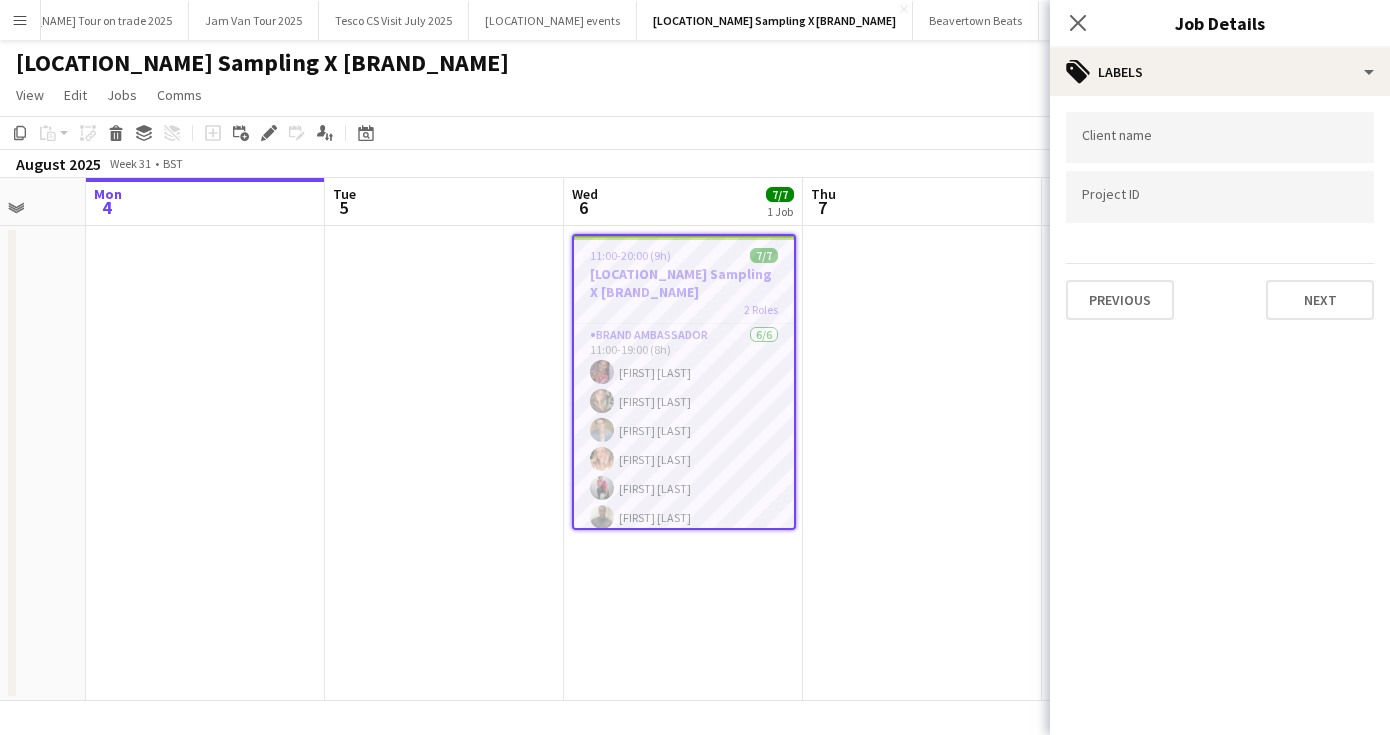 scroll, scrollTop: 0, scrollLeft: 0, axis: both 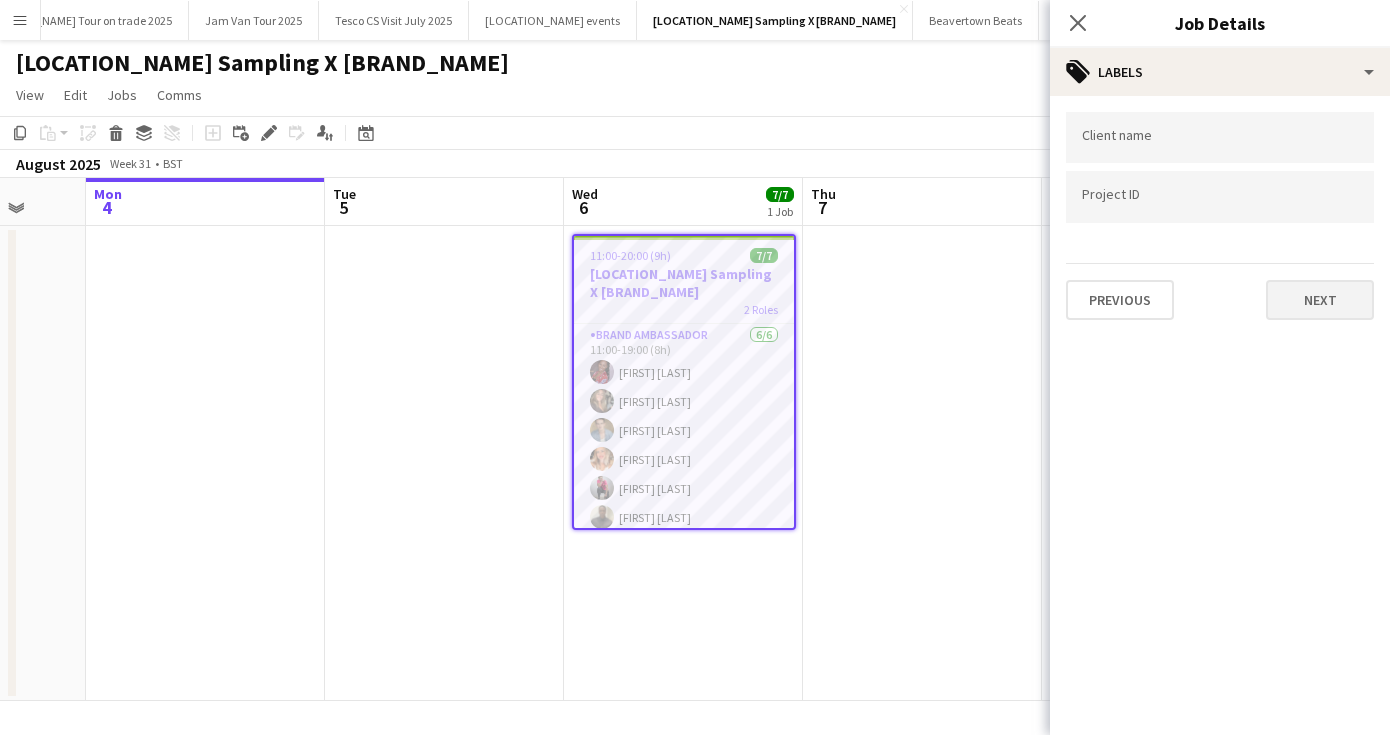 click on "Next" at bounding box center [1320, 300] 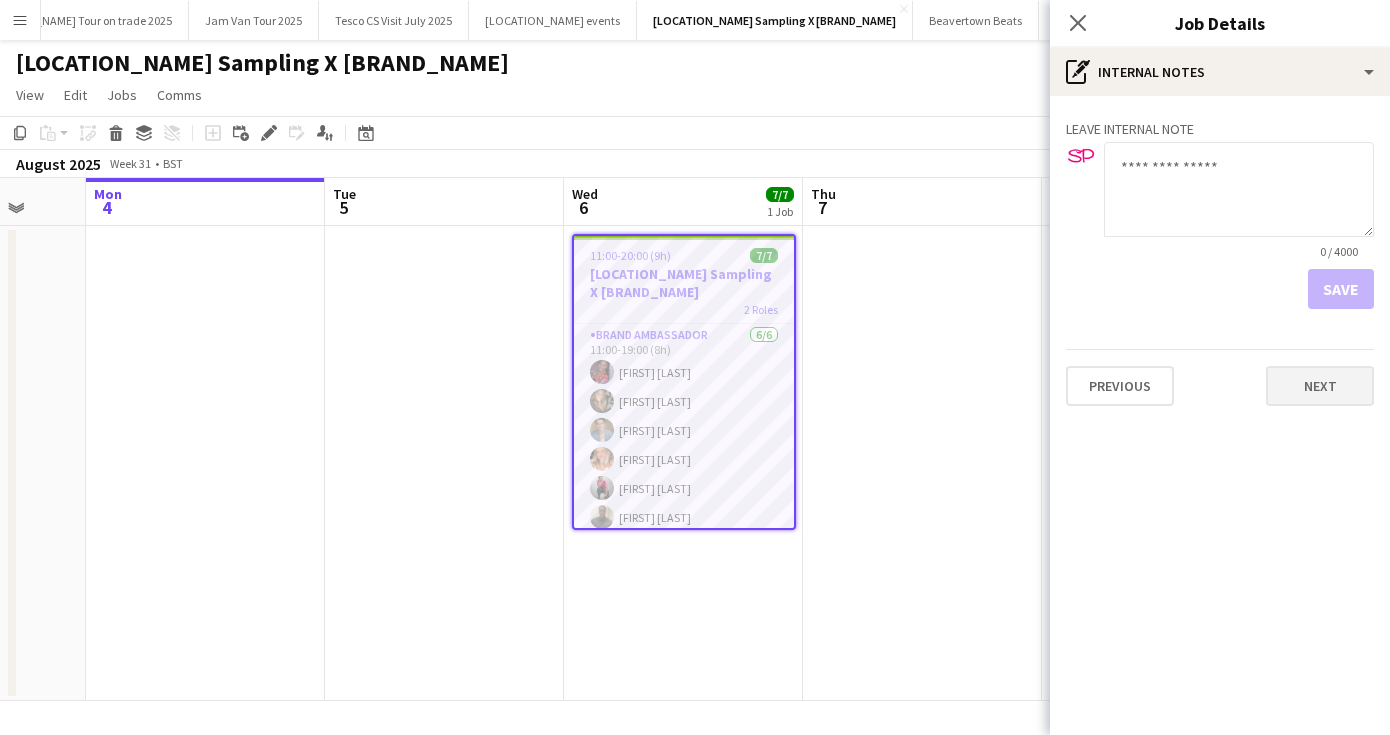 click on "Next" at bounding box center (1320, 386) 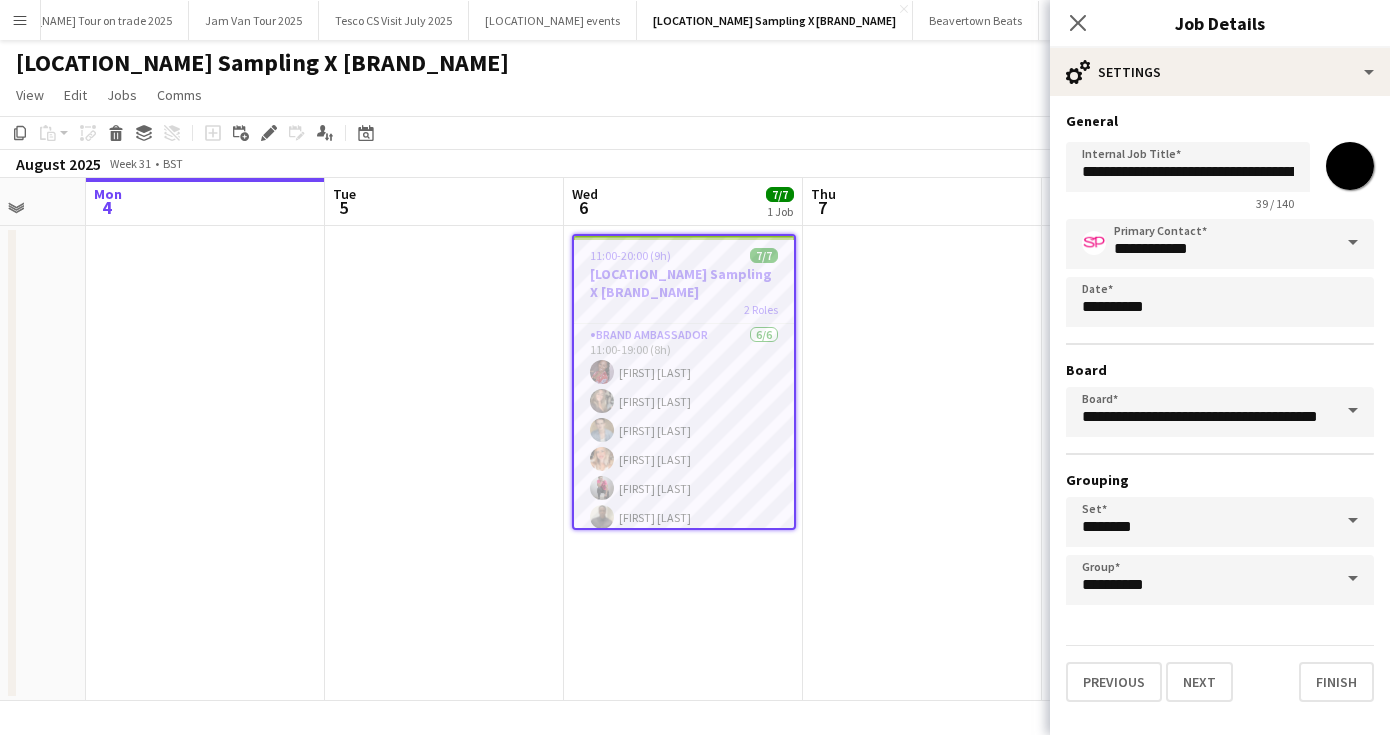 scroll, scrollTop: 0, scrollLeft: 615, axis: horizontal 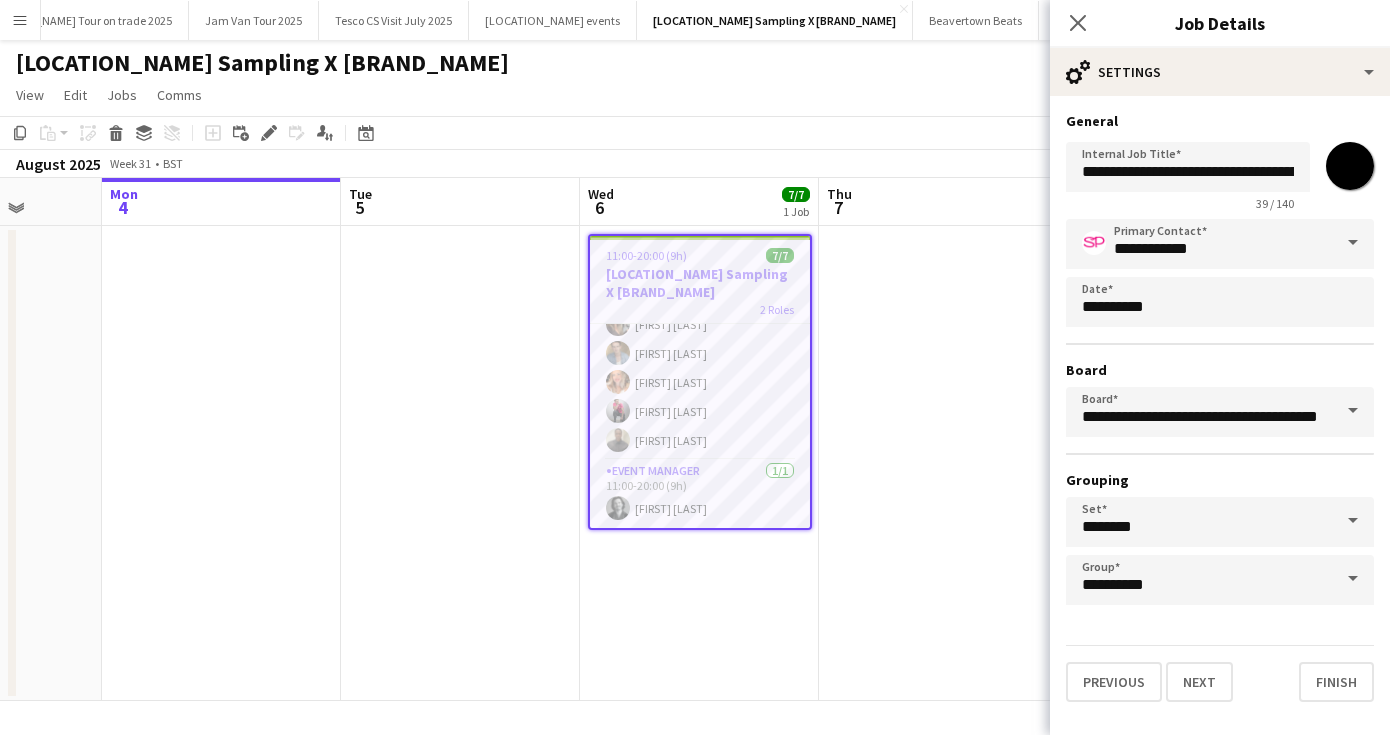 drag, startPoint x: 788, startPoint y: 406, endPoint x: 807, endPoint y: 705, distance: 299.60306 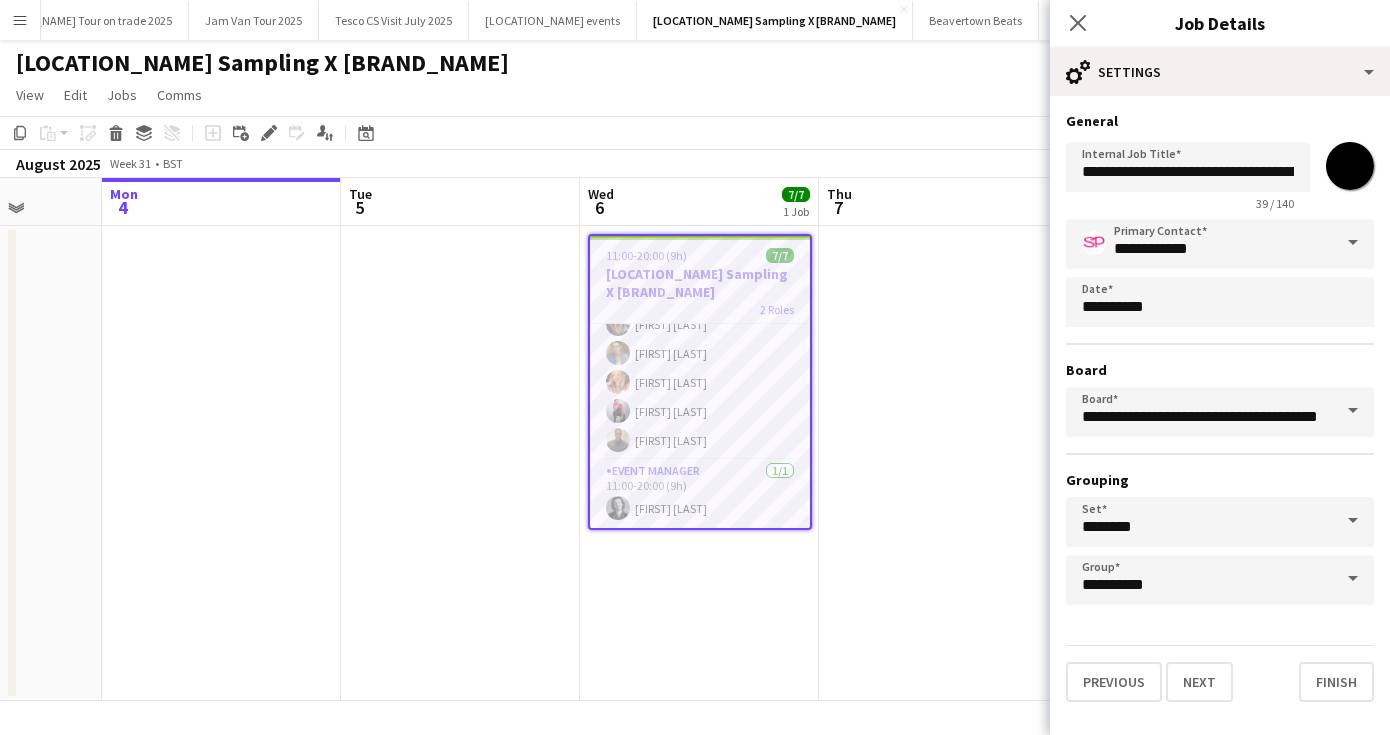 click on "[LOCATION_NAME] Sampling X [BRAND_NAME]" 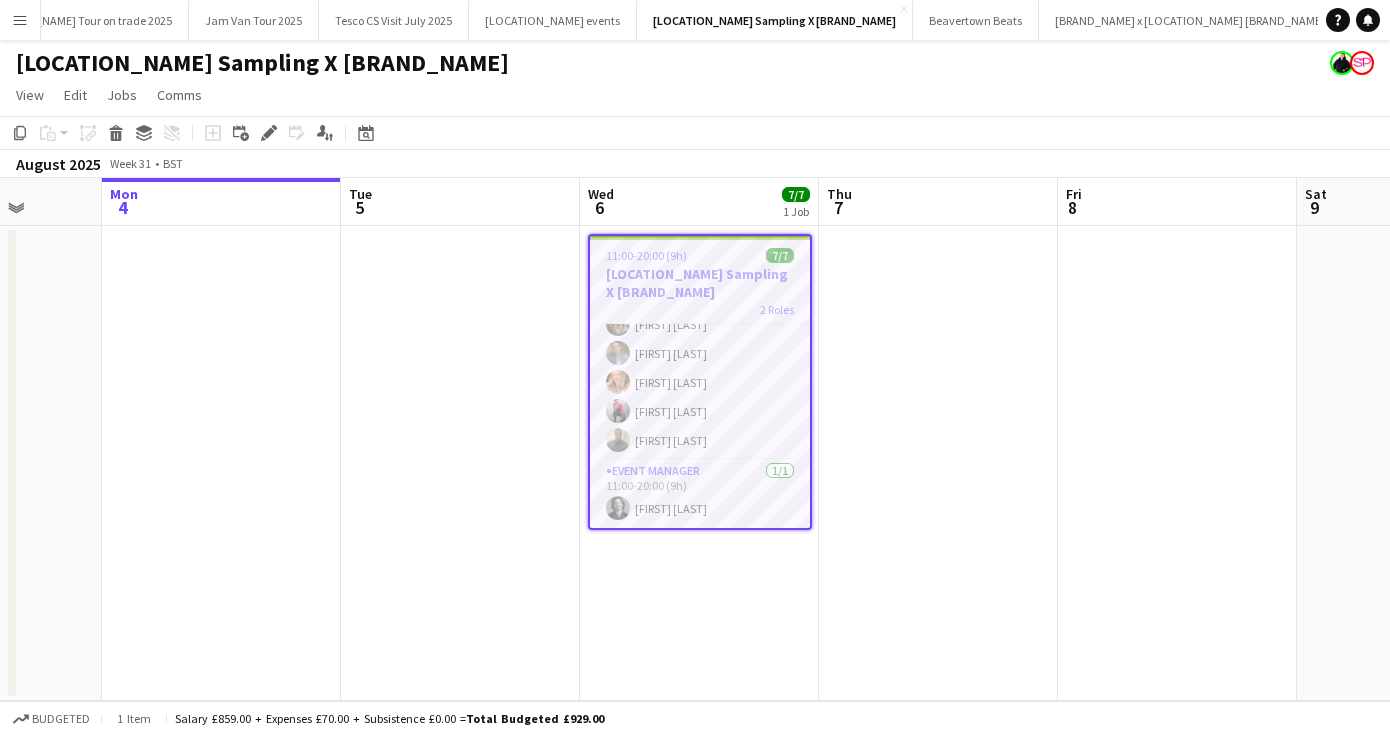 scroll, scrollTop: 0, scrollLeft: 0, axis: both 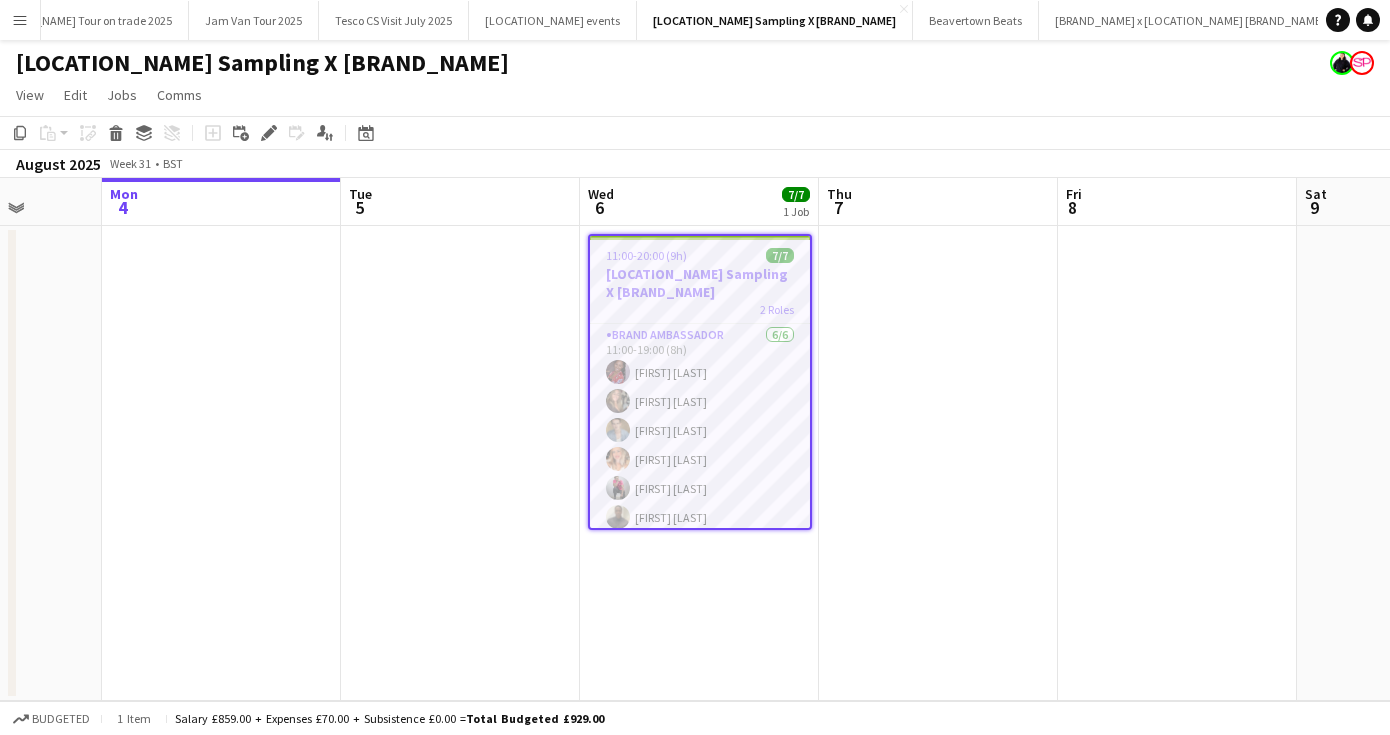 drag, startPoint x: 803, startPoint y: 415, endPoint x: 803, endPoint y: 255, distance: 160 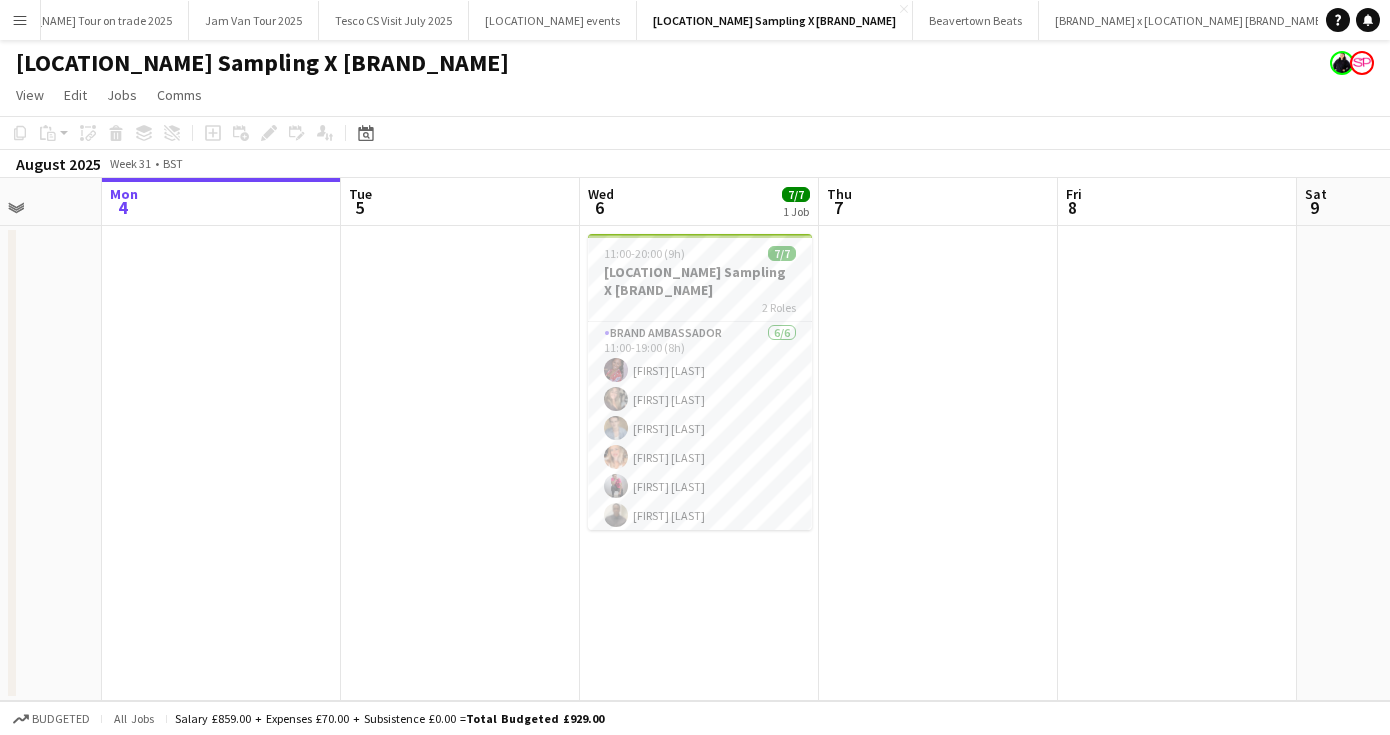 click at bounding box center (938, 463) 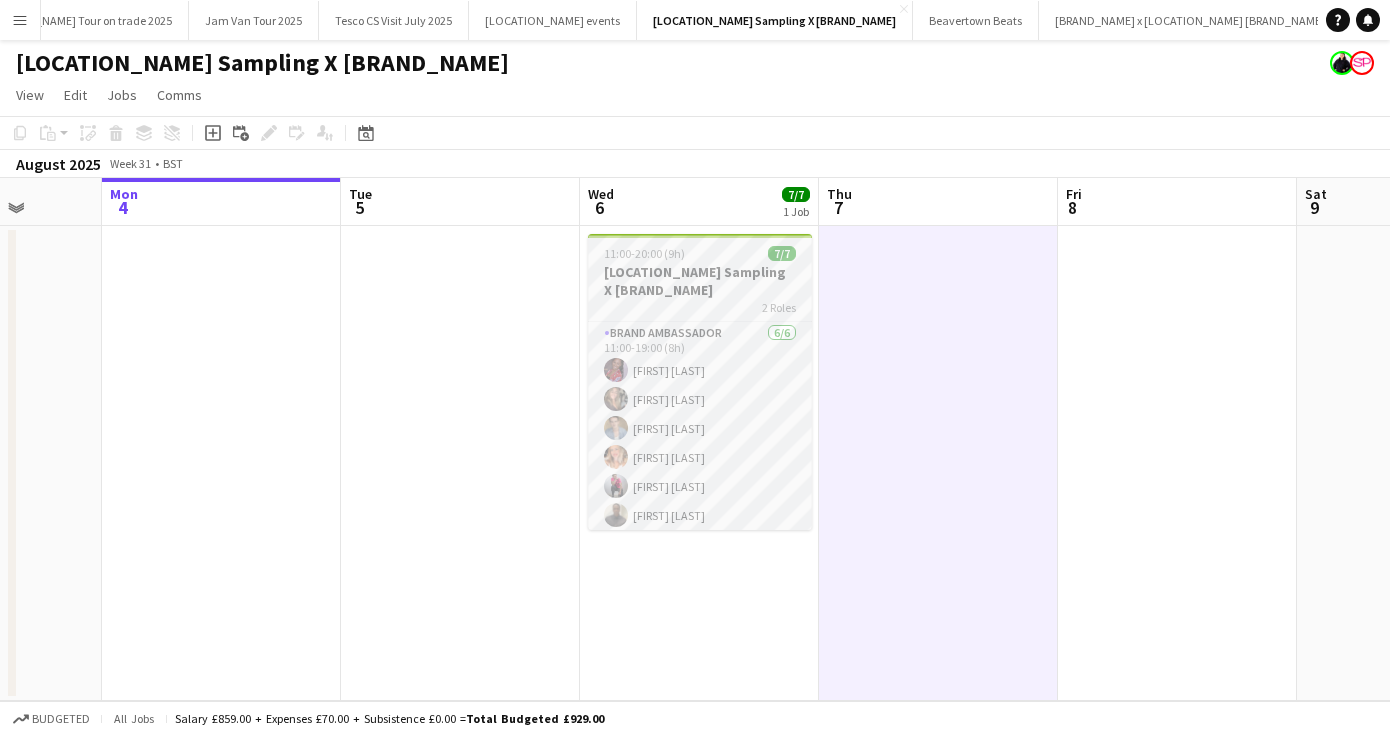 click on "[LOCATION_NAME] Sampling X [BRAND_NAME]" at bounding box center [700, 281] 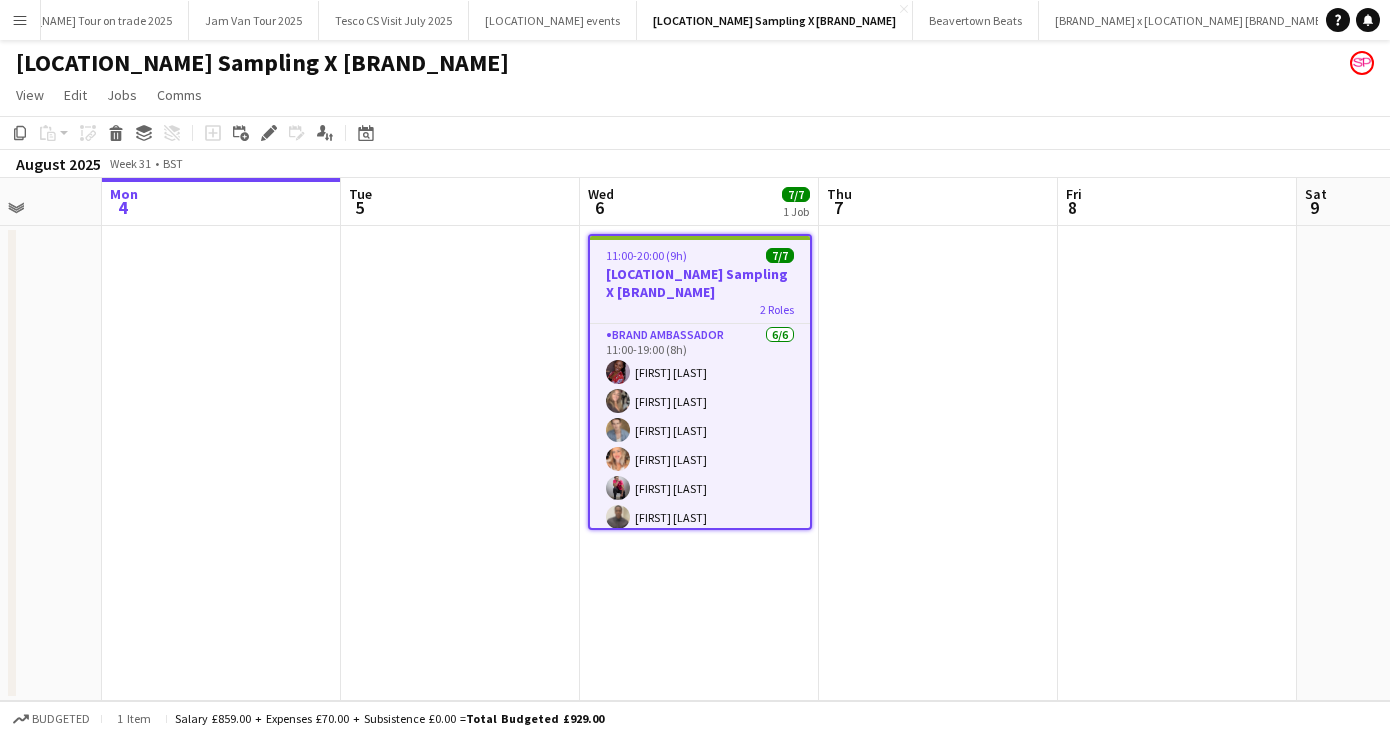 click on "Menu" at bounding box center (20, 20) 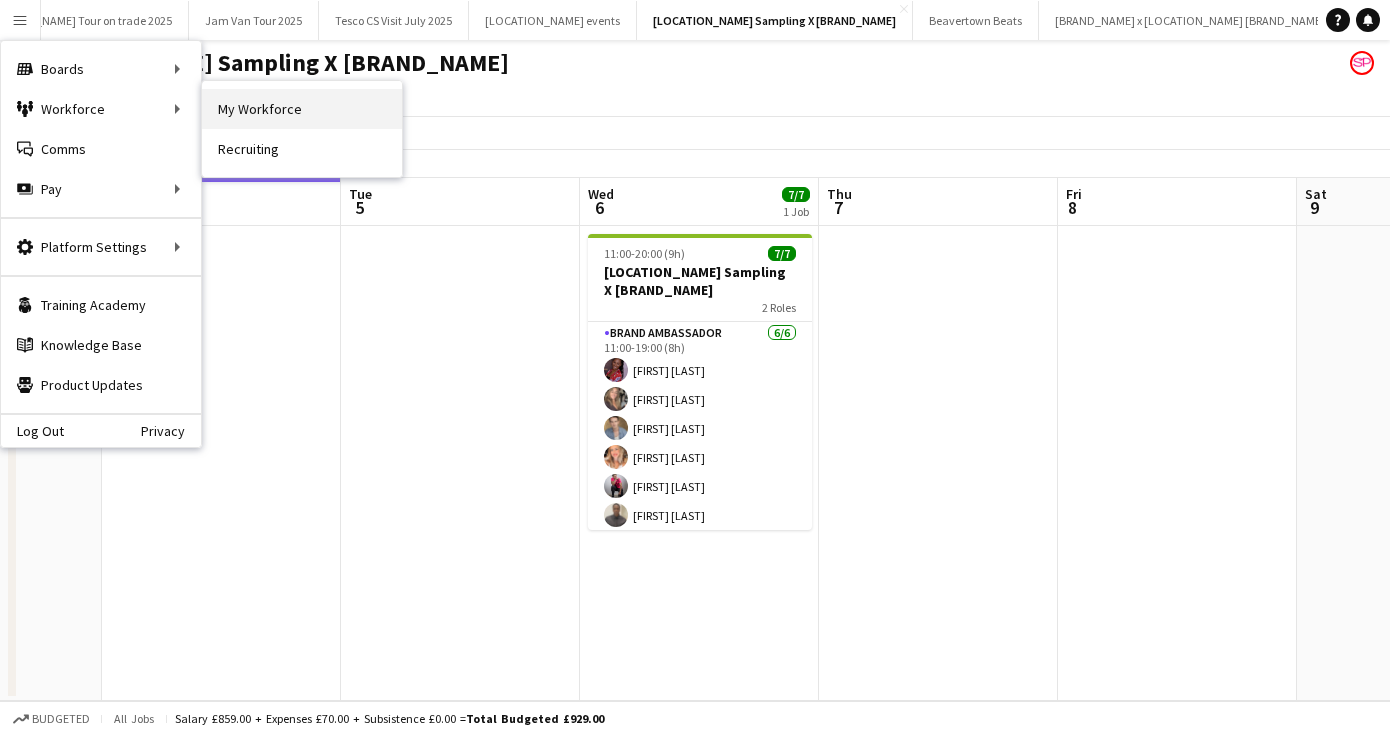 click on "My Workforce" at bounding box center [302, 109] 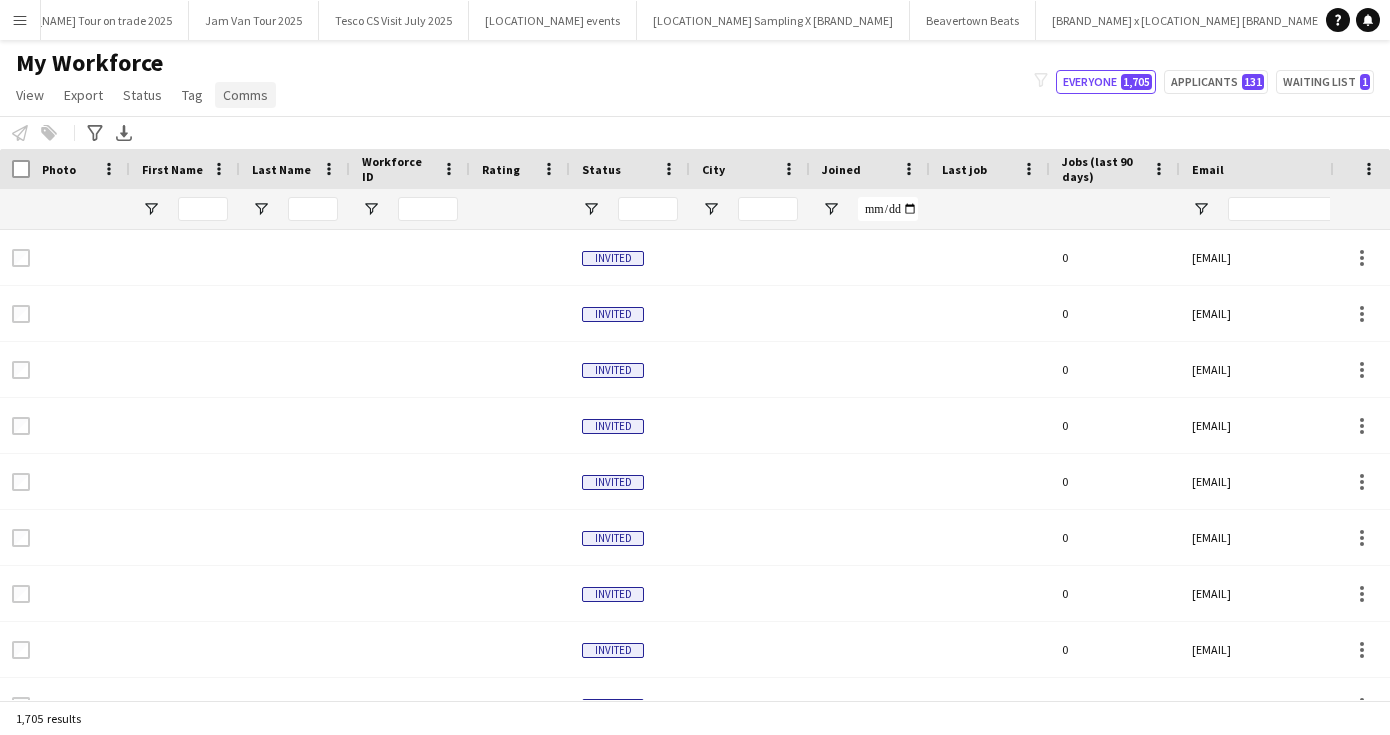 type on "**********" 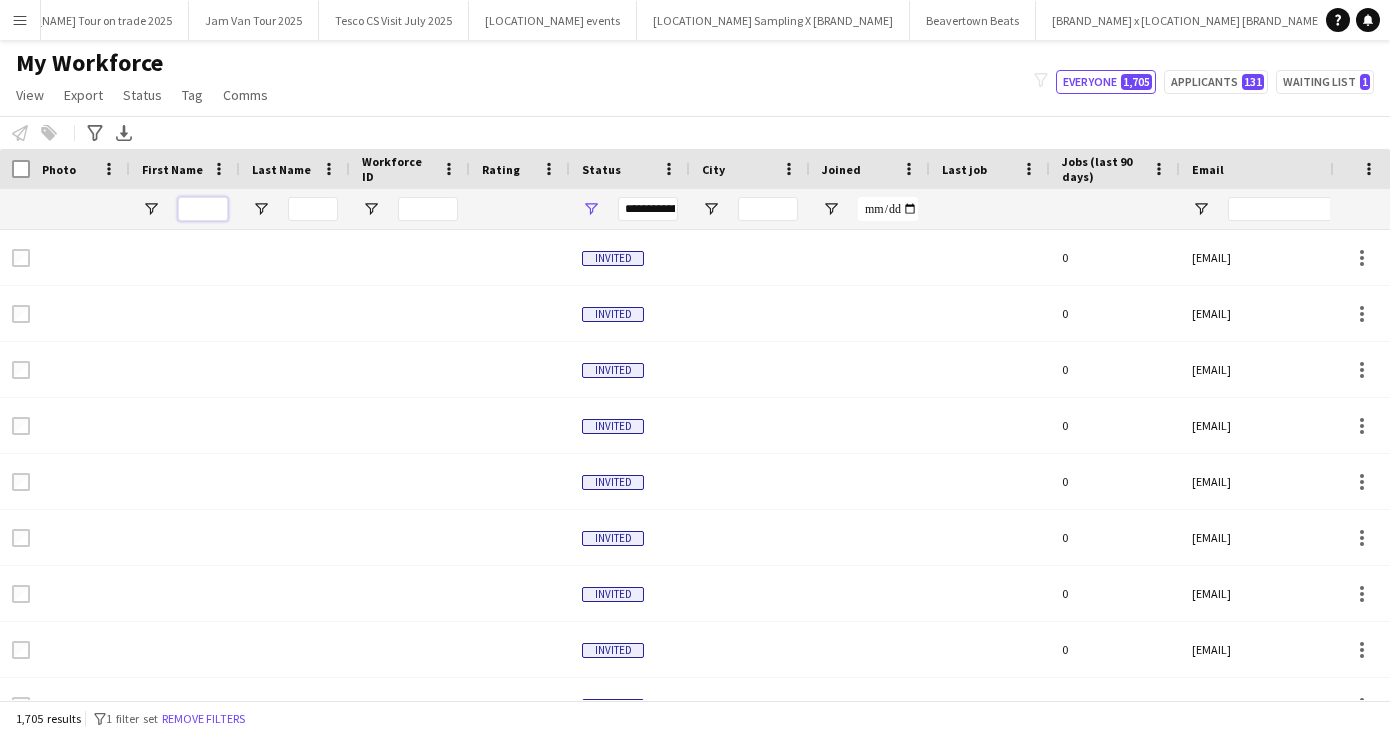 click at bounding box center (203, 209) 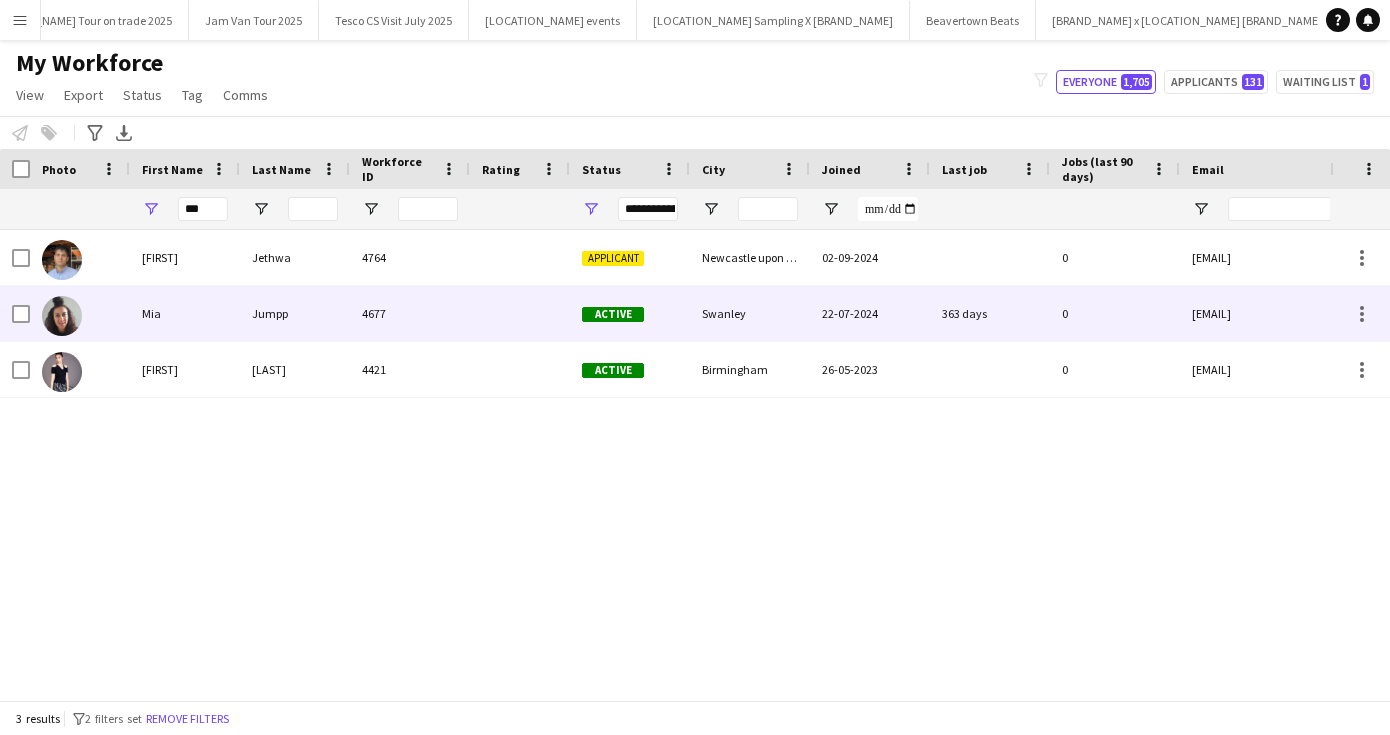 click on "Jumpp" at bounding box center [295, 313] 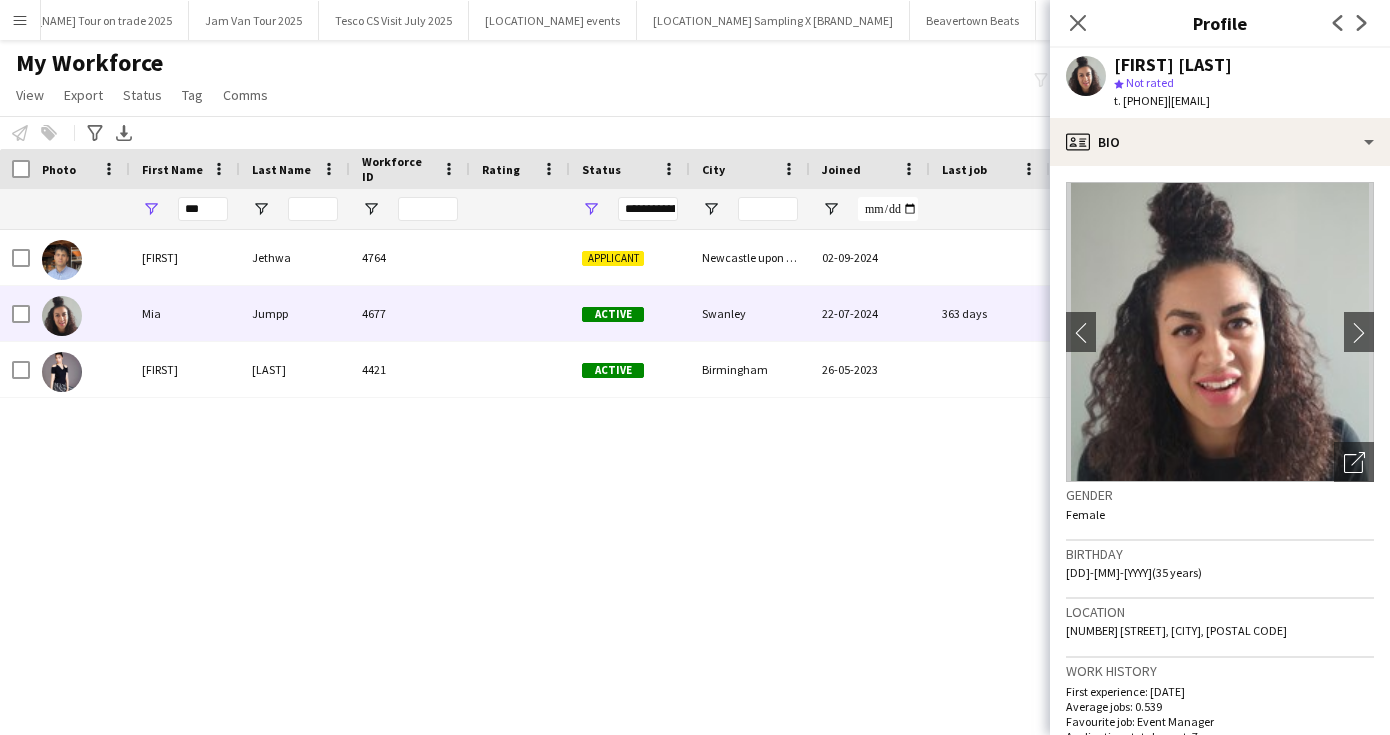 click on "Close pop-in" 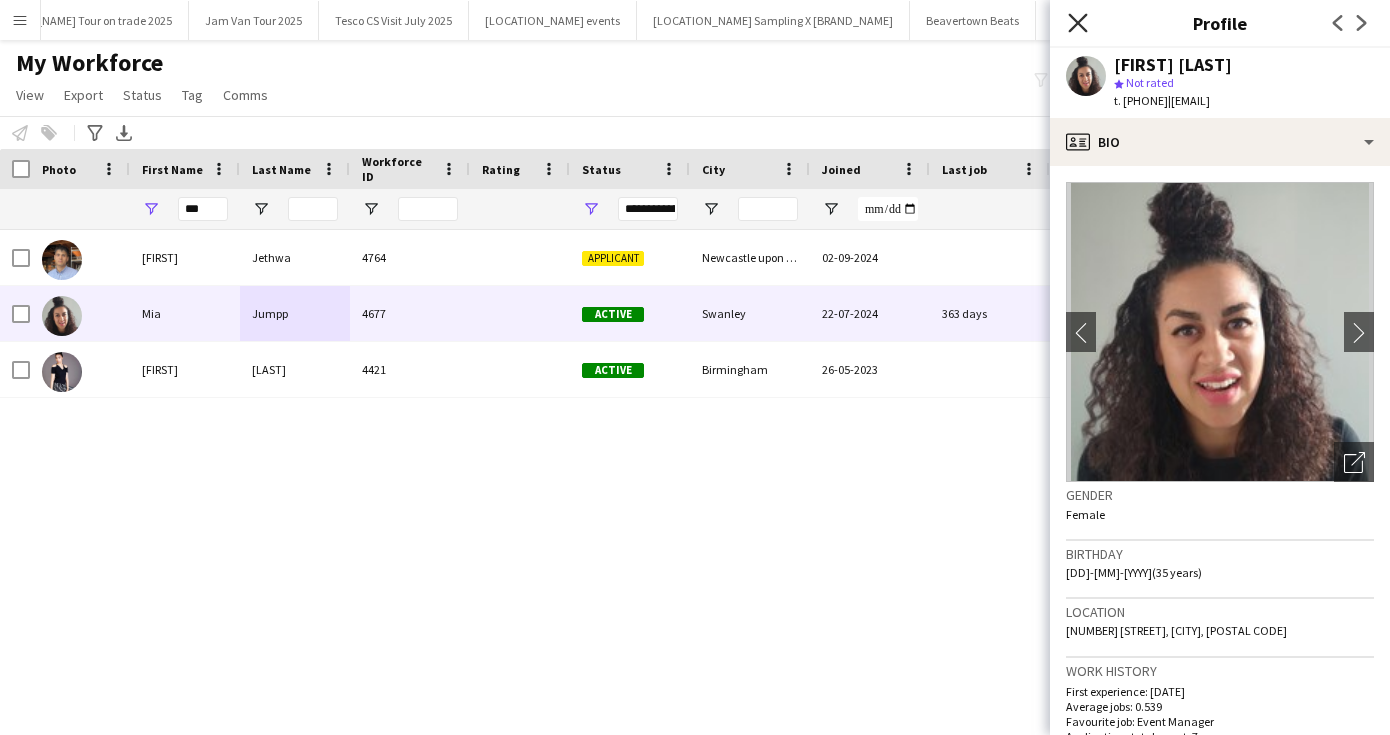 click on "Close pop-in" 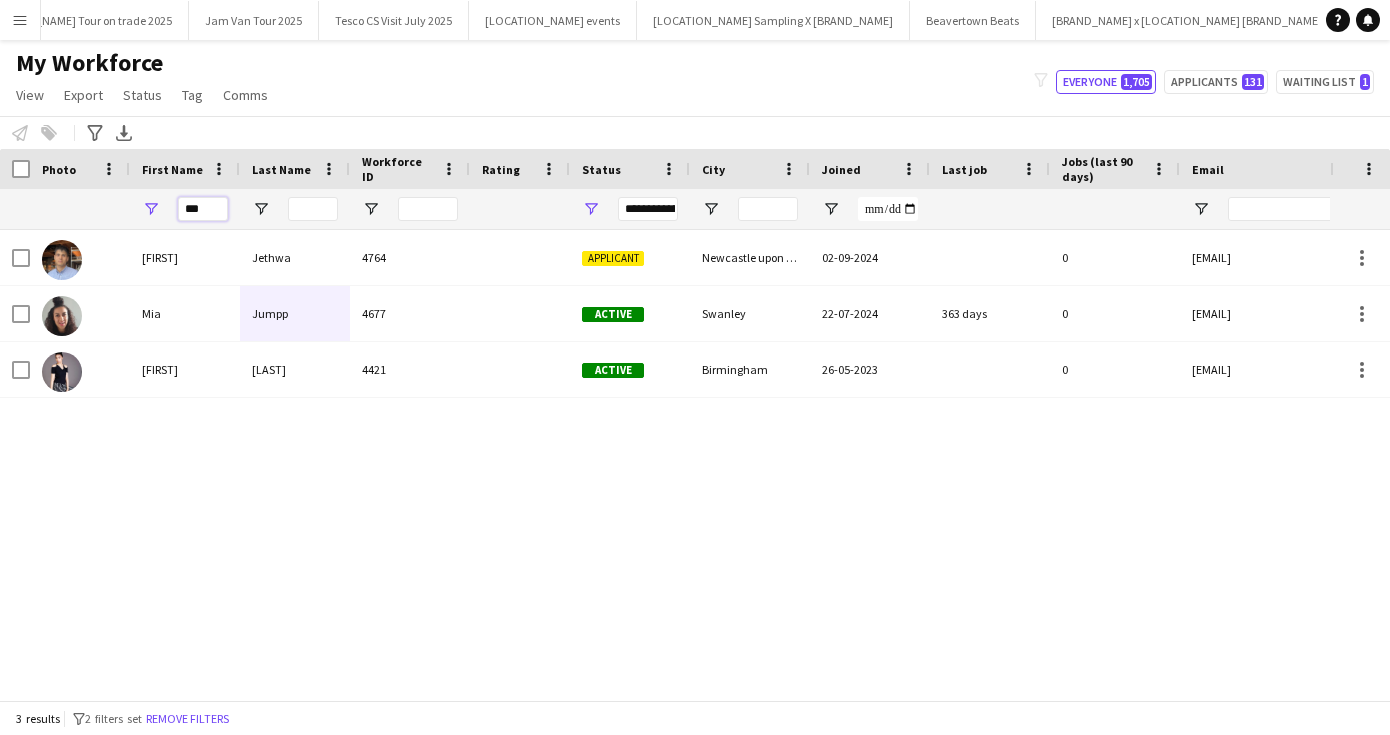 click on "***" at bounding box center (203, 209) 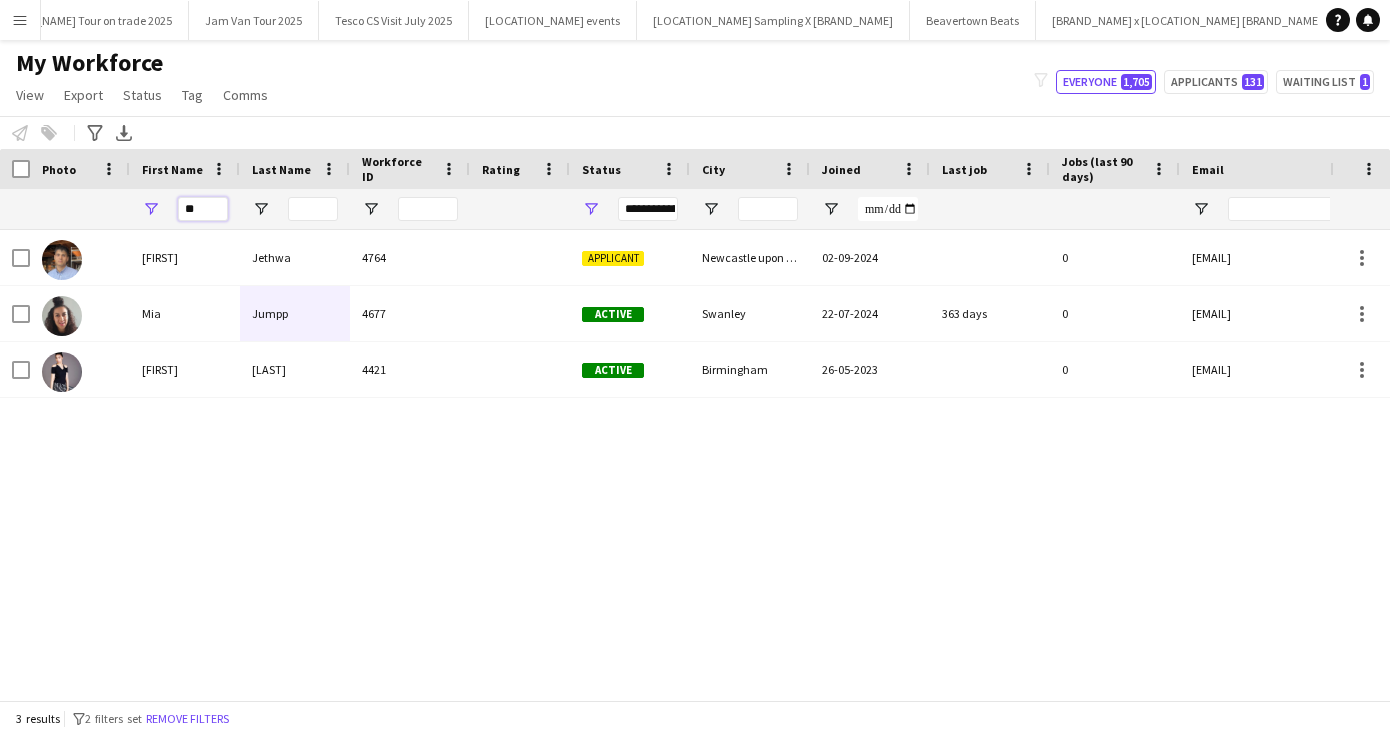type on "*" 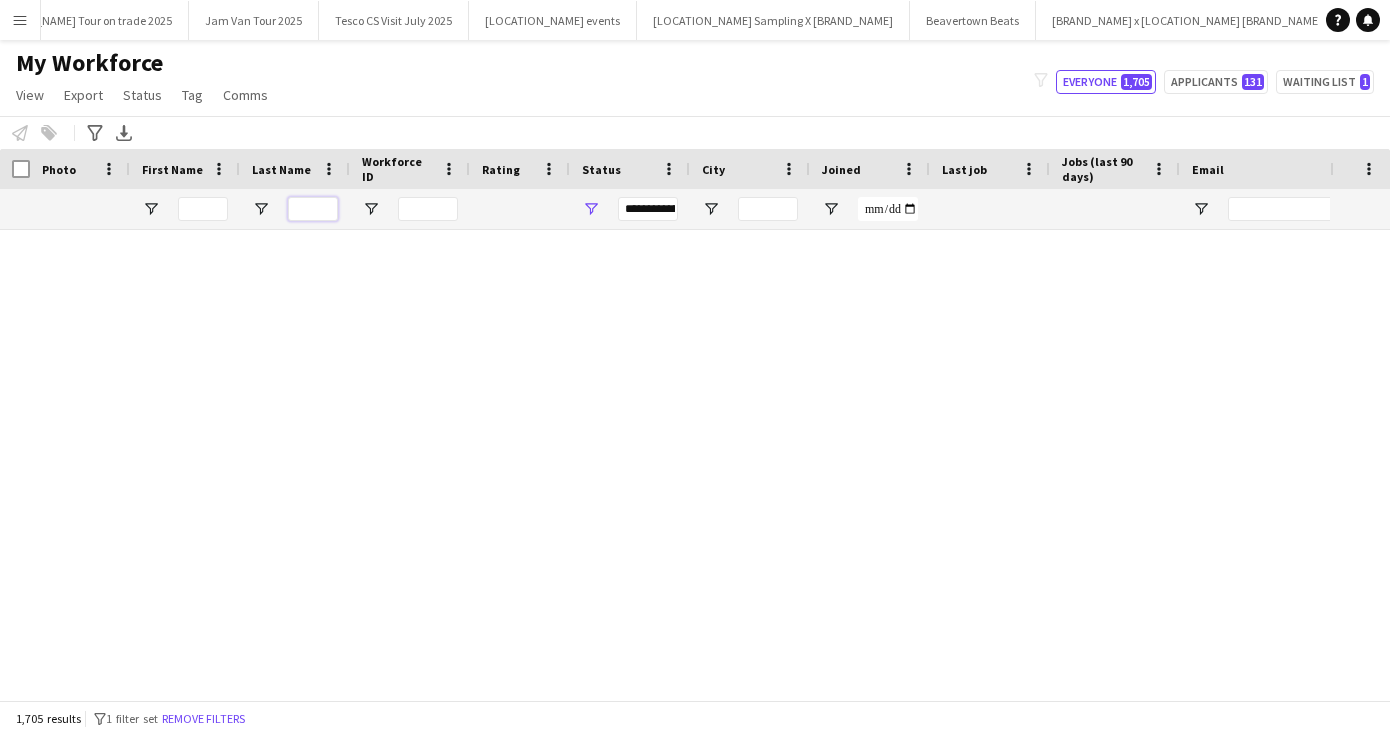 click at bounding box center (313, 209) 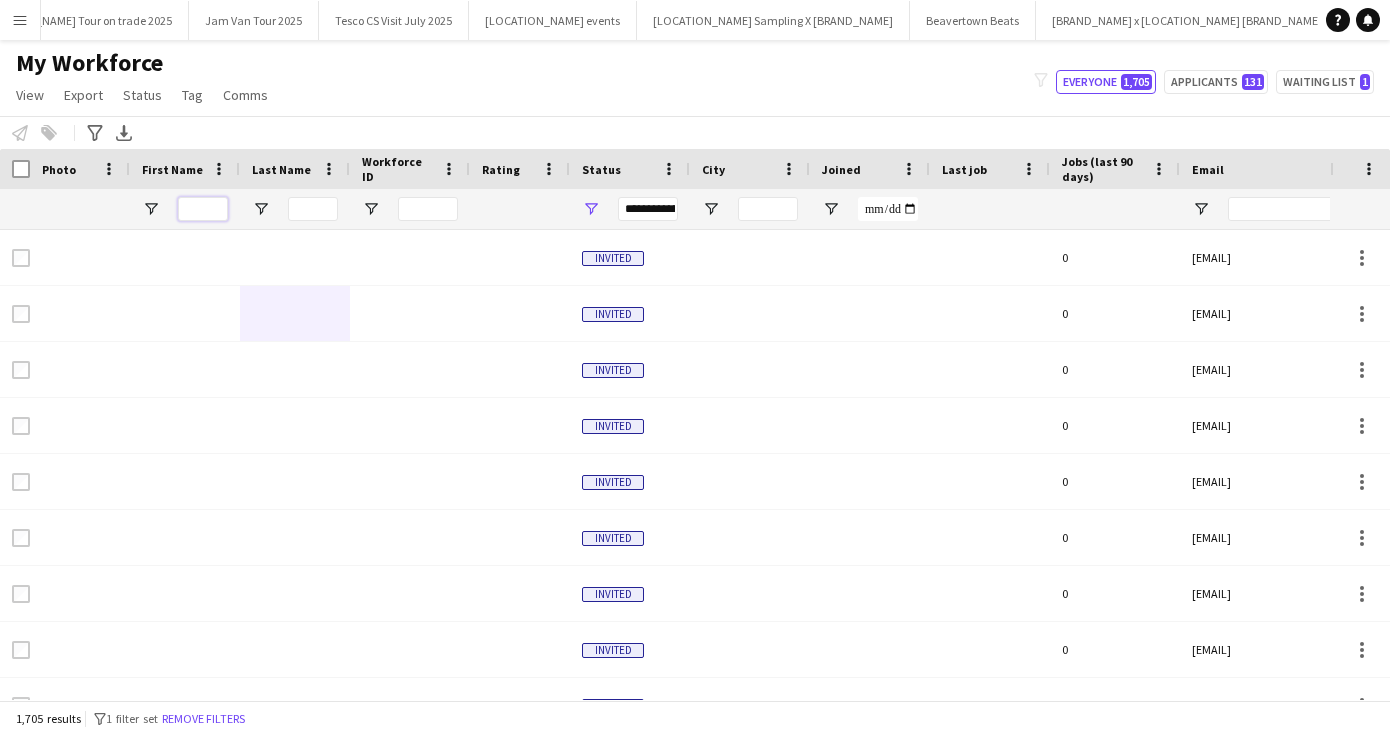click at bounding box center (203, 209) 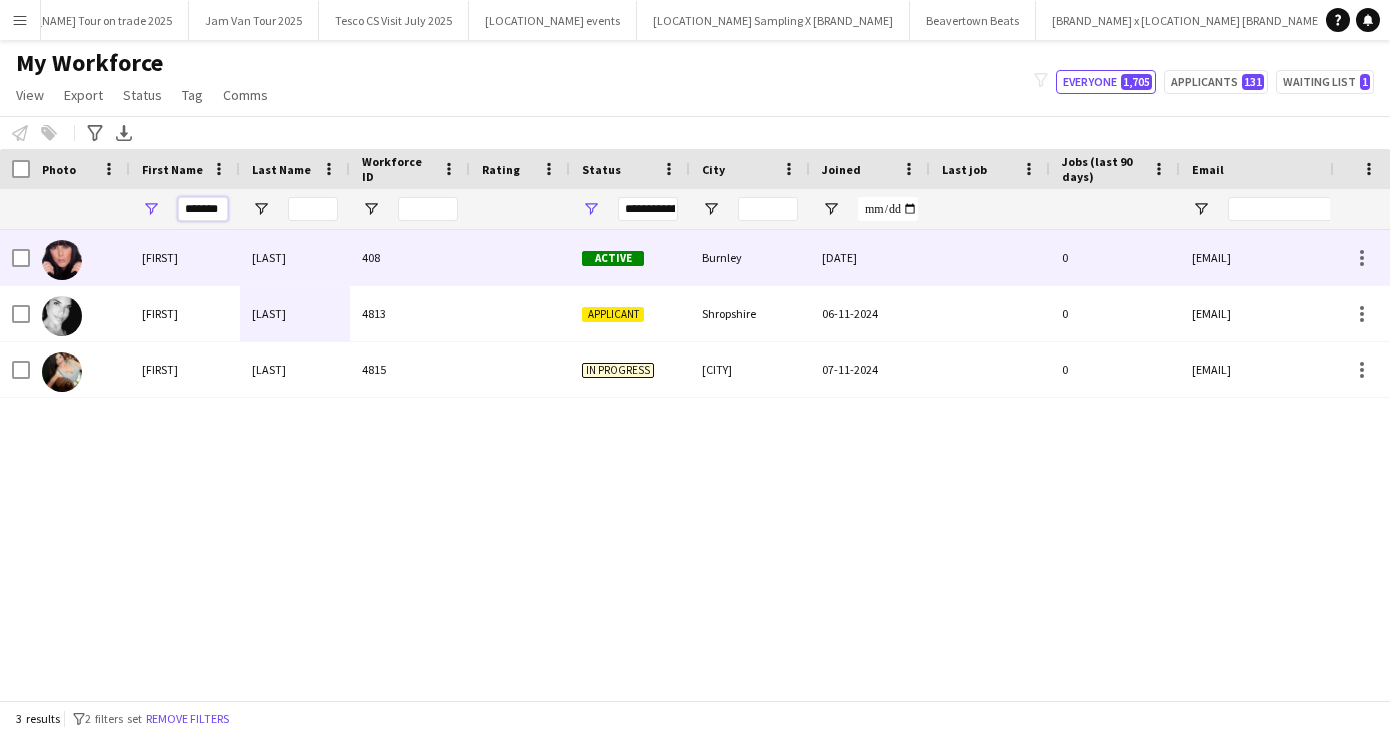 type on "*******" 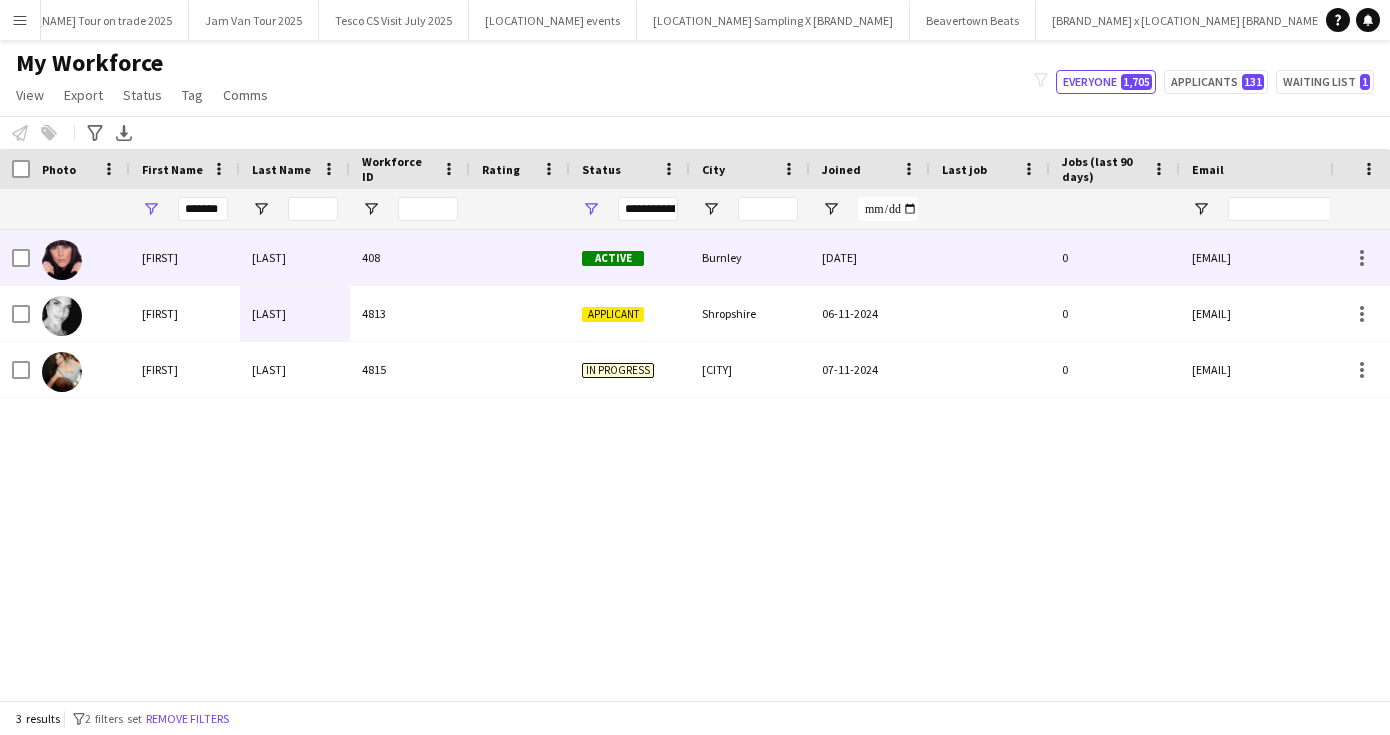 drag, startPoint x: 228, startPoint y: 242, endPoint x: 266, endPoint y: 314, distance: 81.41253 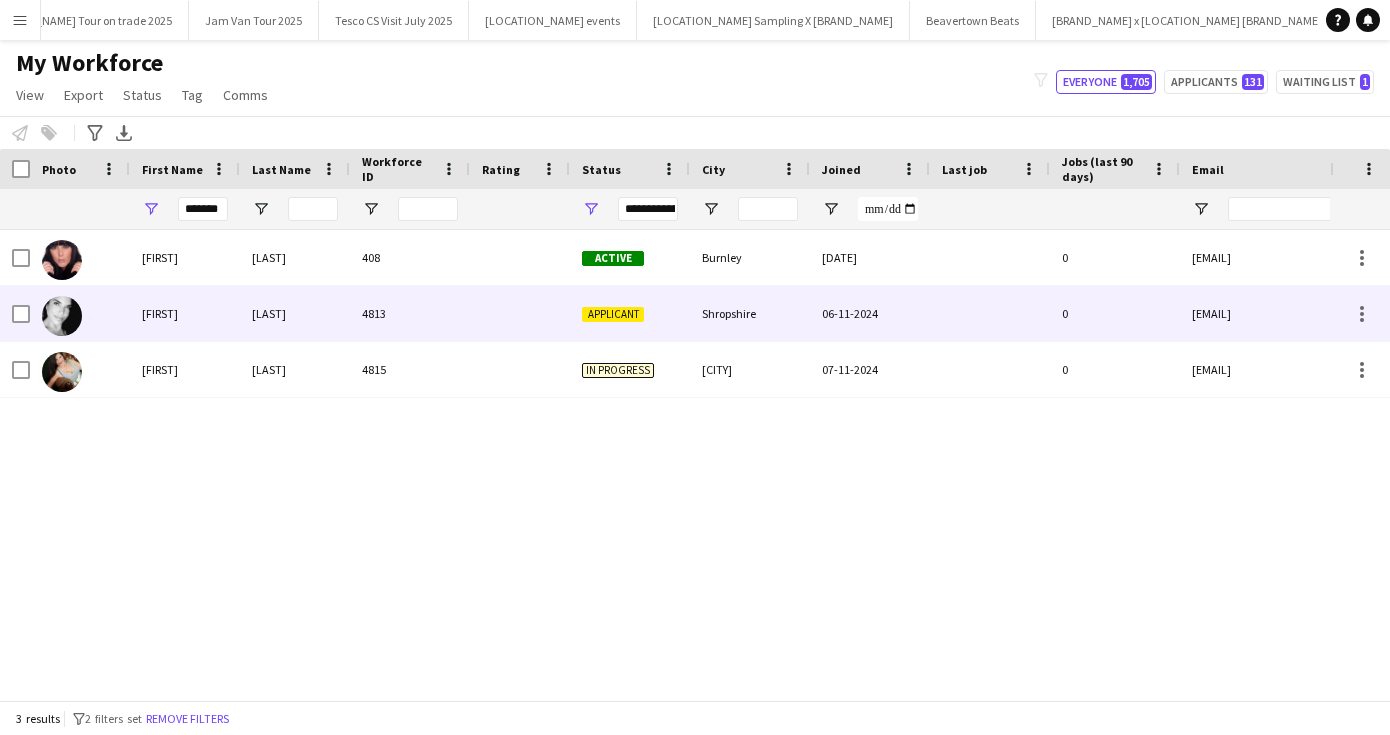 click on "[LAST]" at bounding box center [295, 313] 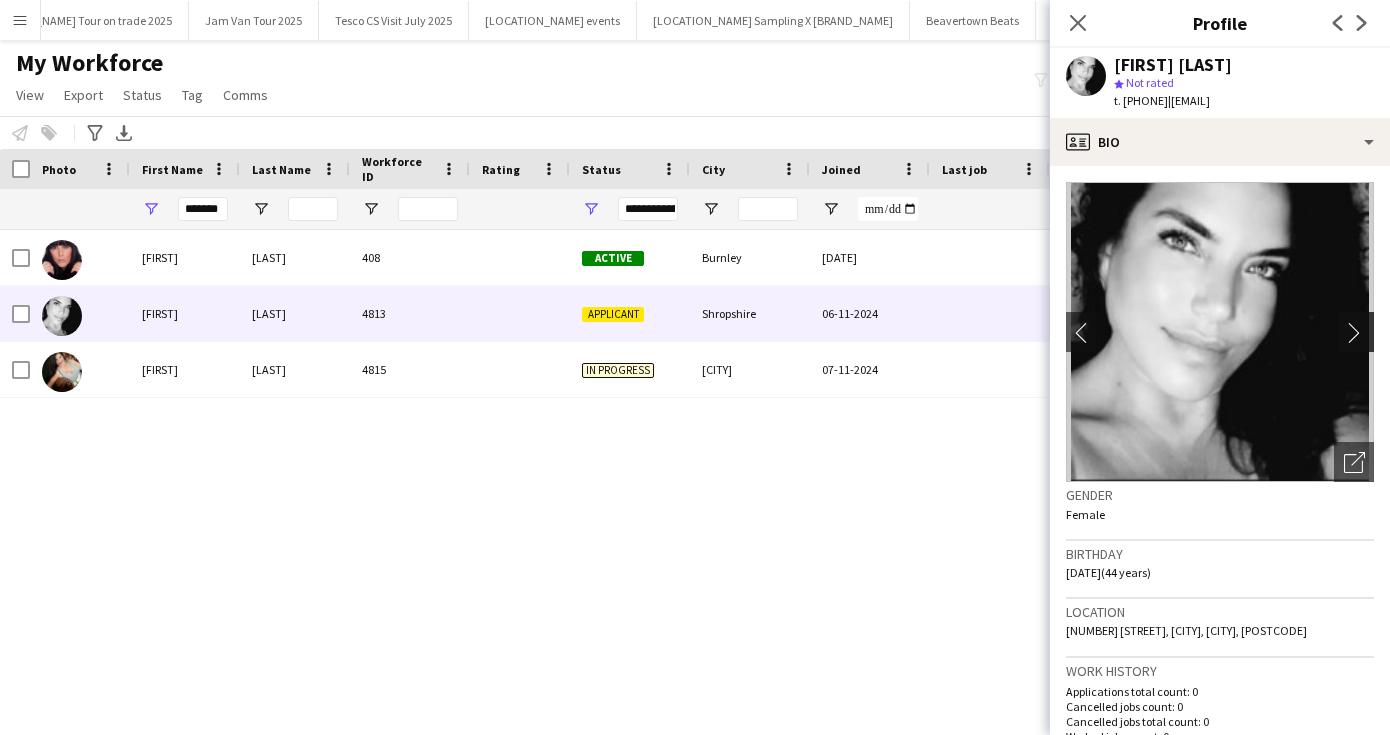 click on "chevron-right" 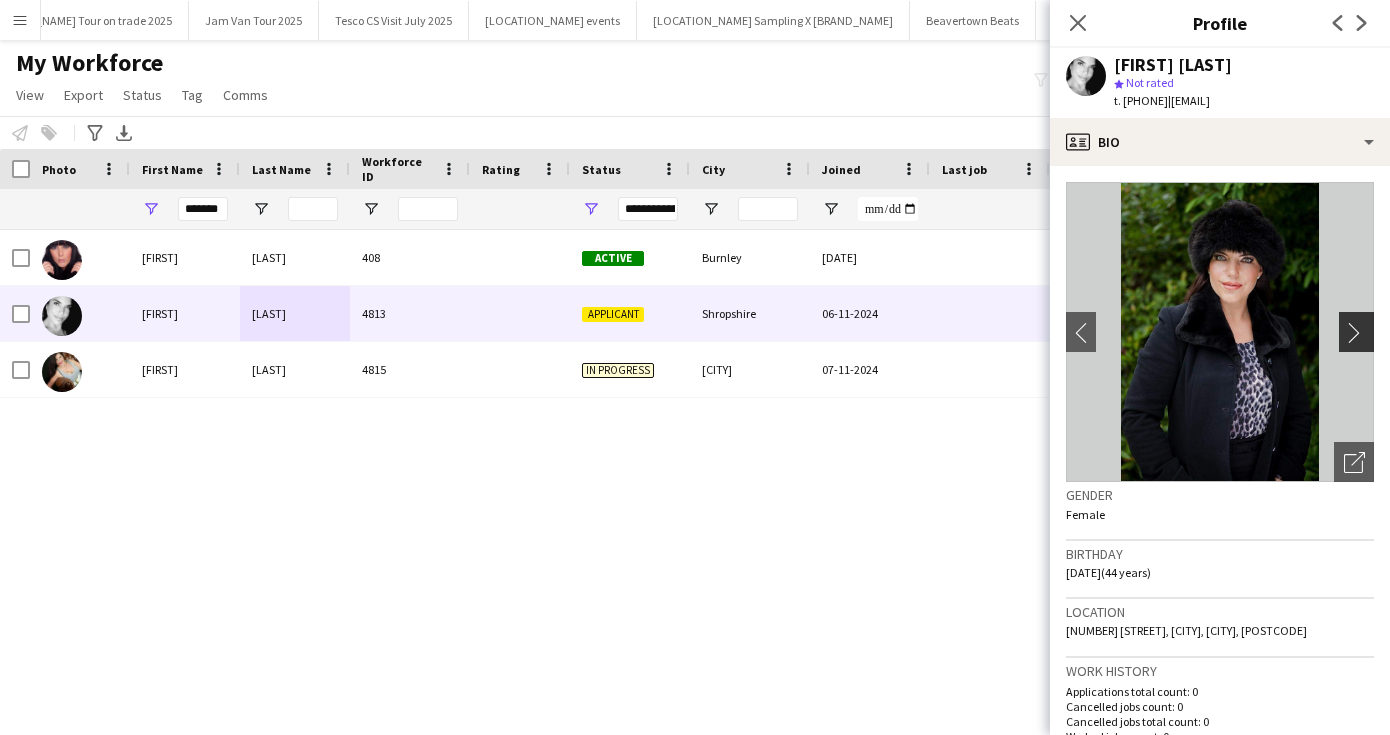 click on "chevron-right" 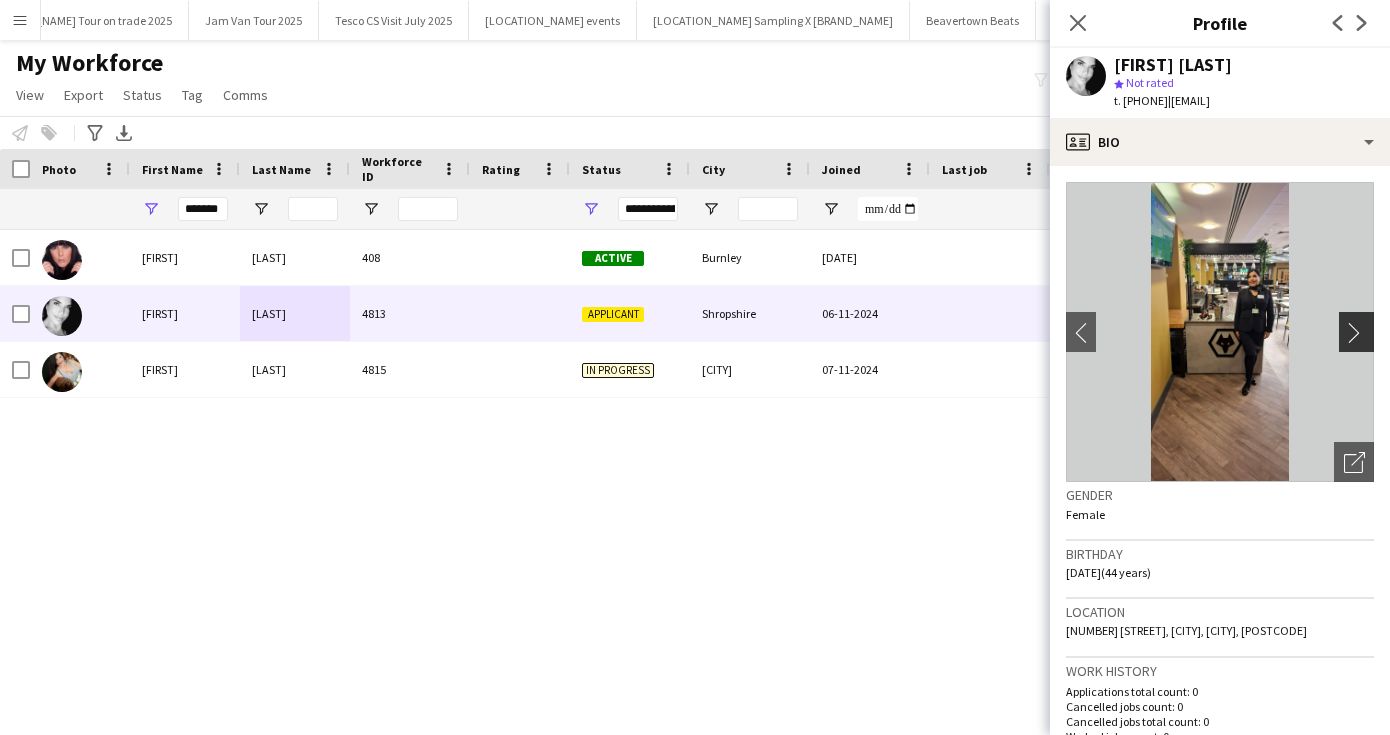 click on "chevron-right" 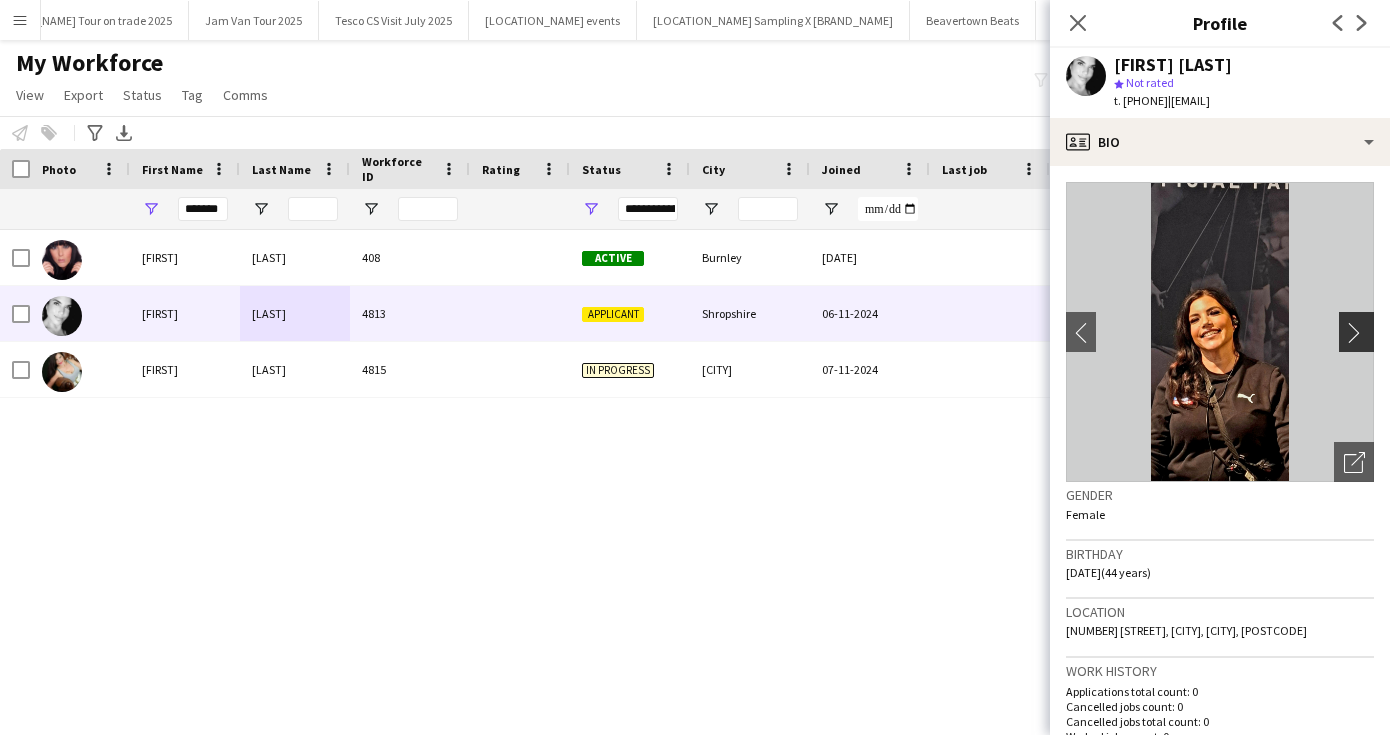 click on "chevron-right" 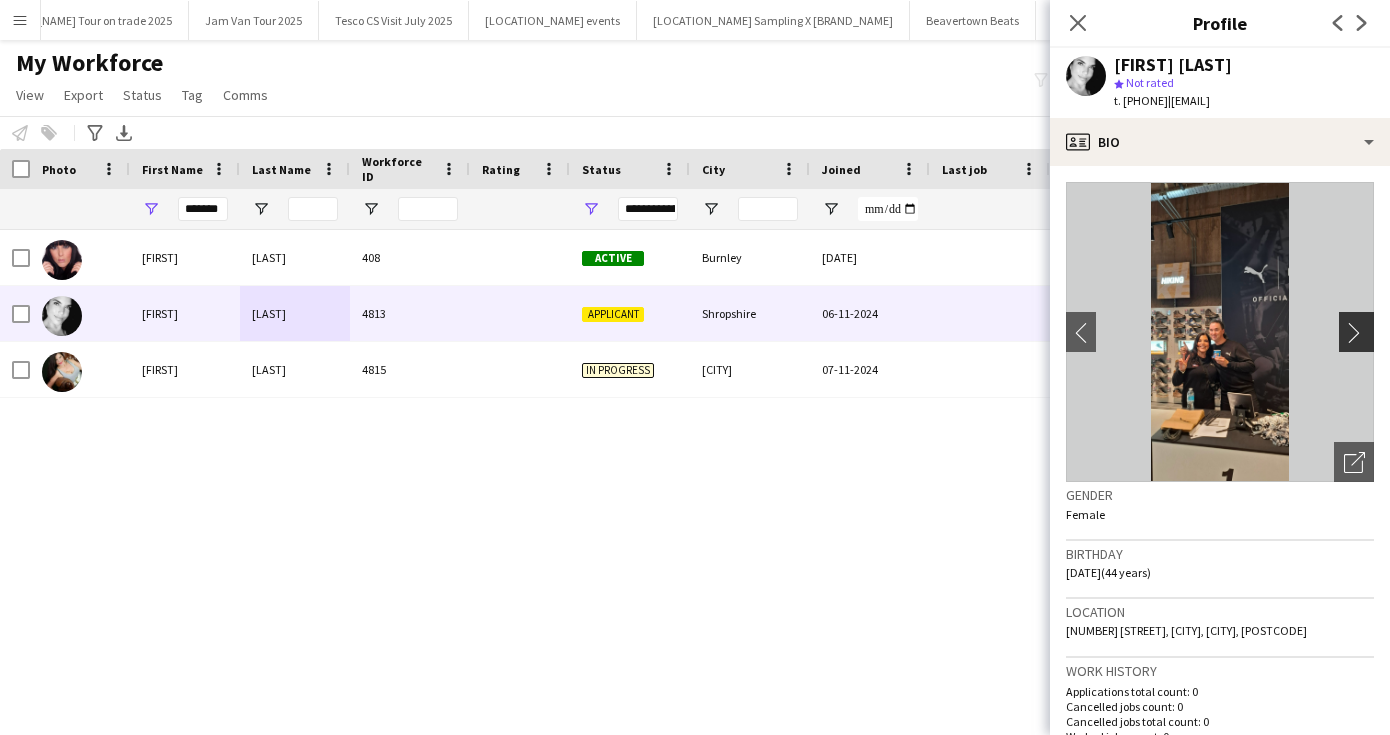 click on "chevron-right" 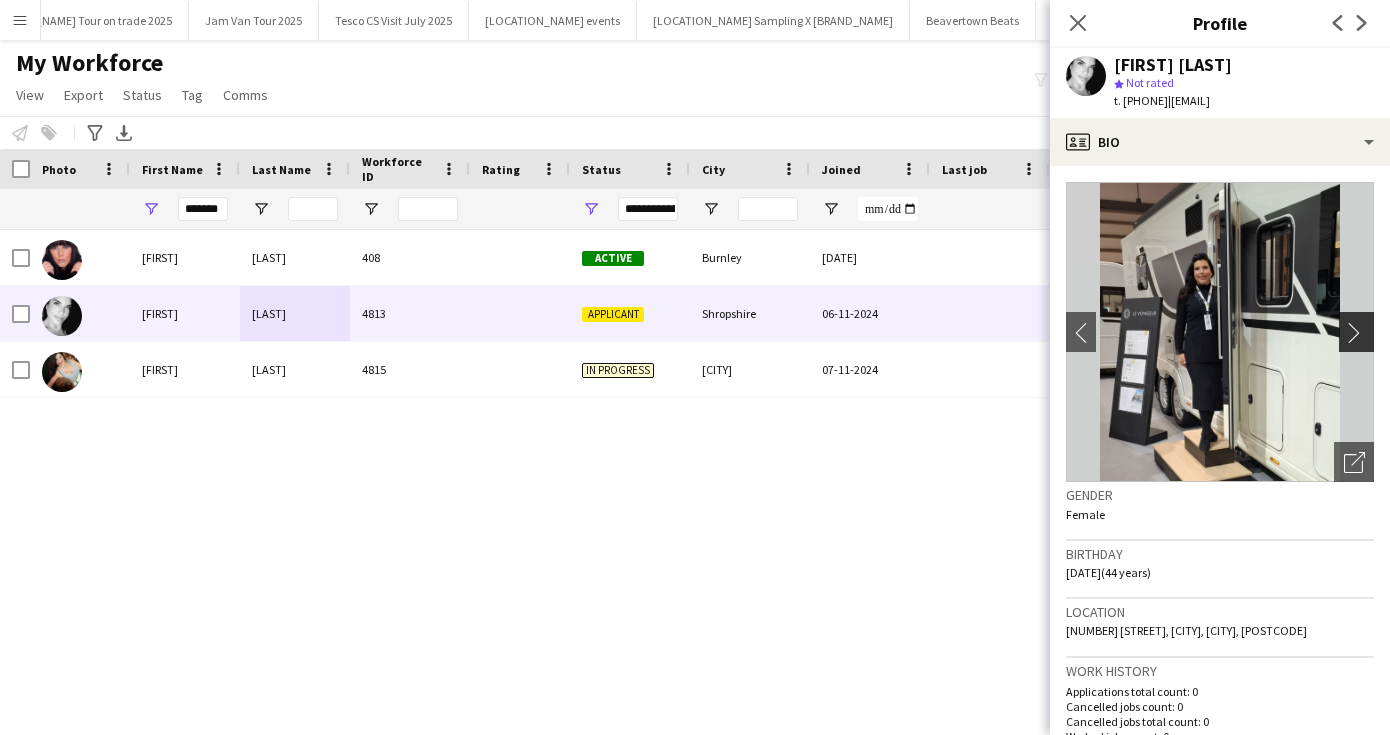 click on "chevron-right" 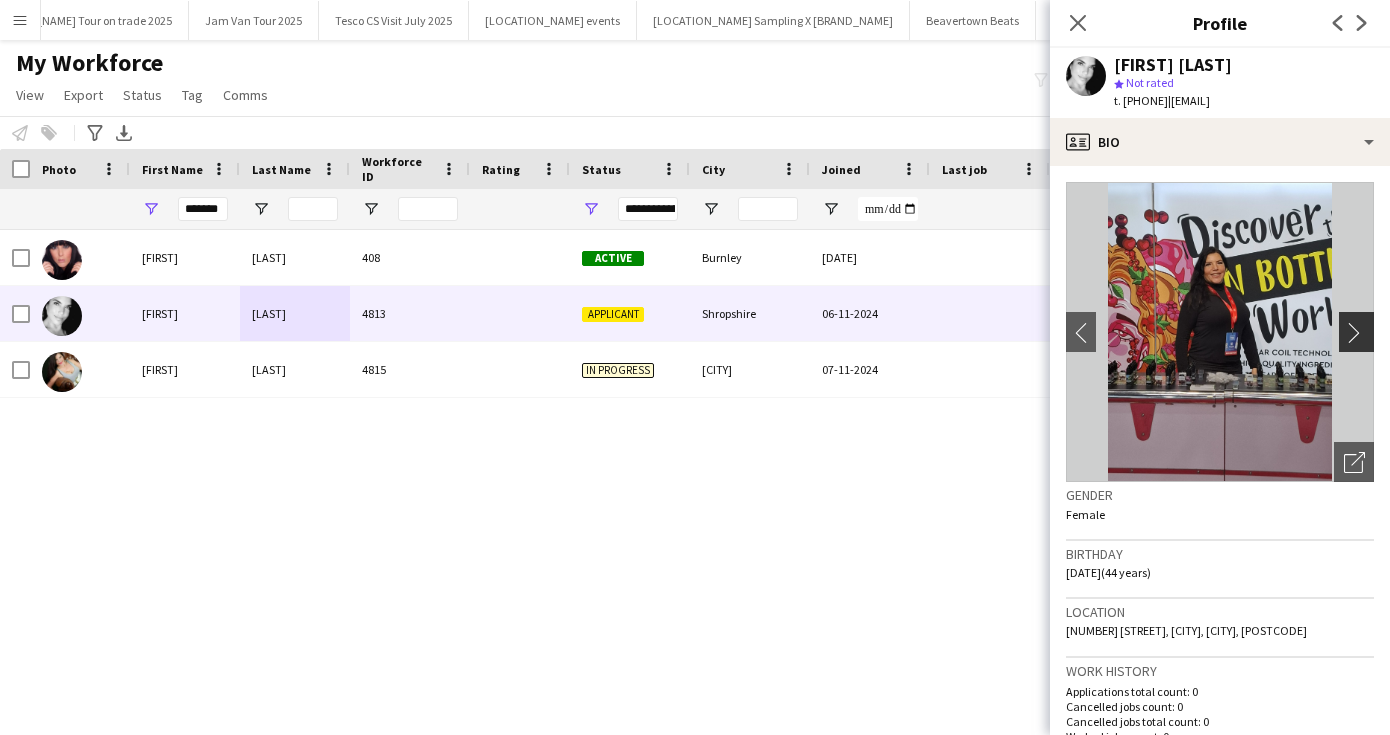 click on "chevron-right" 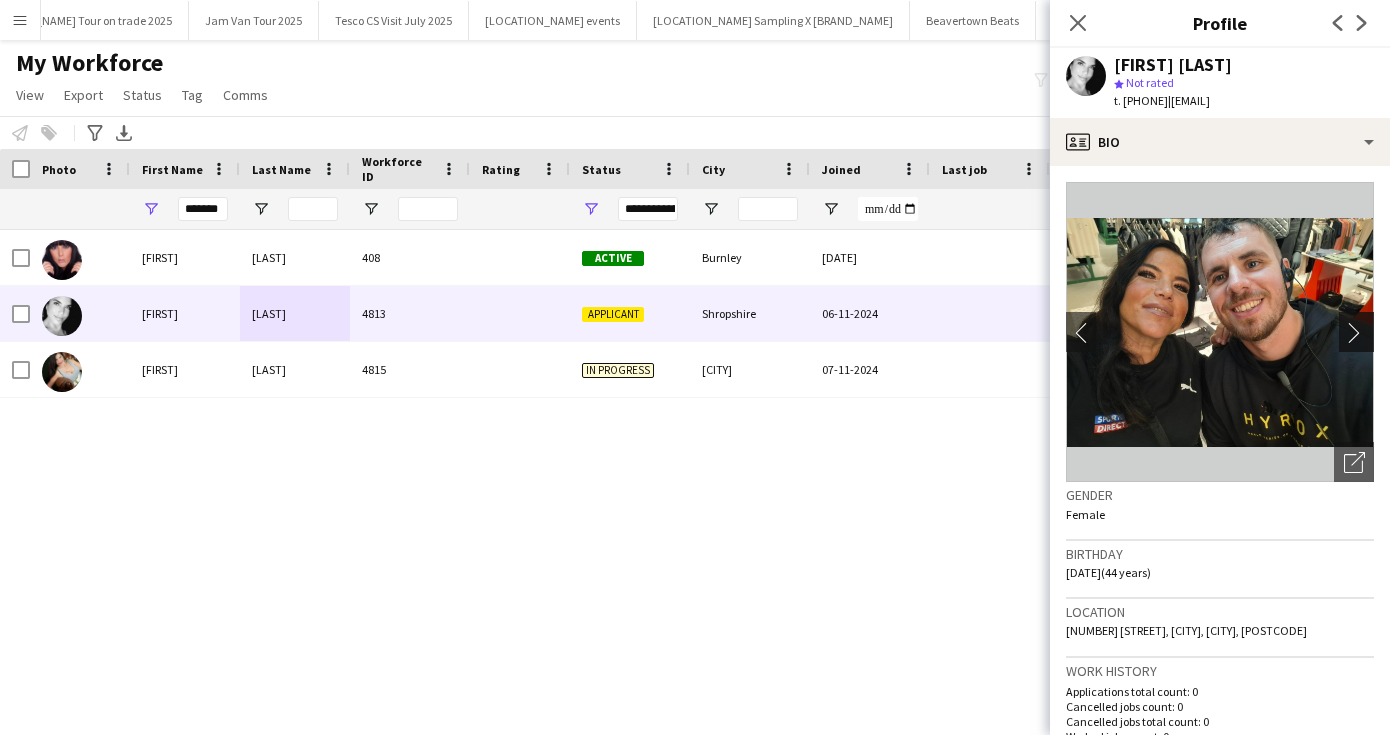 click on "chevron-right" 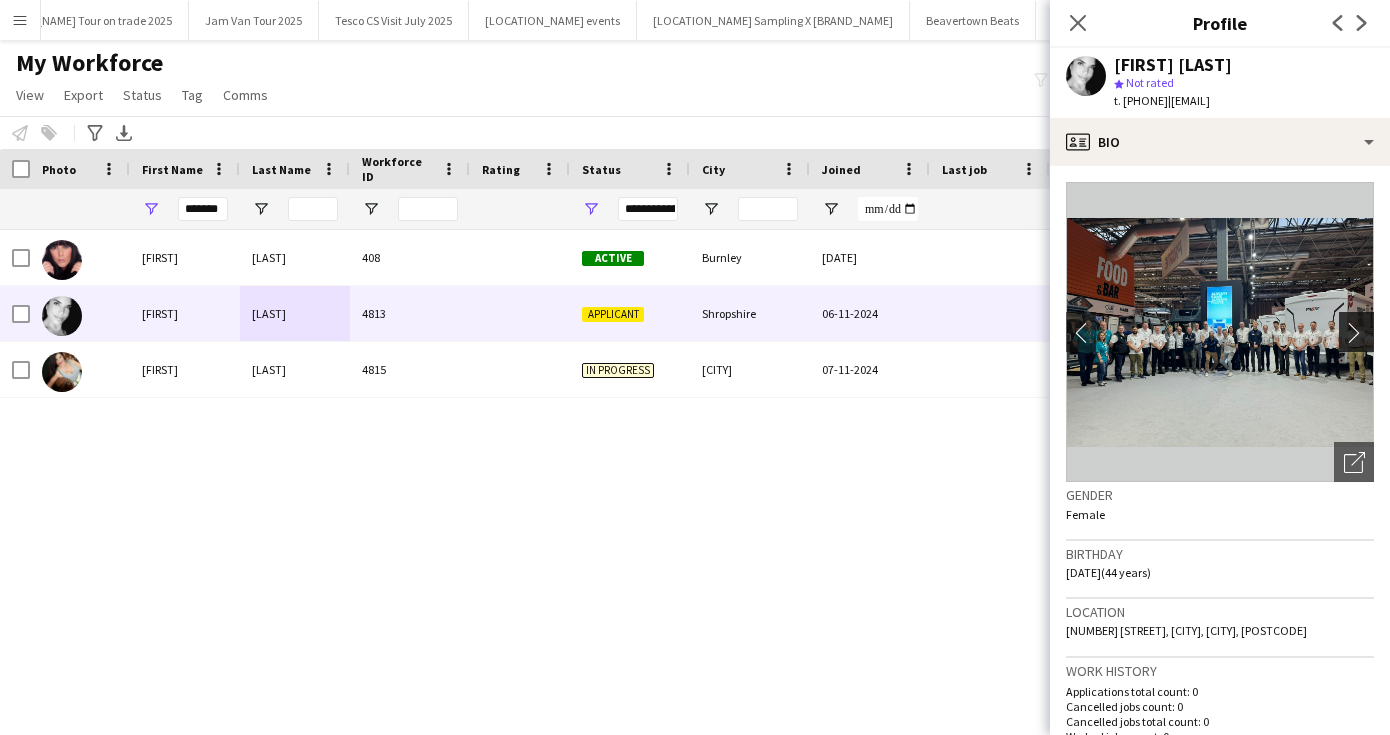 click on "chevron-right" 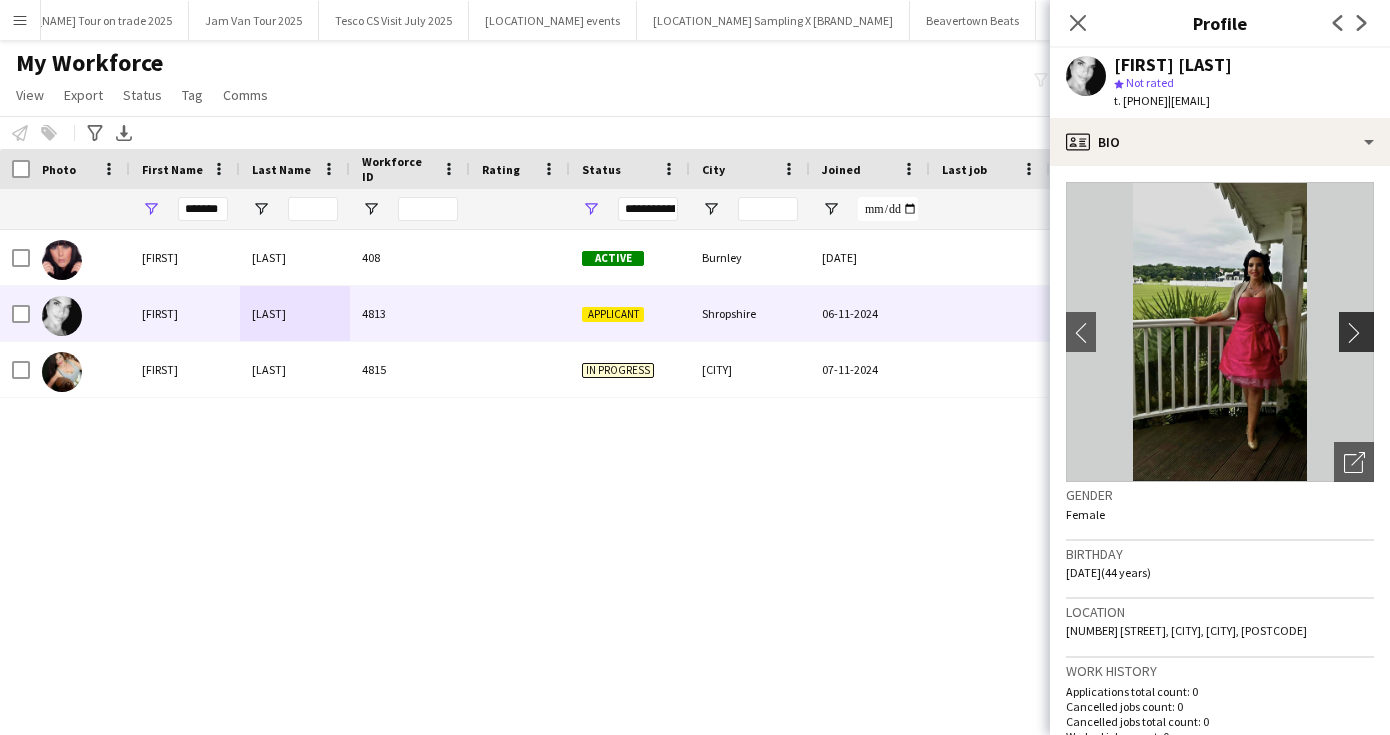 click on "chevron-right" 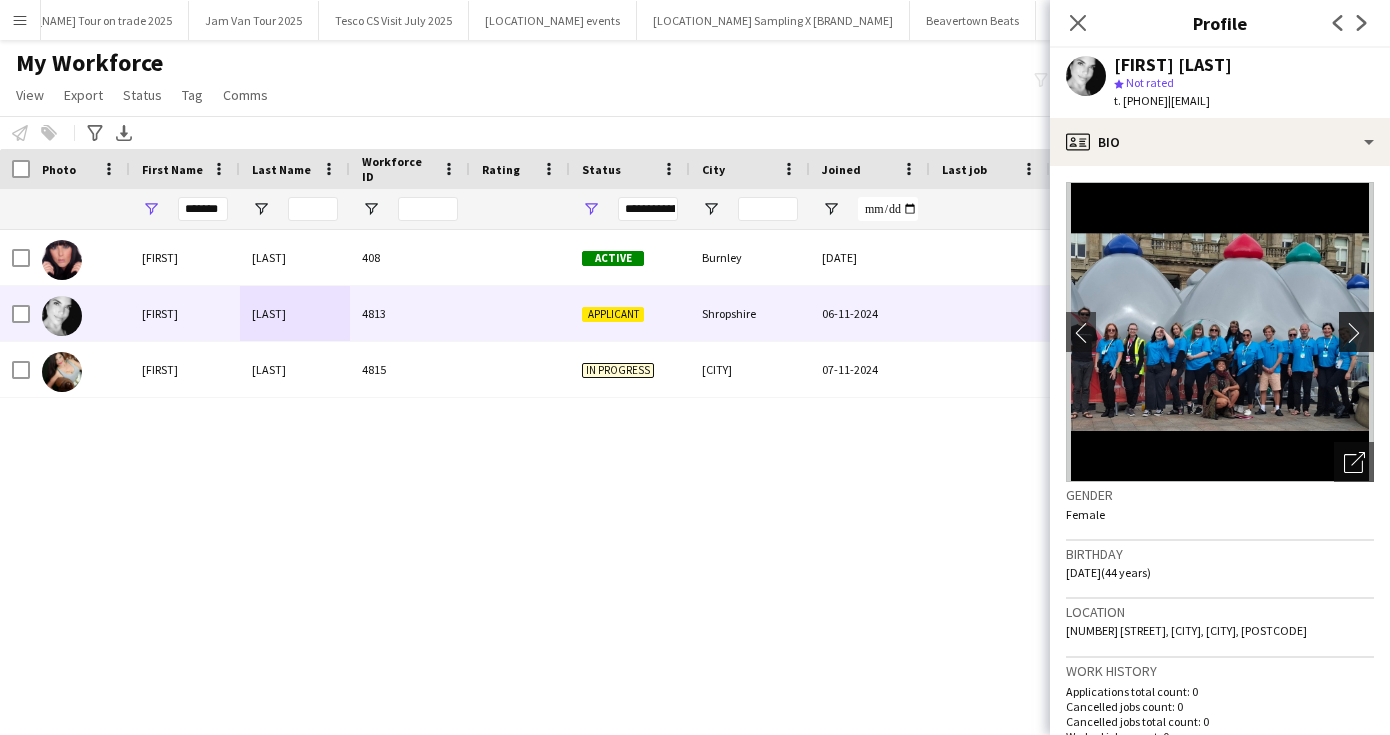 click on "chevron-right" 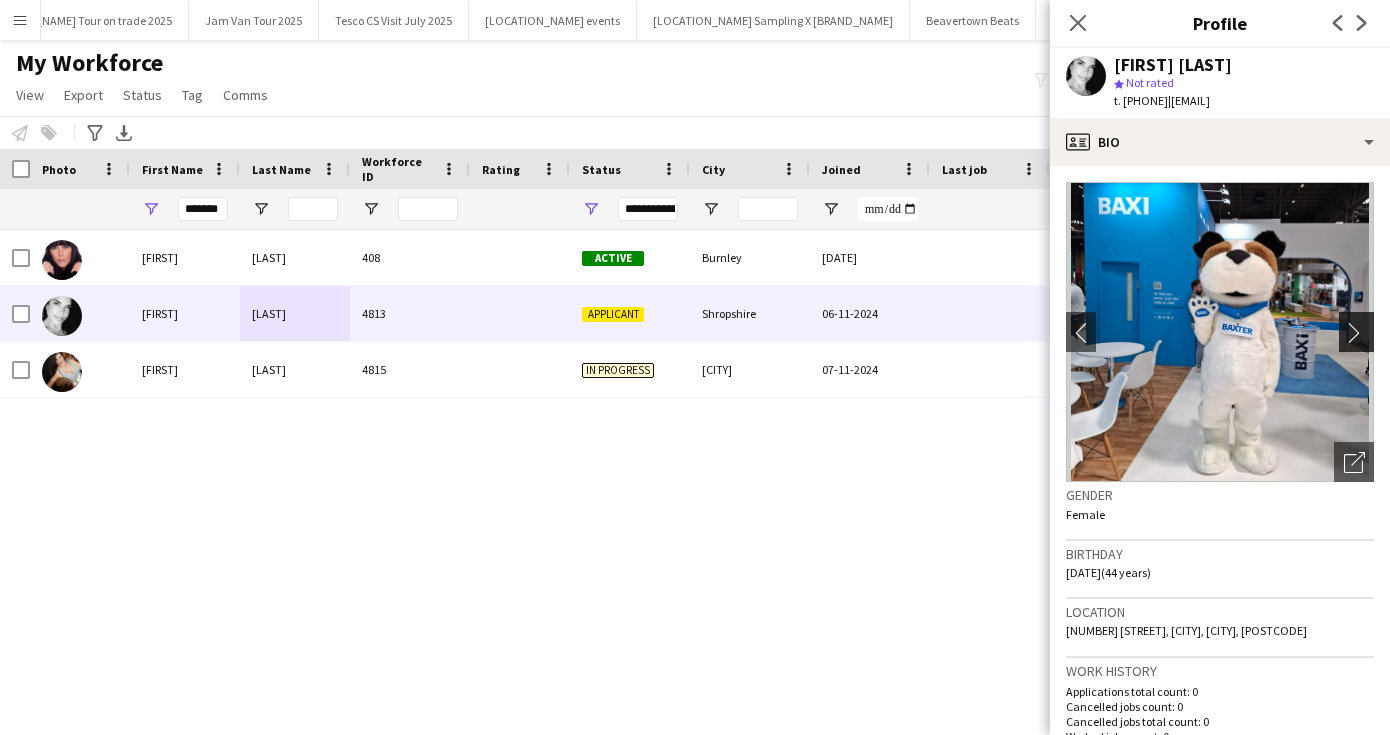 click on "chevron-right" 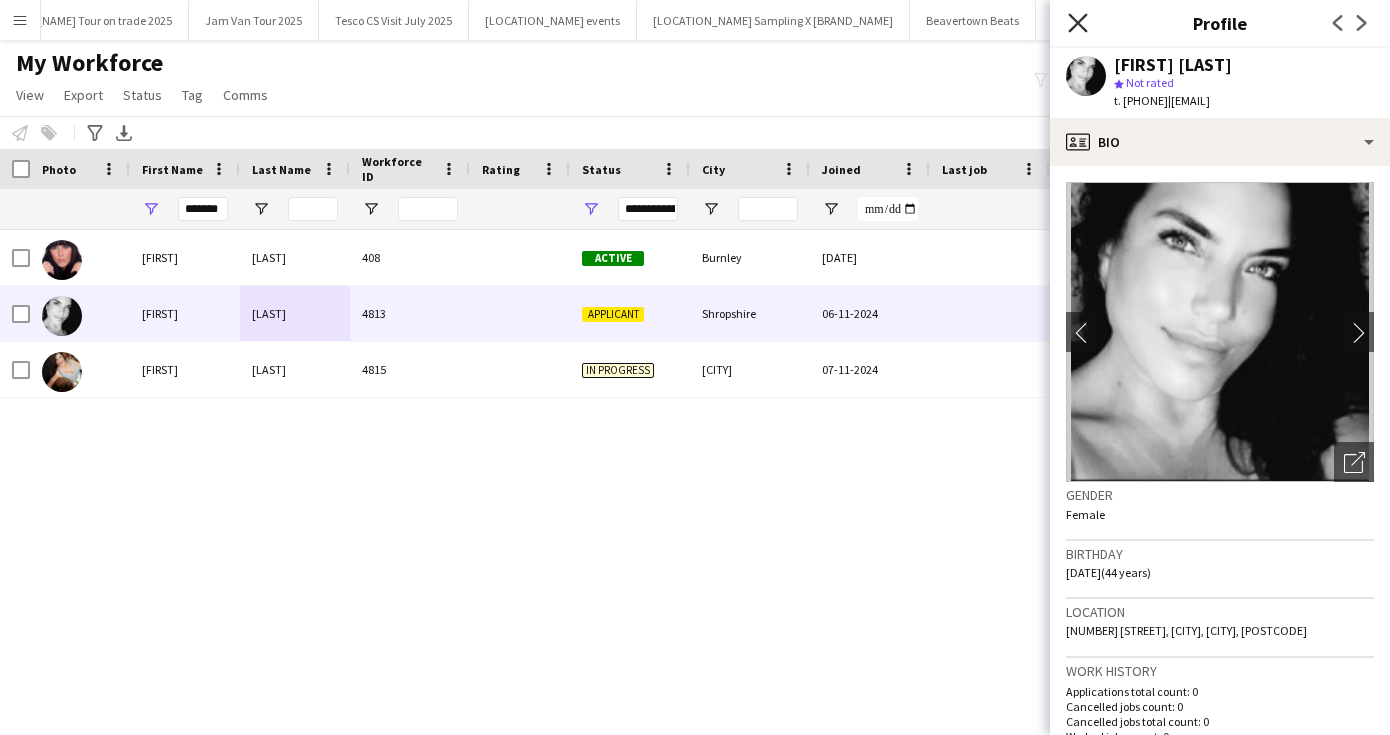 click 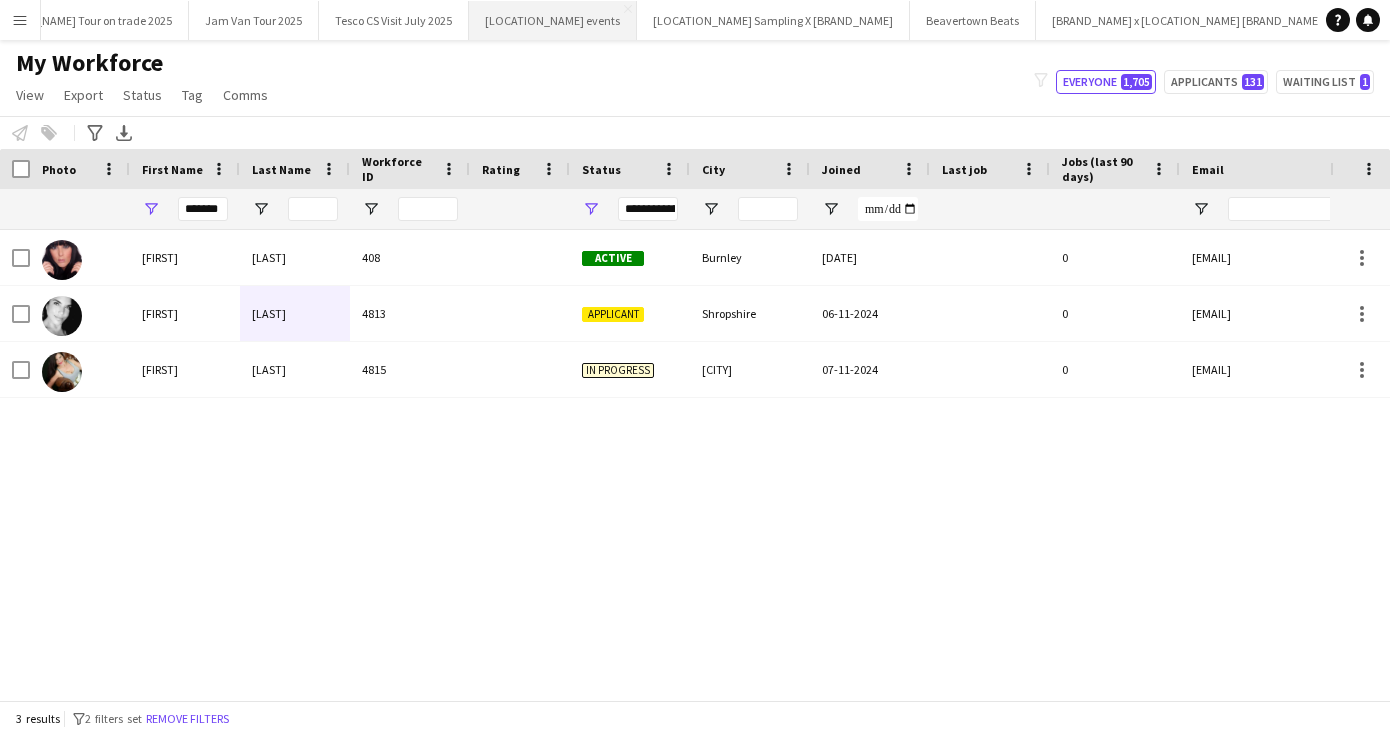 click on "[LOCATION_NAME] events" at bounding box center (553, 20) 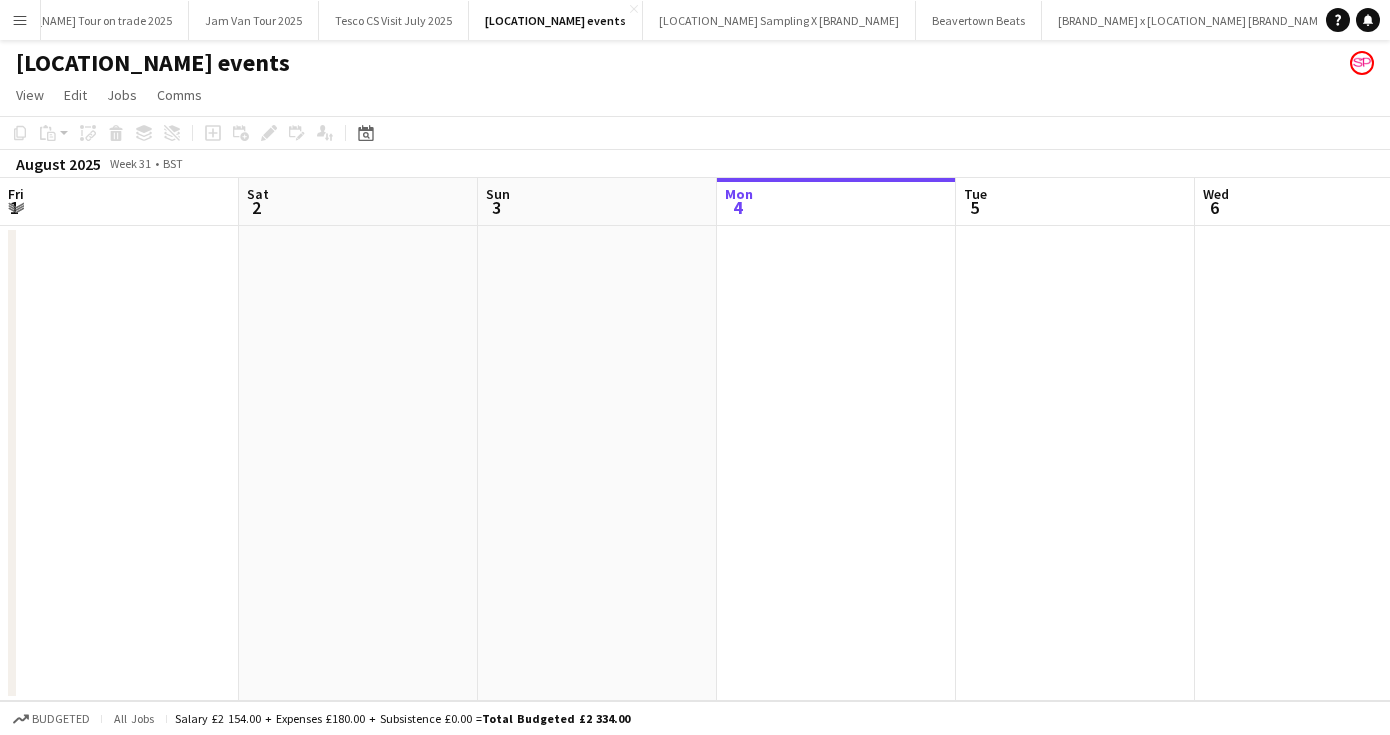 scroll, scrollTop: 0, scrollLeft: 478, axis: horizontal 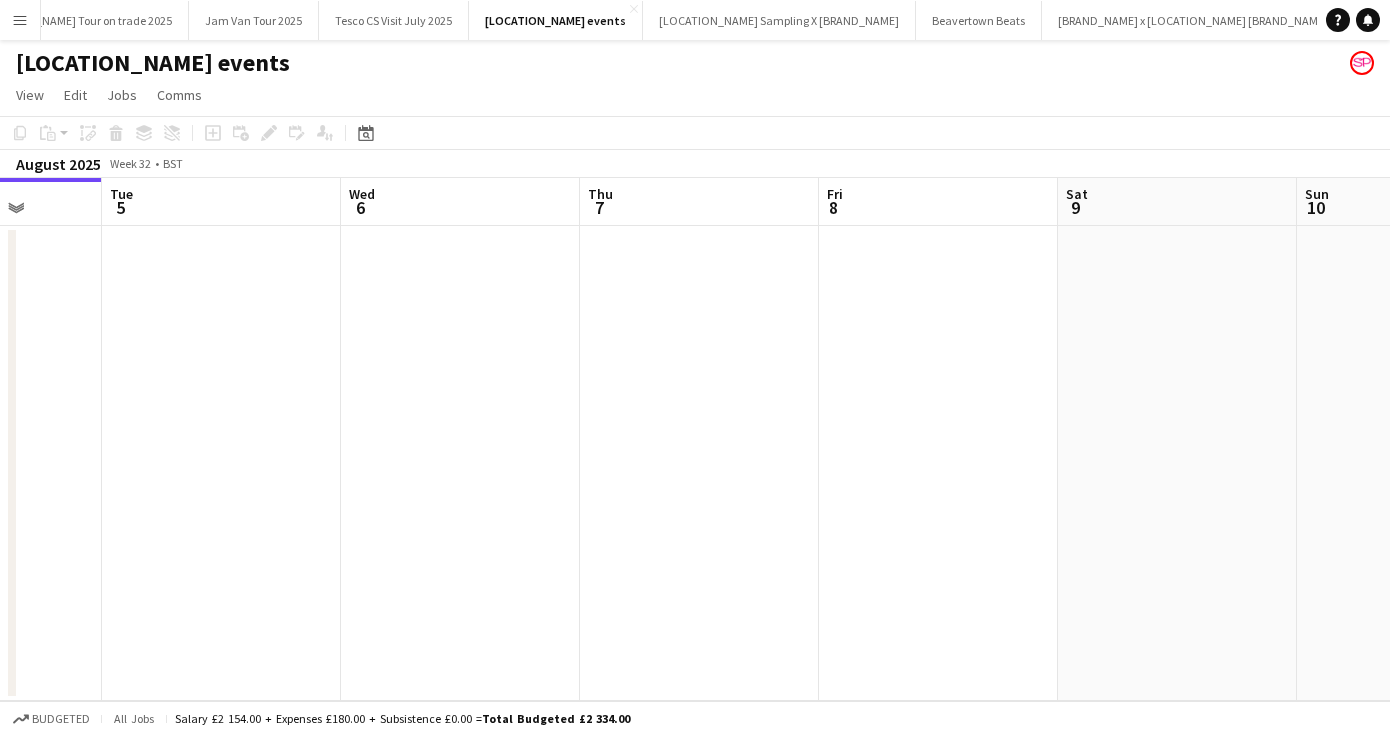drag, startPoint x: 1160, startPoint y: 543, endPoint x: 52, endPoint y: 489, distance: 1109.3151 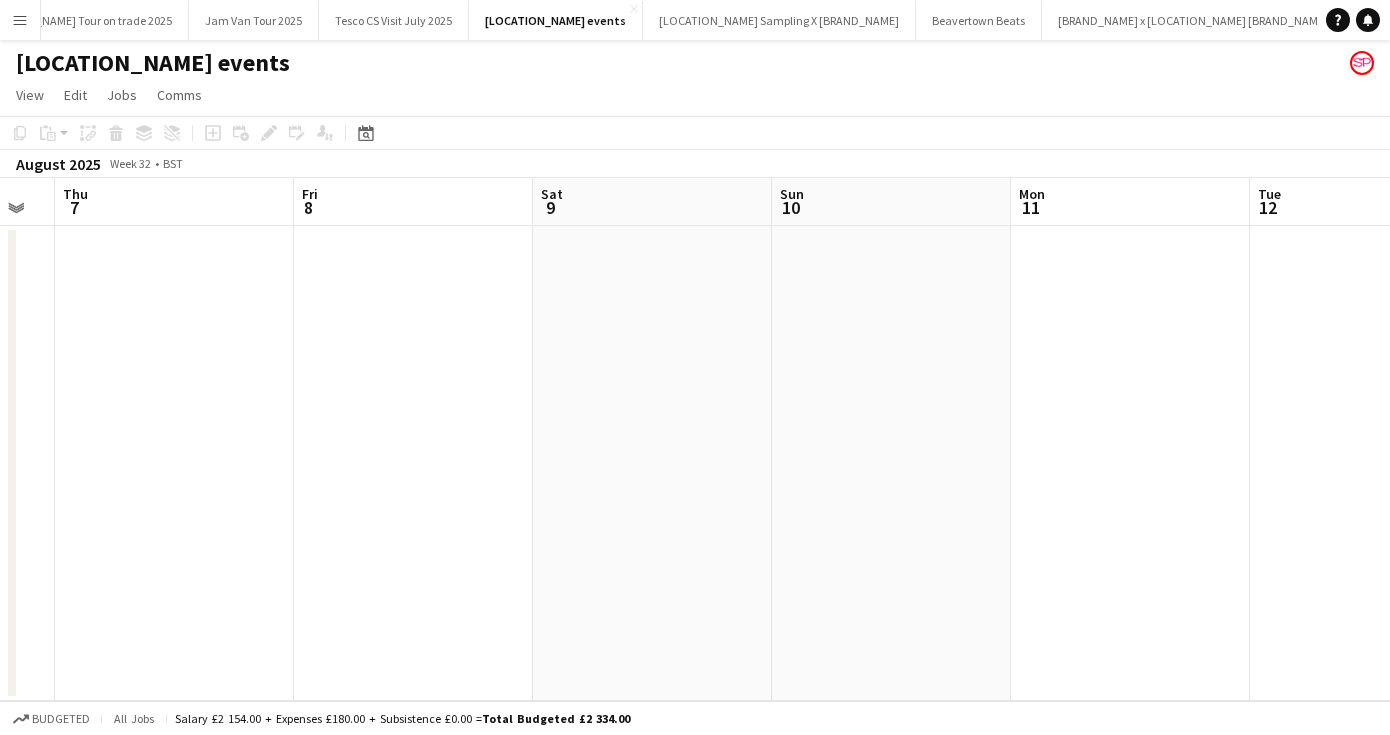 drag, startPoint x: 765, startPoint y: 605, endPoint x: -12, endPoint y: 514, distance: 782.31067 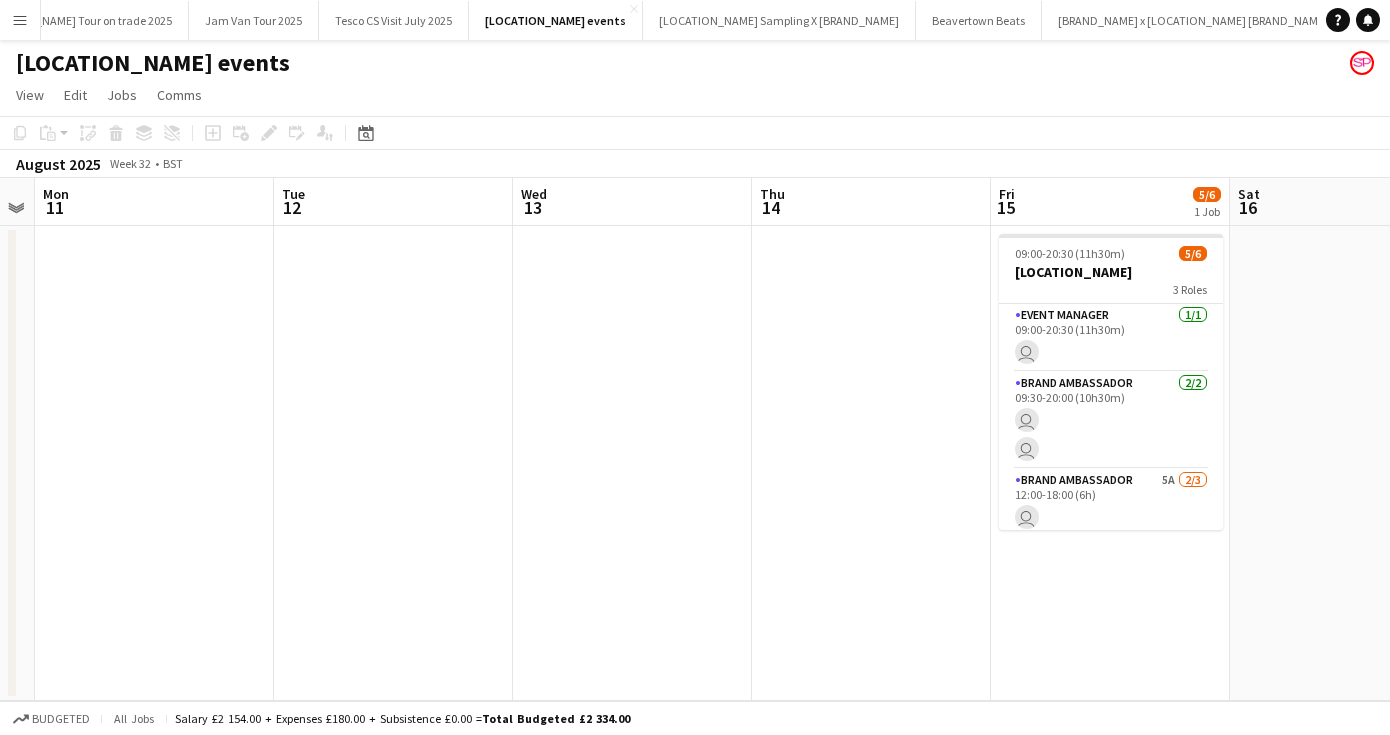 drag, startPoint x: 1091, startPoint y: 487, endPoint x: 171, endPoint y: 460, distance: 920.3961 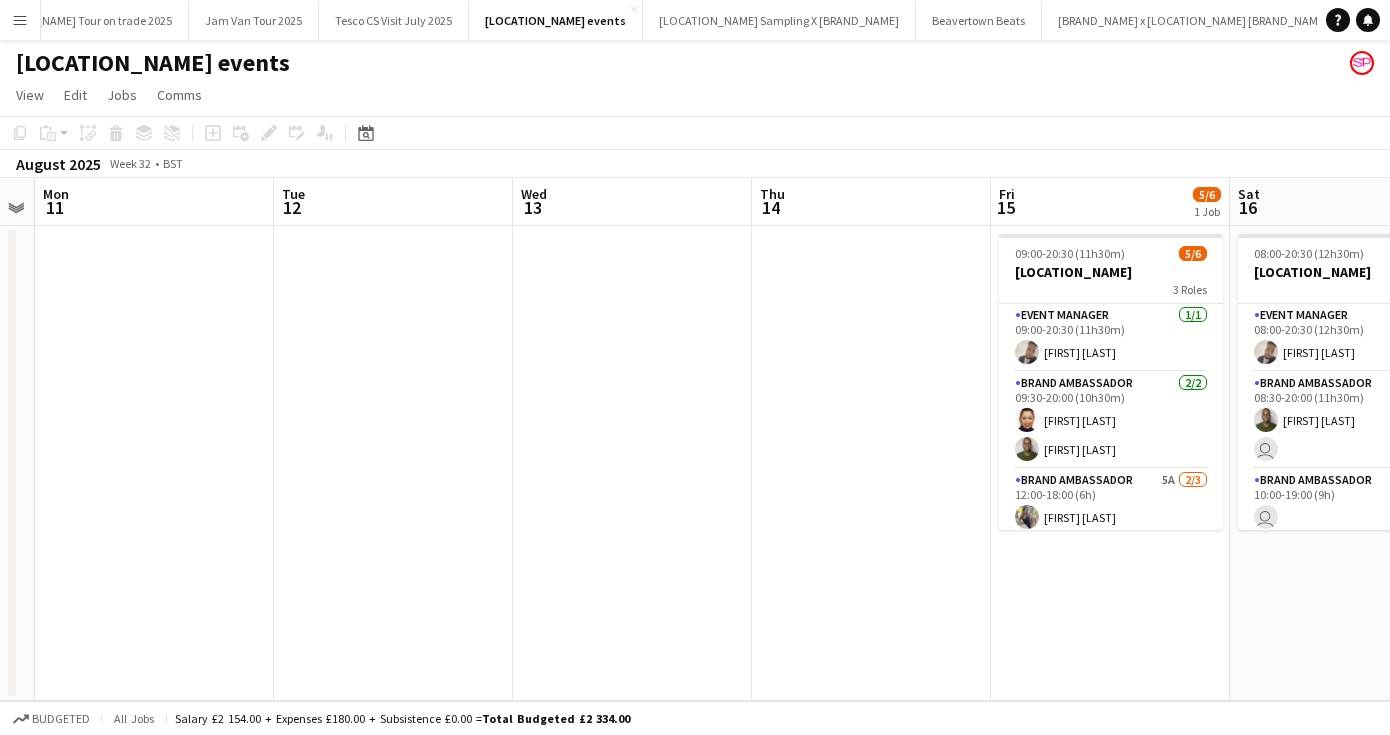 scroll, scrollTop: 0, scrollLeft: 594, axis: horizontal 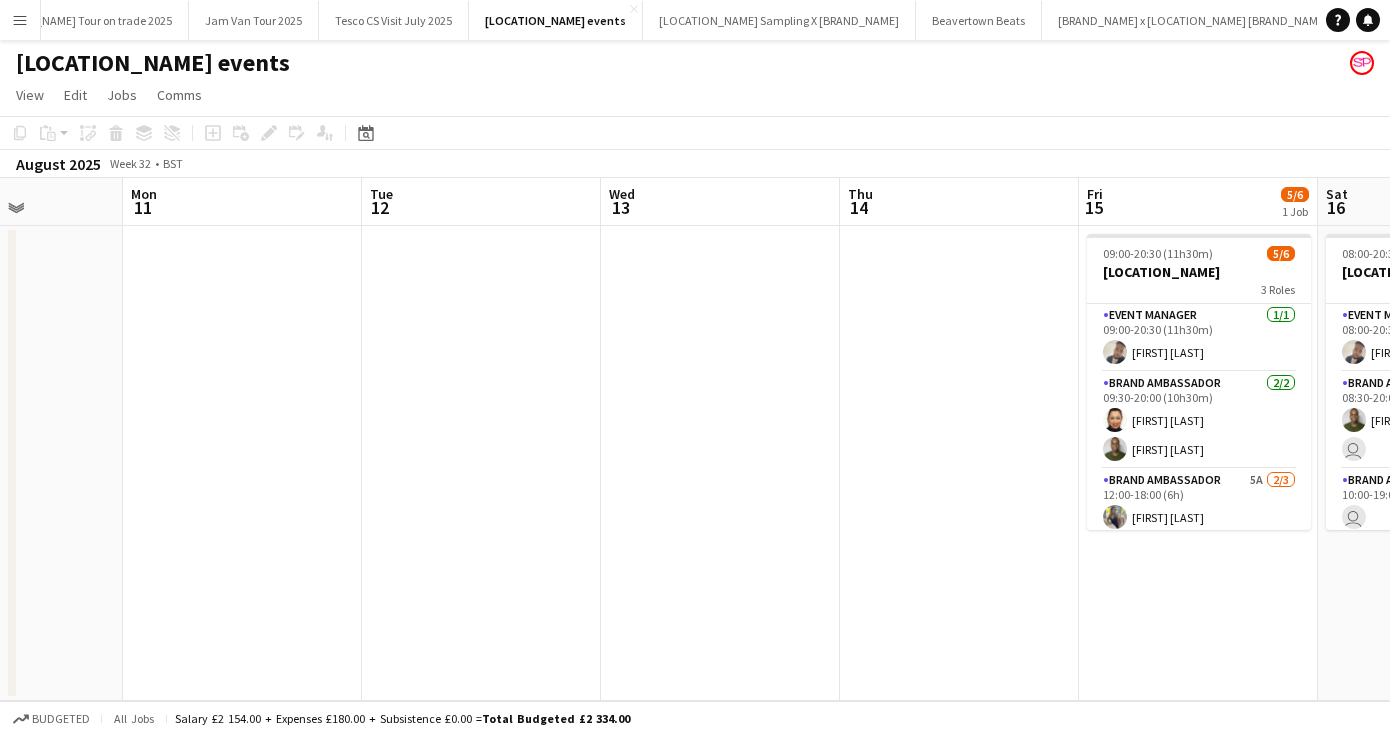 drag, startPoint x: 1069, startPoint y: 540, endPoint x: -12, endPoint y: 518, distance: 1081.2239 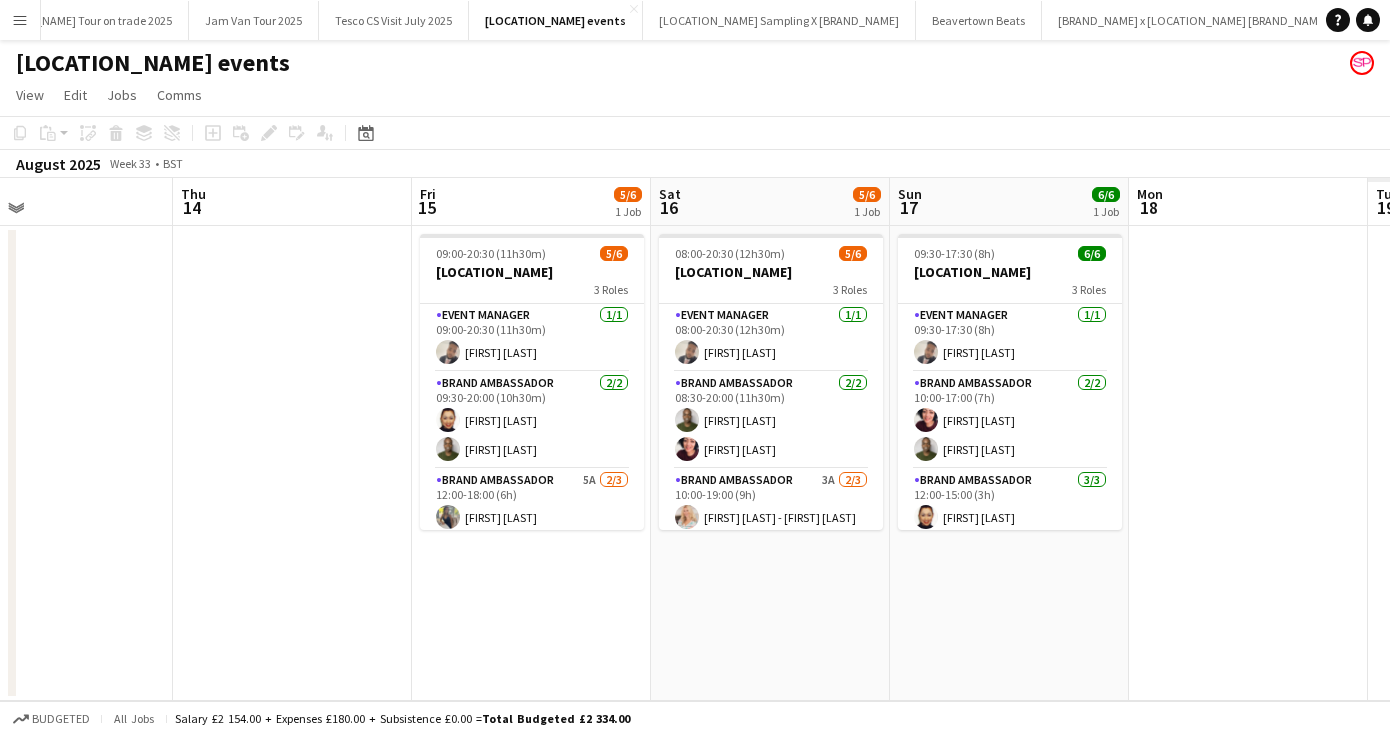 drag, startPoint x: 736, startPoint y: 633, endPoint x: 69, endPoint y: 596, distance: 668.02545 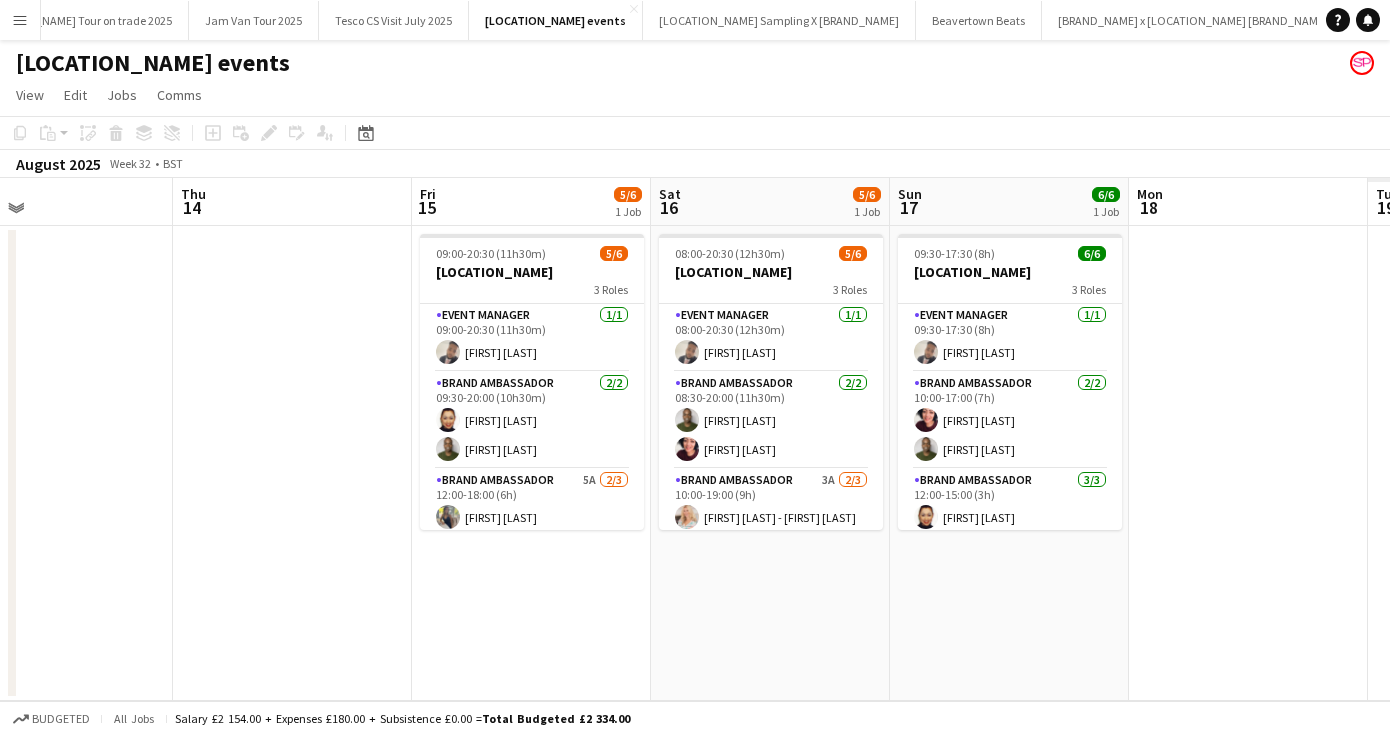 scroll, scrollTop: 0, scrollLeft: 544, axis: horizontal 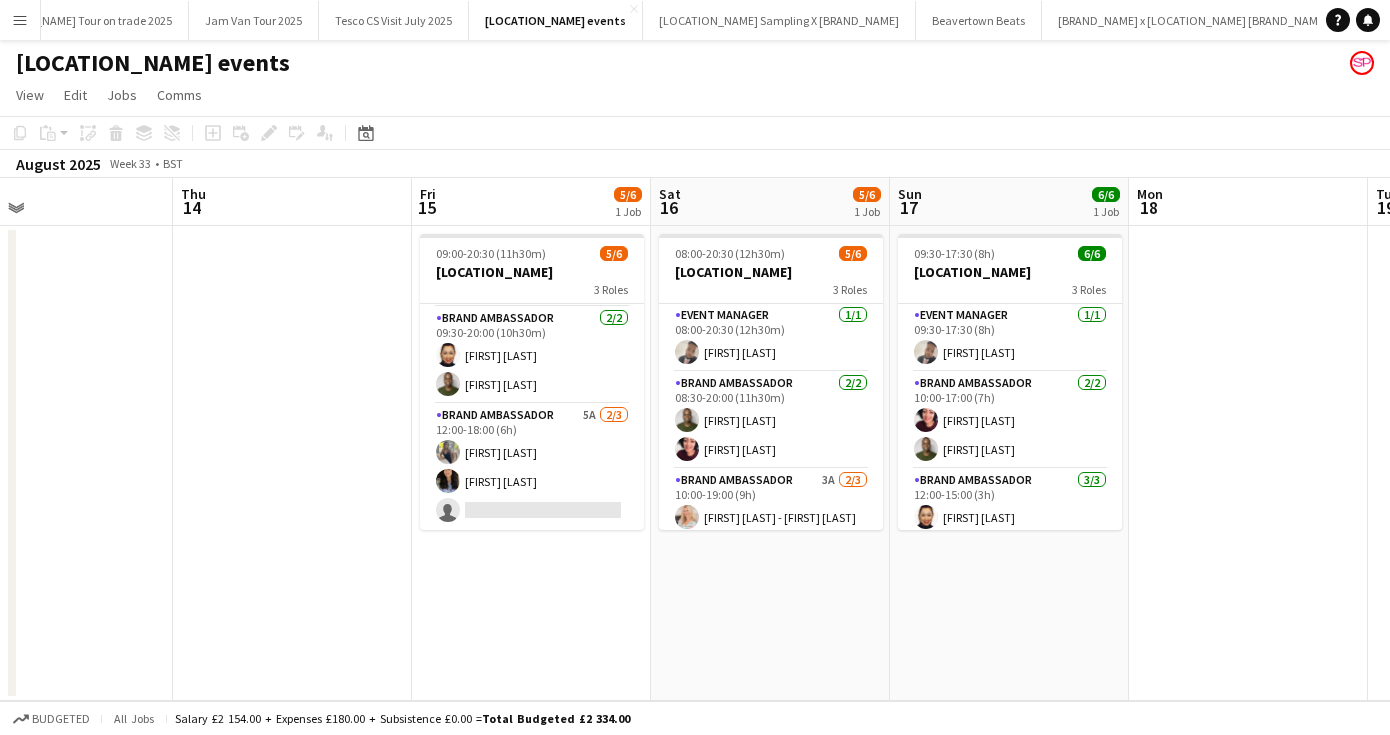 drag, startPoint x: 637, startPoint y: 396, endPoint x: 637, endPoint y: 665, distance: 269 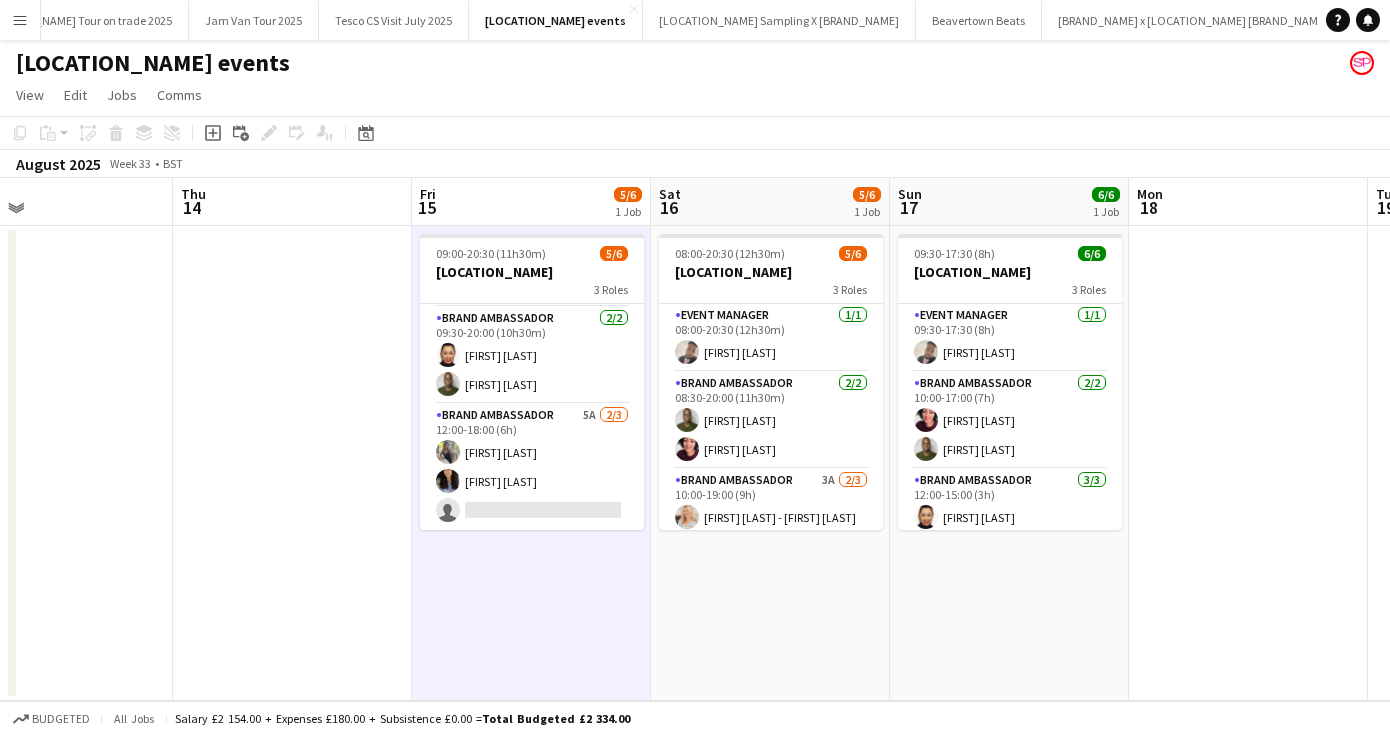 scroll, scrollTop: 65, scrollLeft: 0, axis: vertical 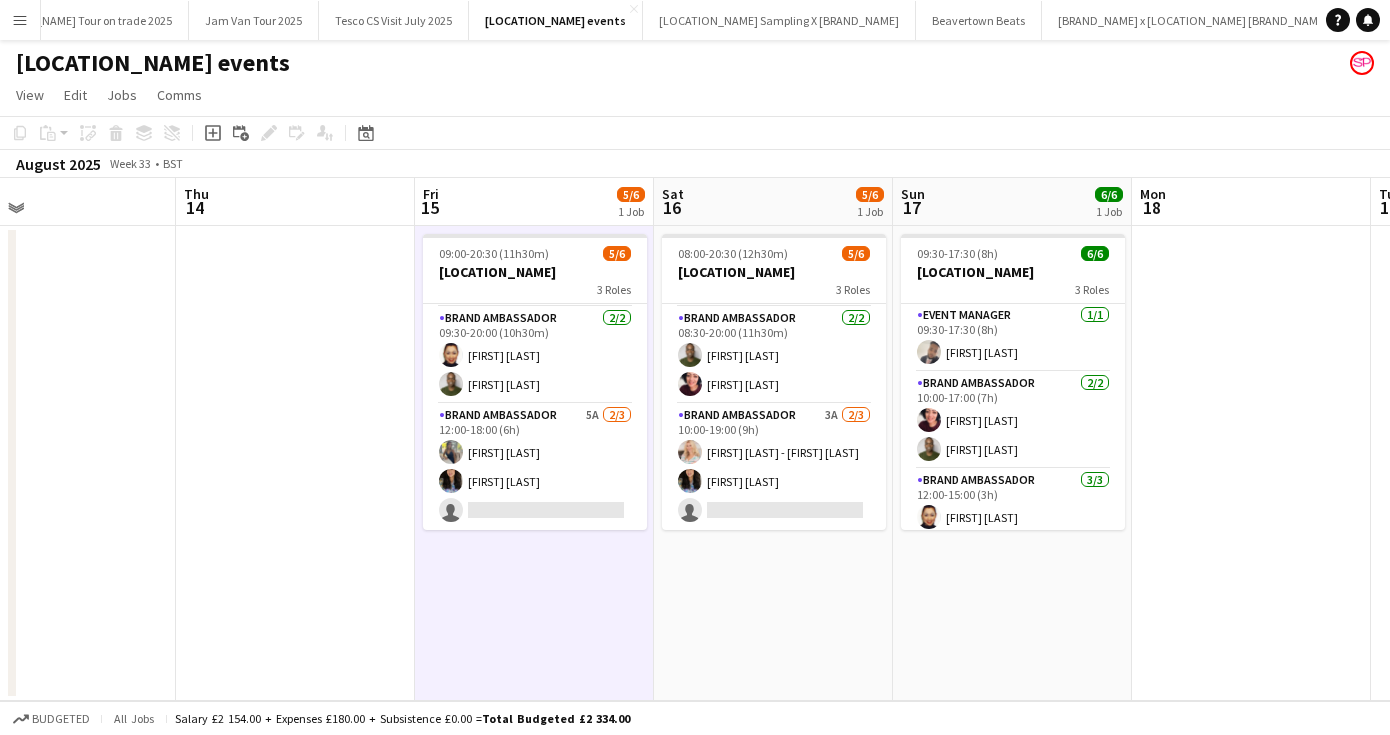 drag, startPoint x: 874, startPoint y: 420, endPoint x: 878, endPoint y: 585, distance: 165.04848 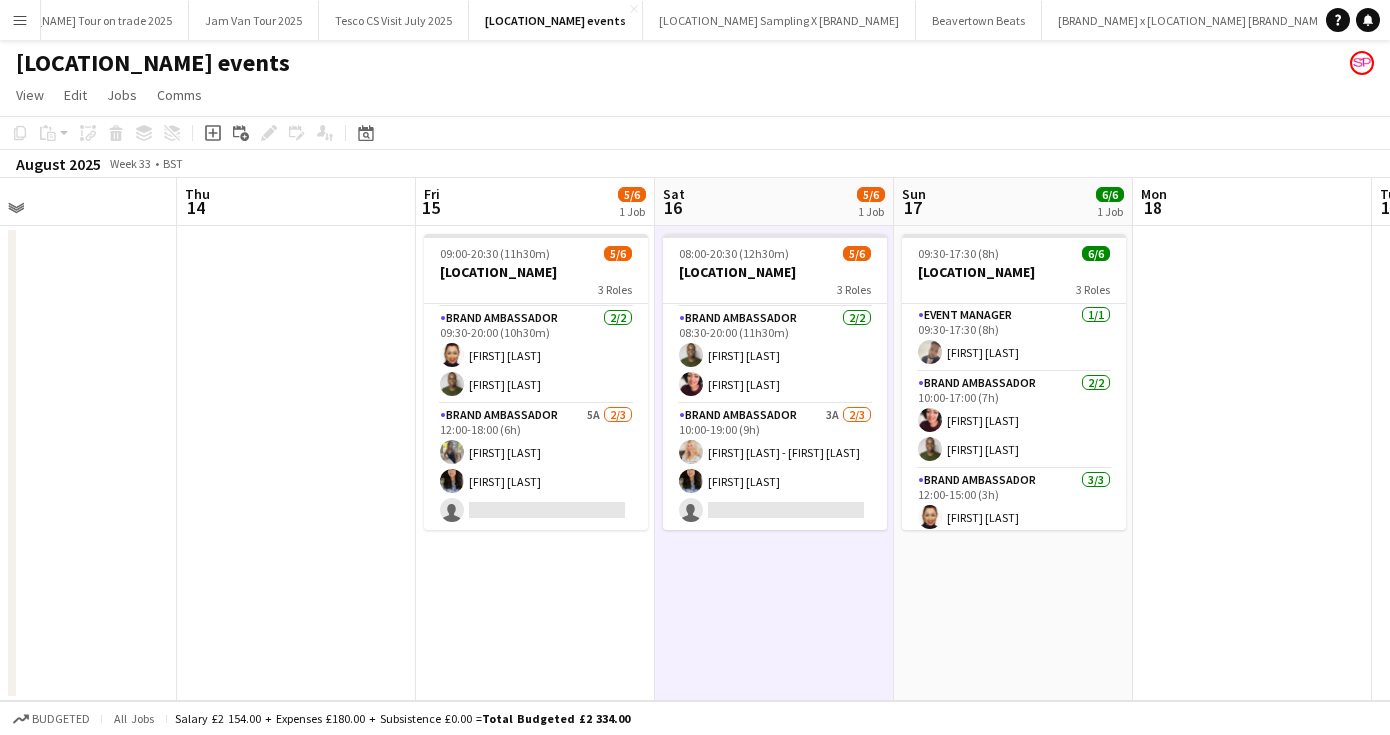 drag, startPoint x: 879, startPoint y: 444, endPoint x: 879, endPoint y: 558, distance: 114 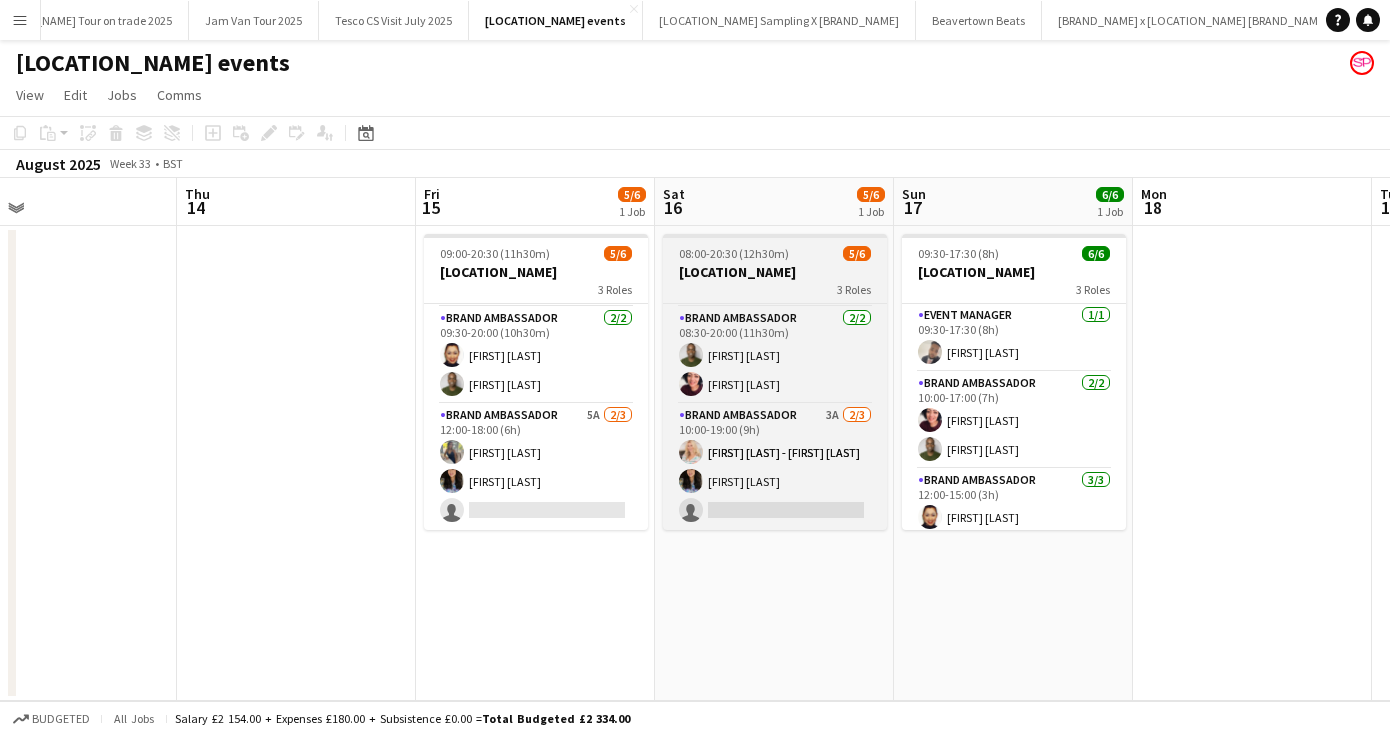 scroll, scrollTop: 0, scrollLeft: 0, axis: both 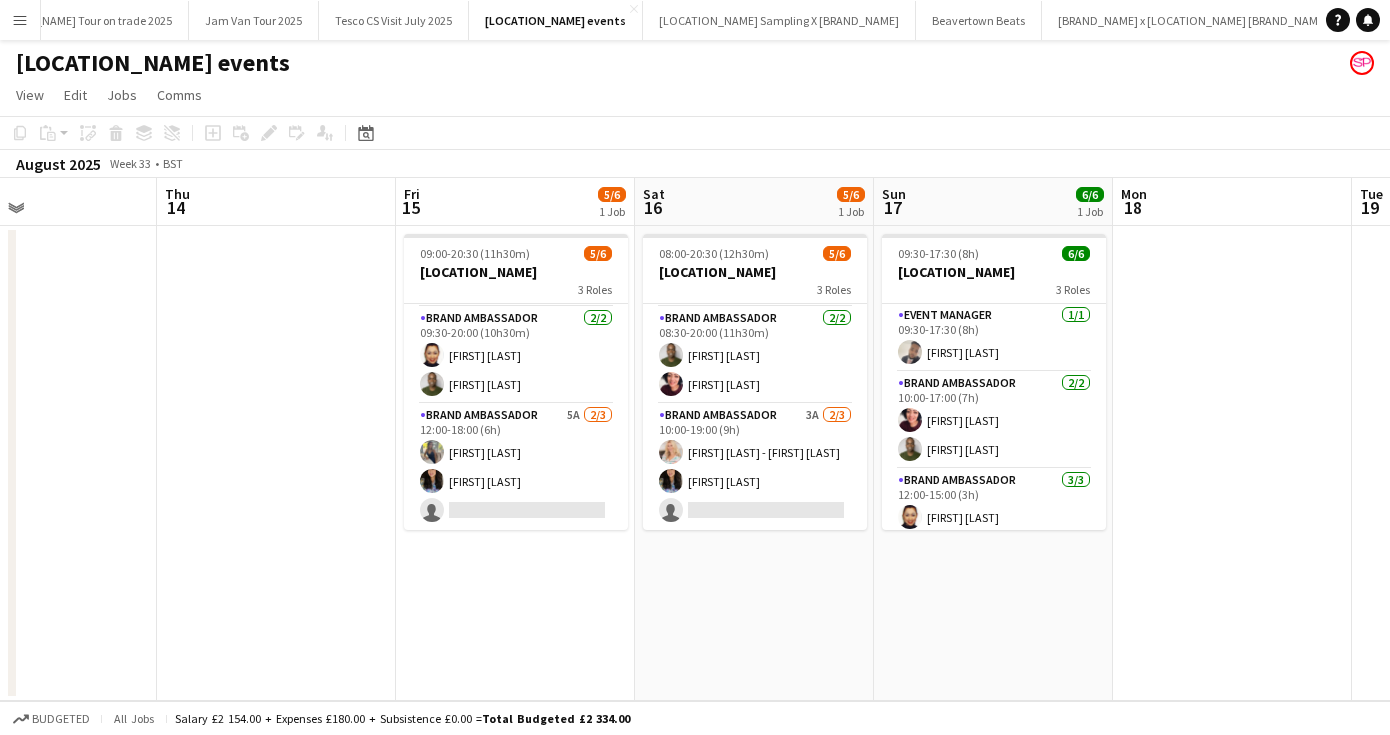 drag, startPoint x: 881, startPoint y: 448, endPoint x: 861, endPoint y: 590, distance: 143.40154 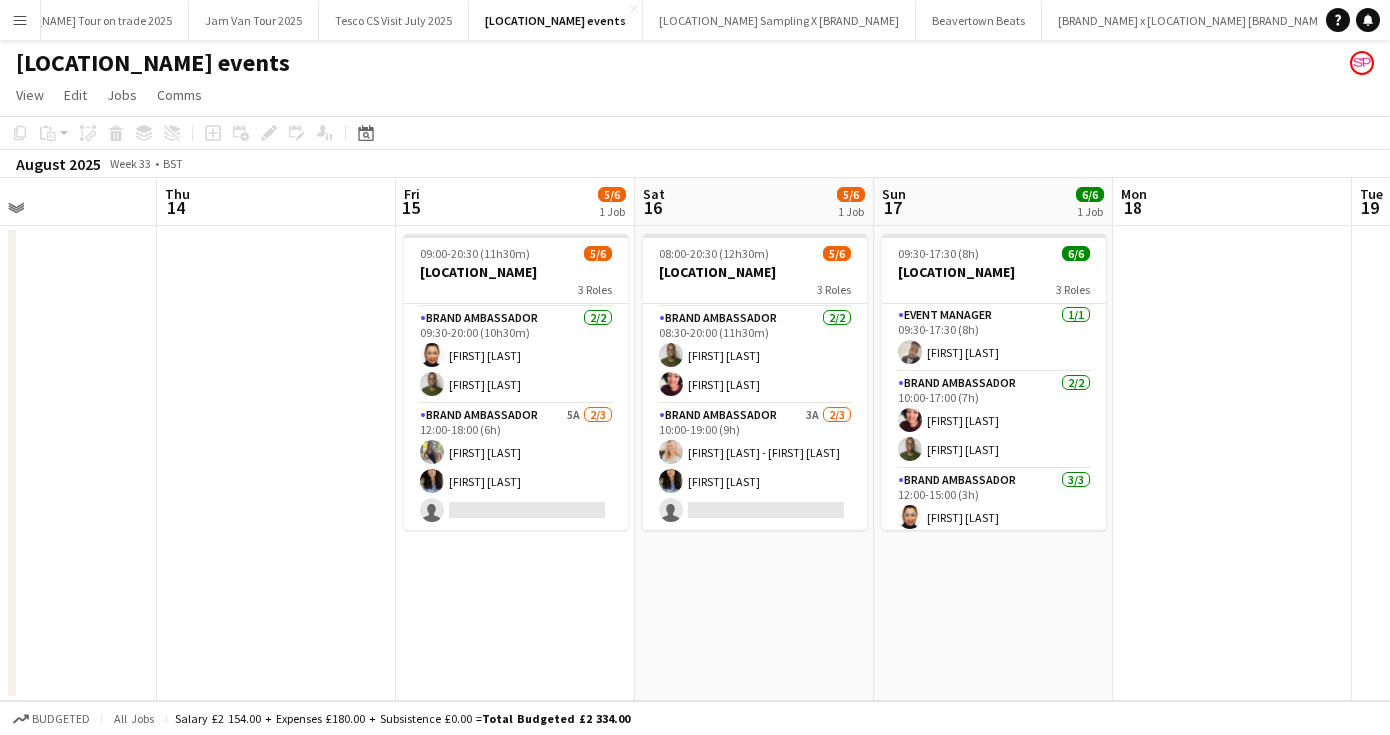 drag, startPoint x: 859, startPoint y: 385, endPoint x: 859, endPoint y: 763, distance: 378 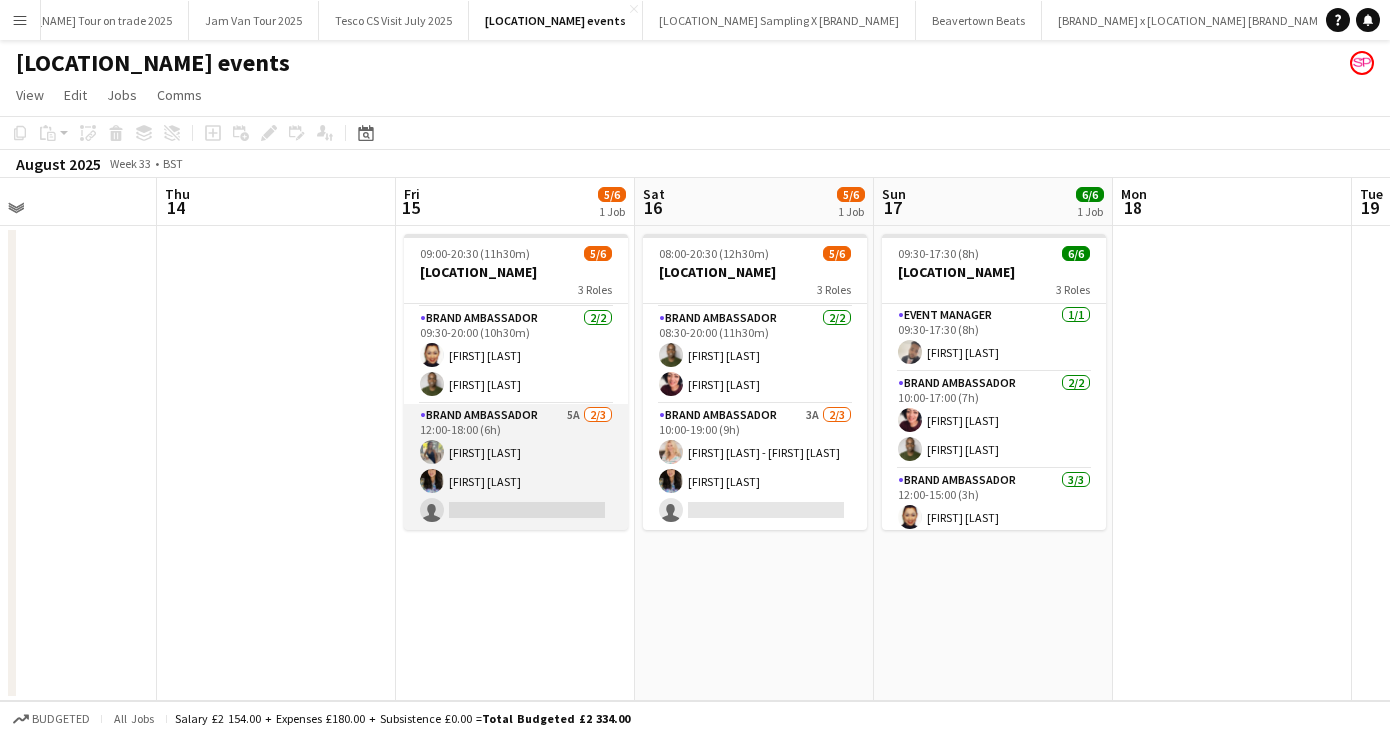 click on "Brand Ambassador   5A   2/3   12:00-18:00 (6h)
[FIRST] [LAST] [FIRST] [LAST]
single-neutral-actions" at bounding box center (516, 467) 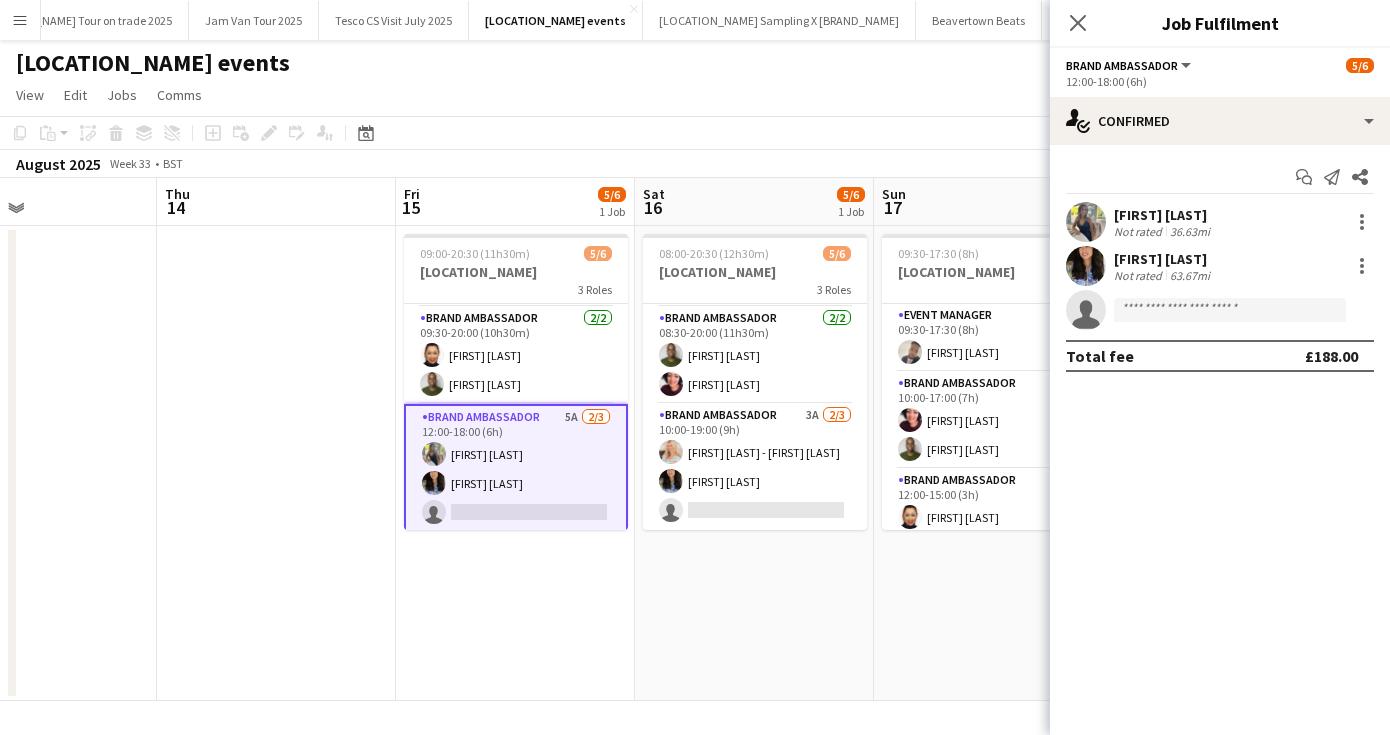 click on "Brand Ambassador   5A   2/3   12:00-18:00 (6h)
[FIRST] [LAST] [FIRST] [LAST]
single-neutral-actions" at bounding box center (516, 469) 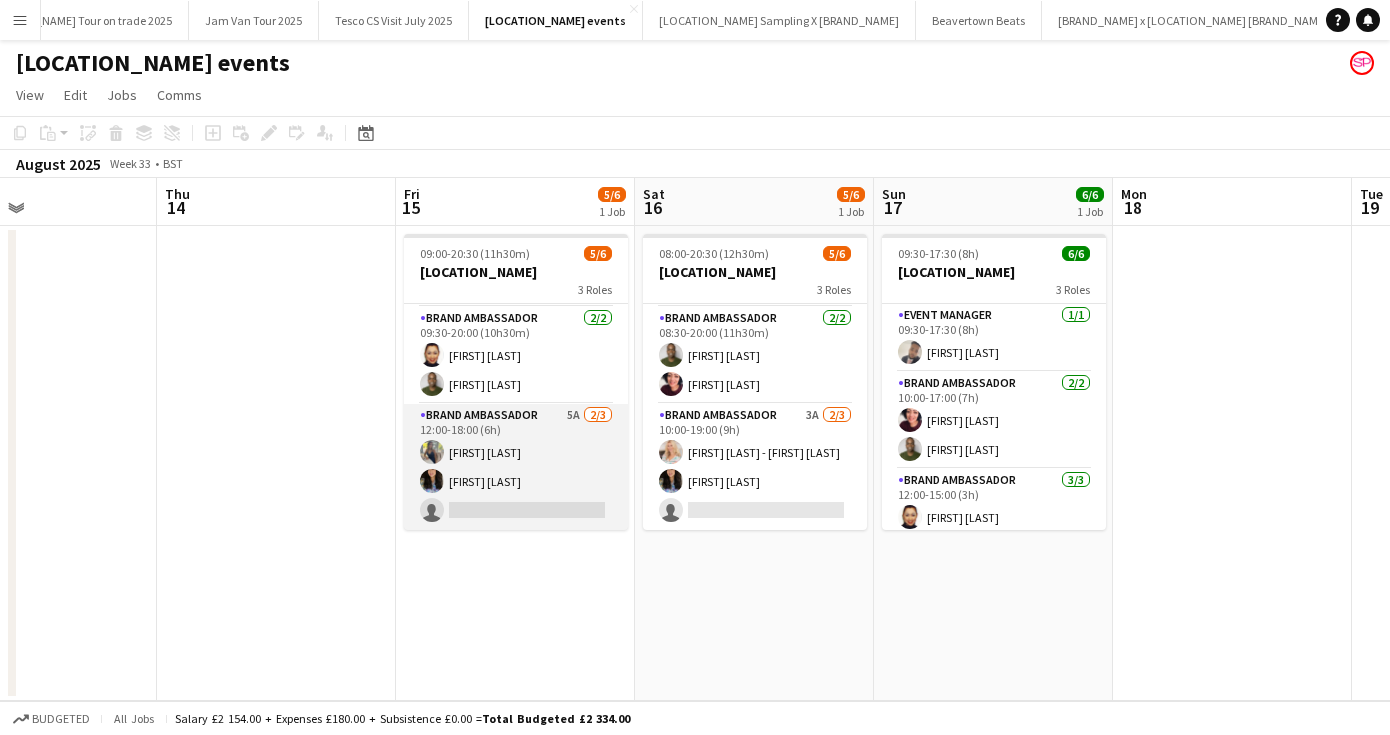 click on "Brand Ambassador   5A   2/3   12:00-18:00 (6h)
[FIRST] [LAST] [FIRST] [LAST]
single-neutral-actions" at bounding box center [516, 467] 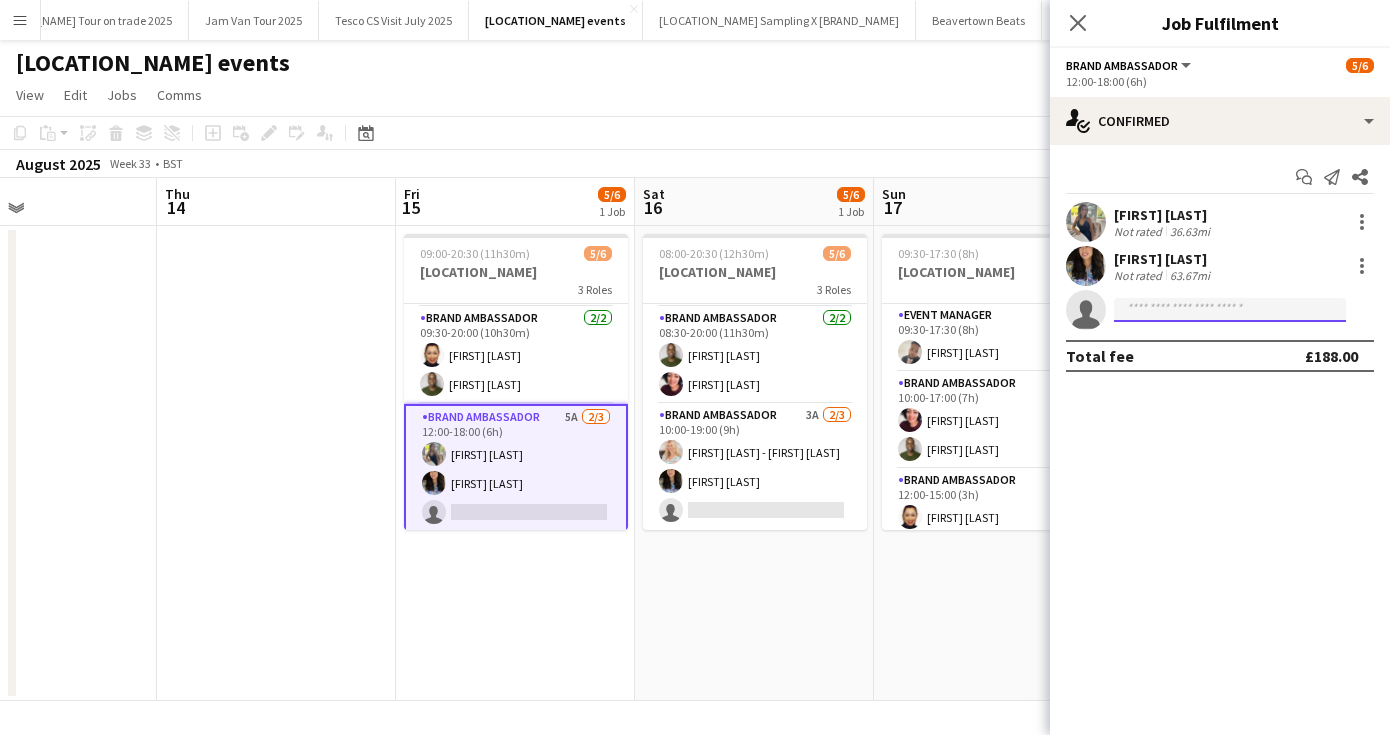 click 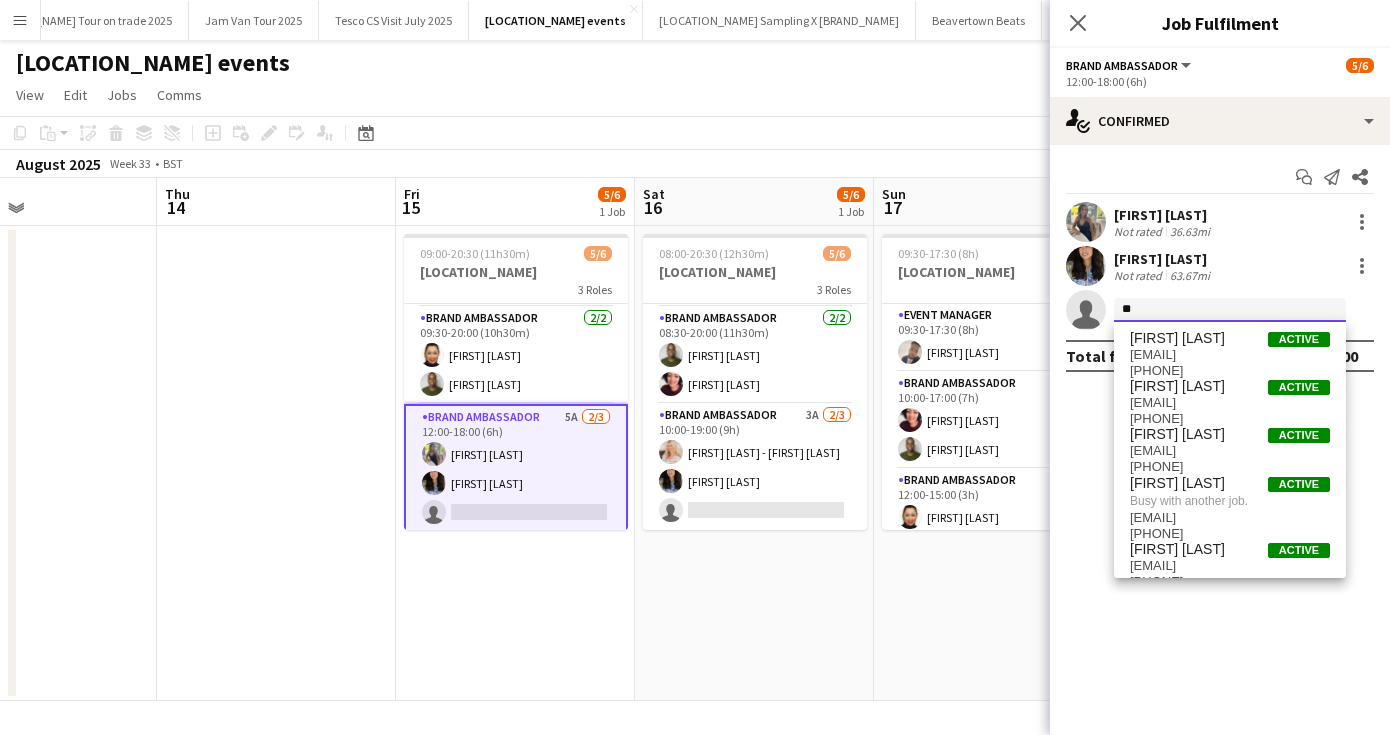 type on "*" 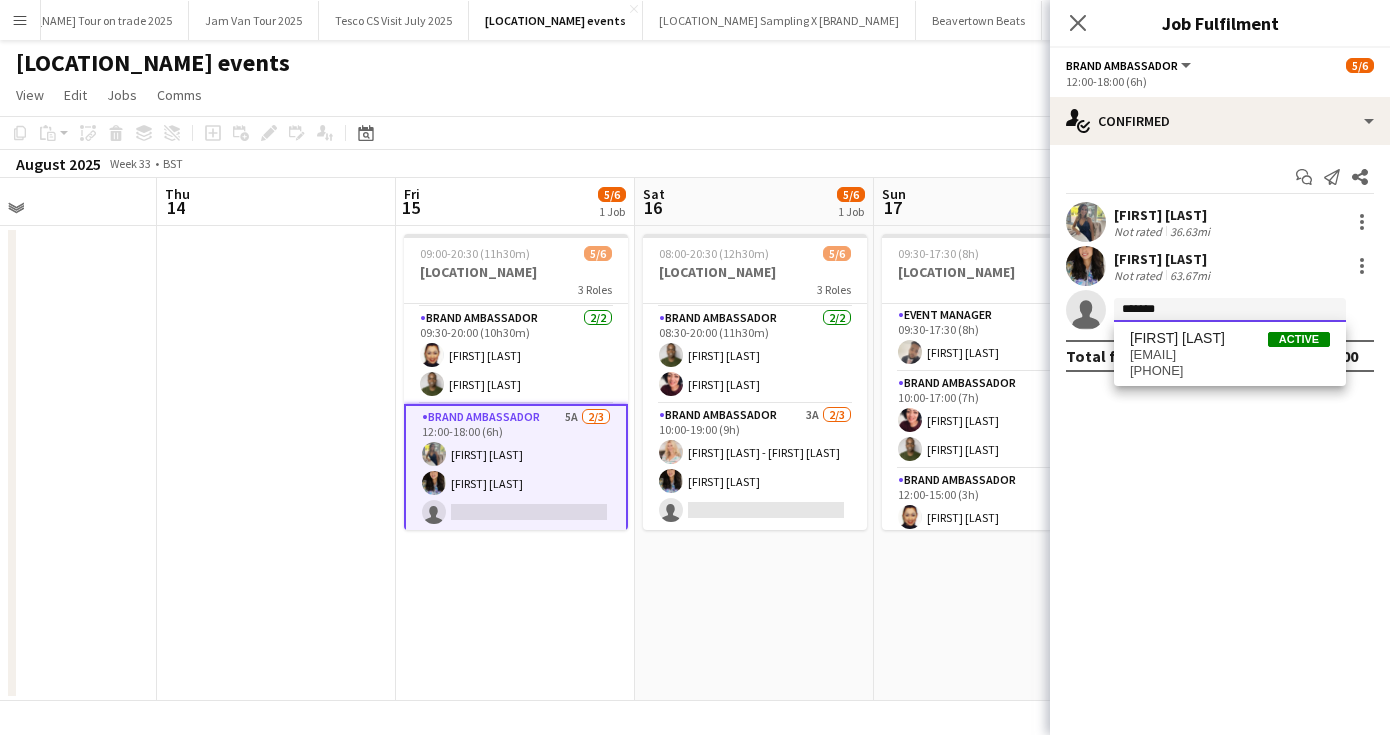 type on "*******" 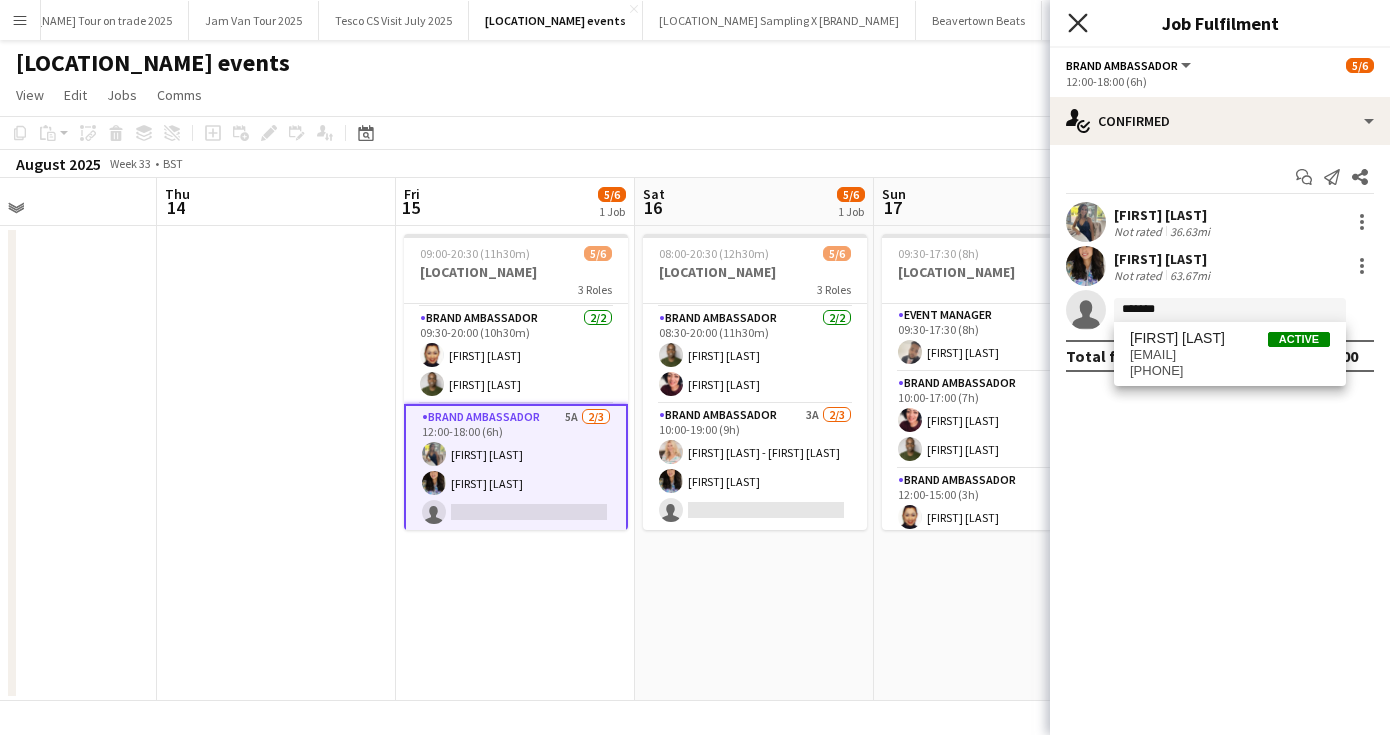 click on "Close pop-in" 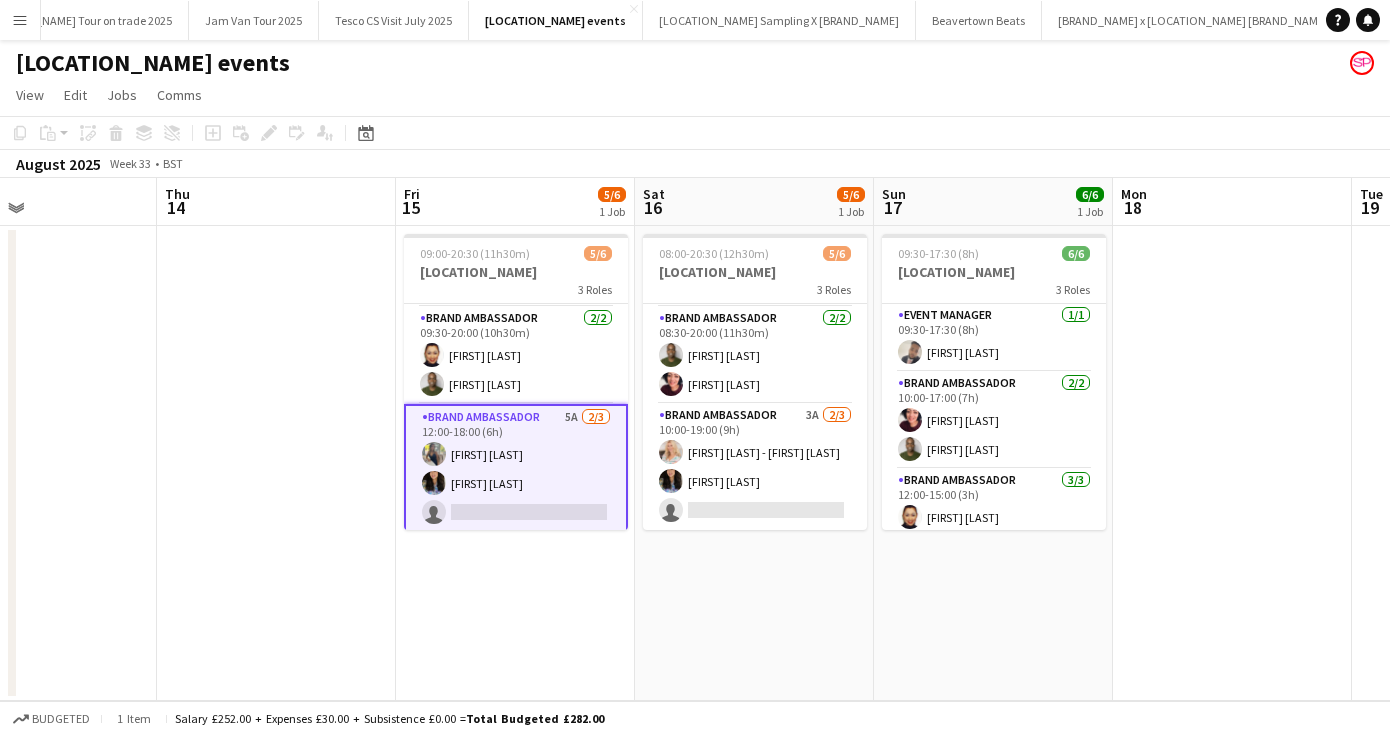 click on "[LOCATION_NAME] events" 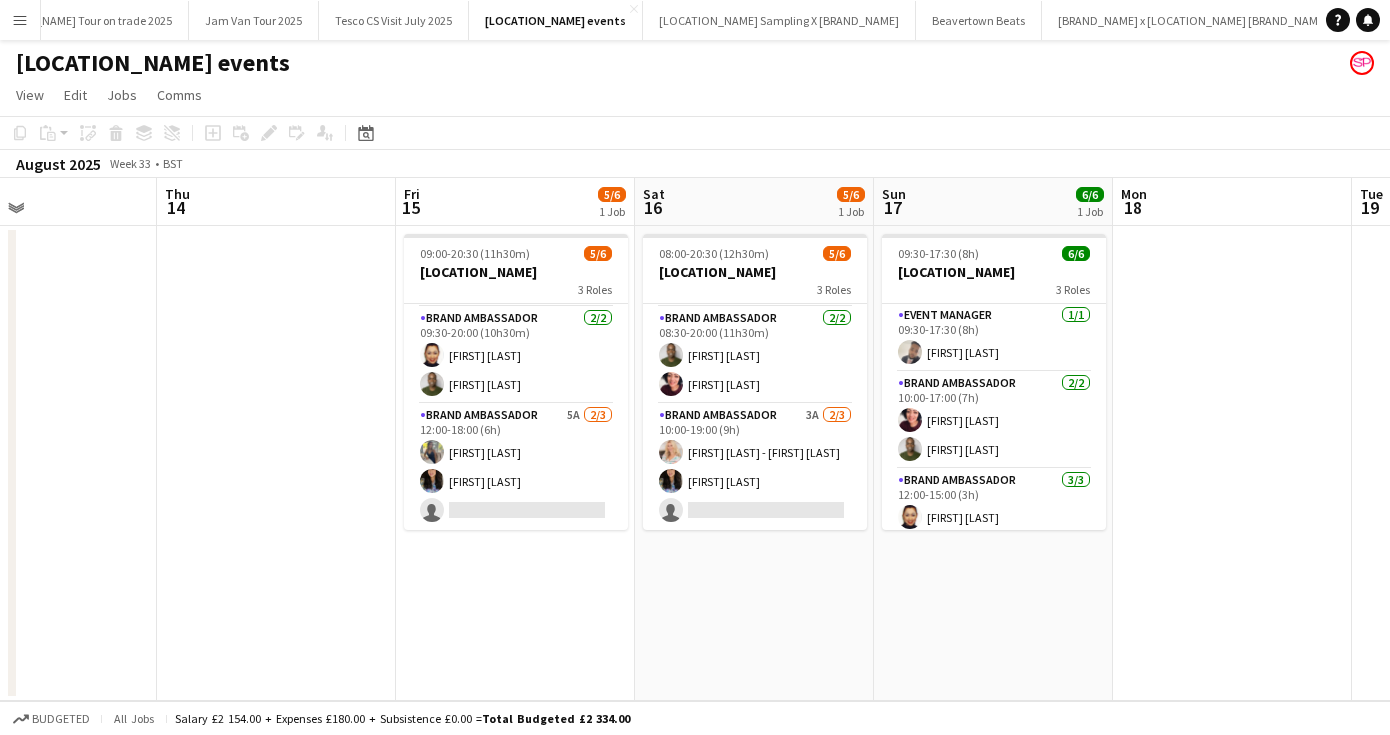 click on "Menu" at bounding box center (20, 20) 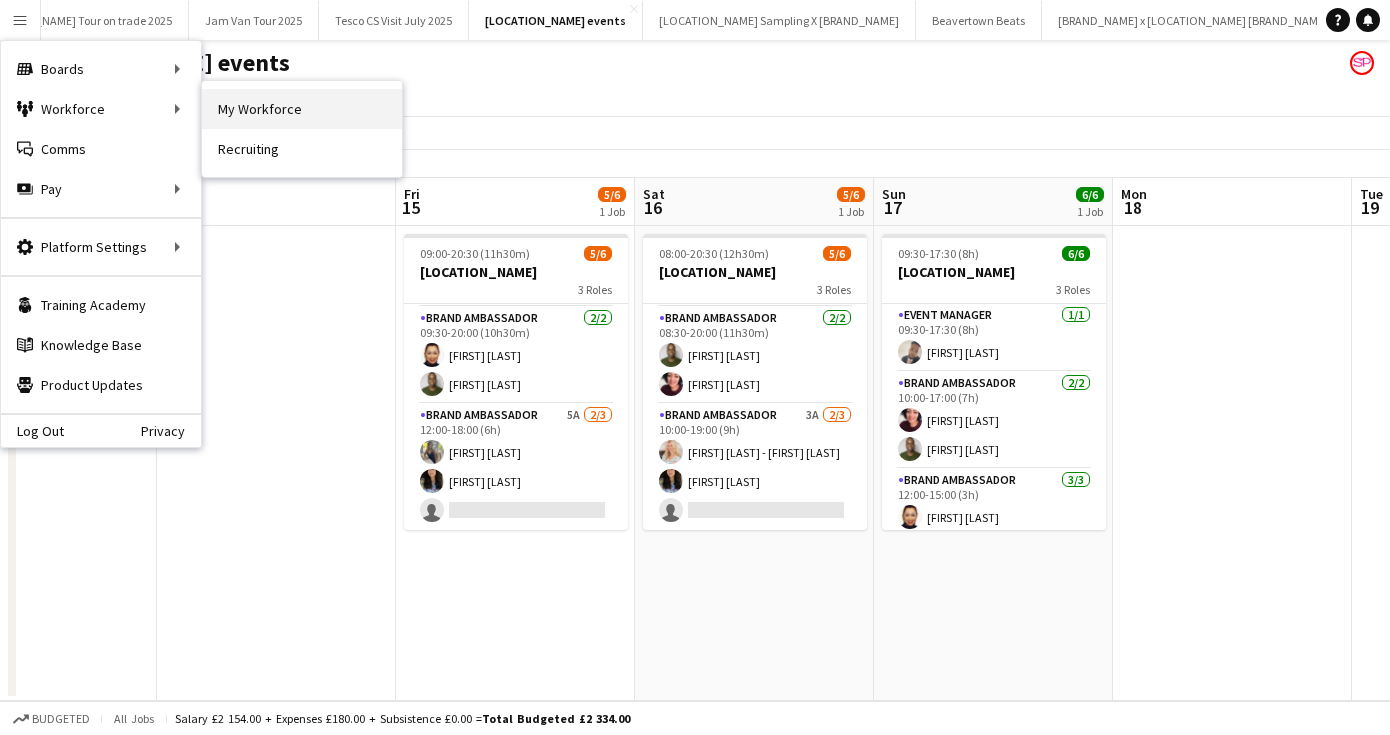 click on "My Workforce" at bounding box center [302, 109] 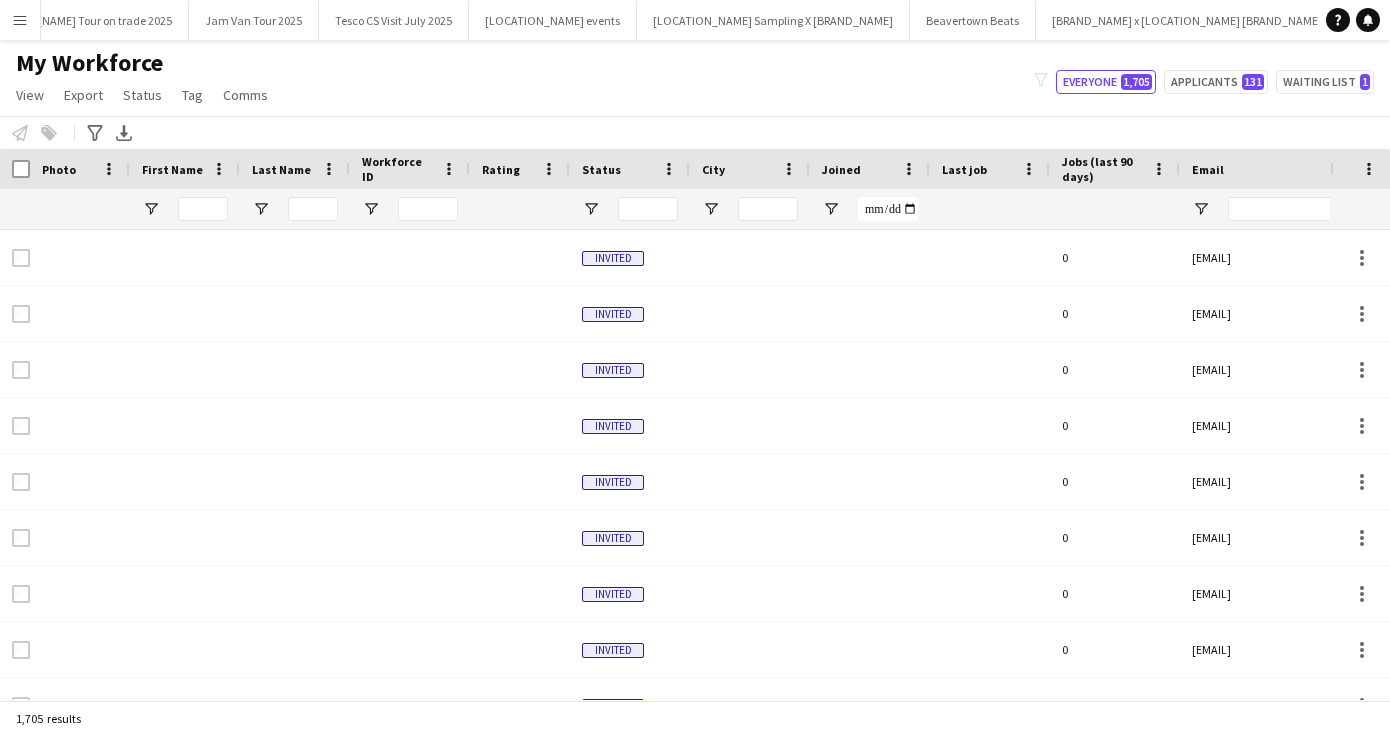 type on "*******" 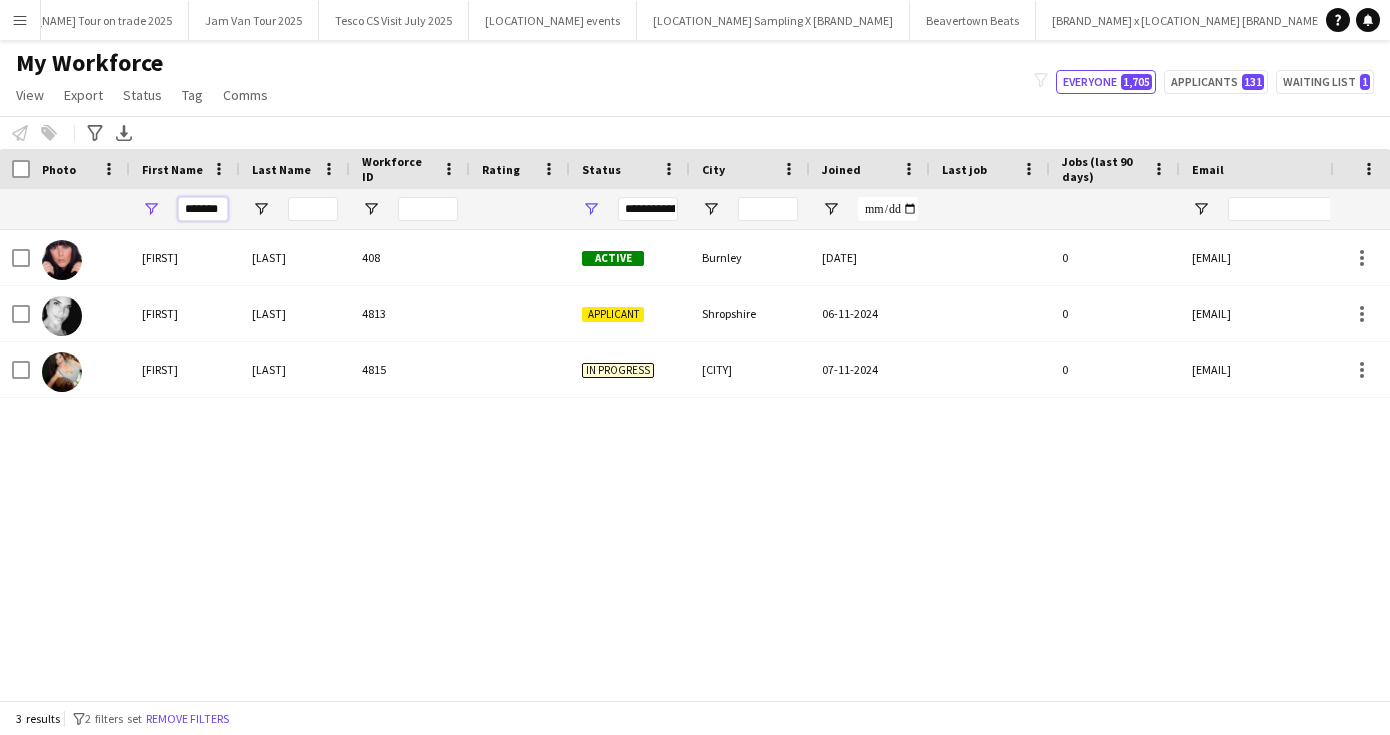 click on "*******" at bounding box center [203, 209] 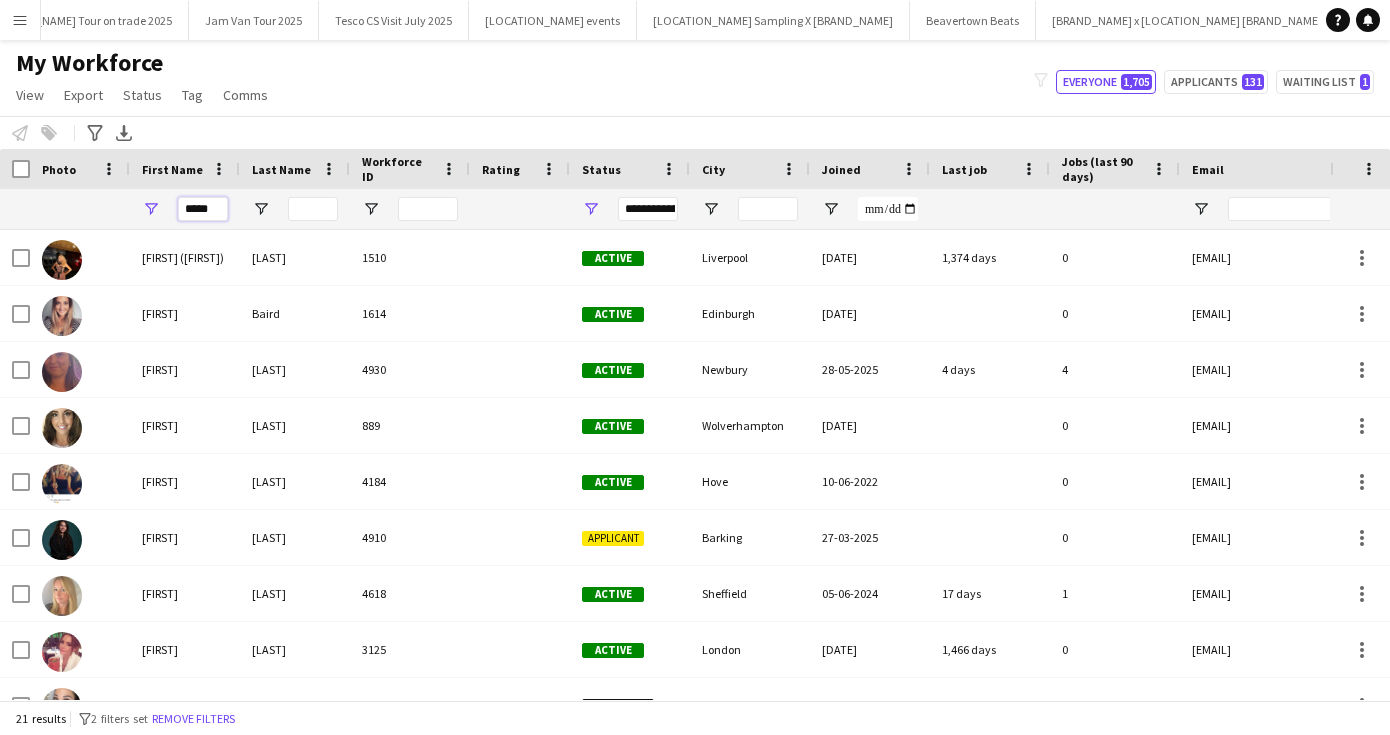 type on "*****" 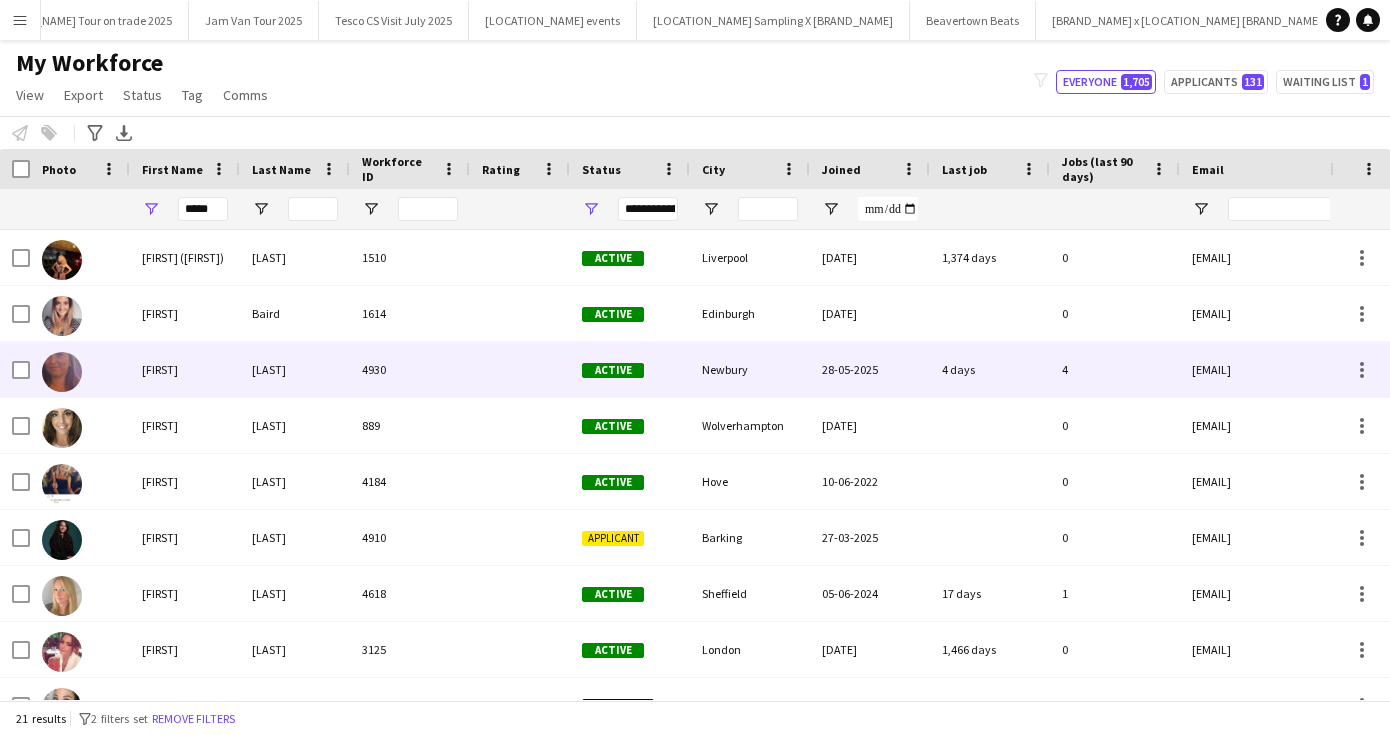 drag, startPoint x: 298, startPoint y: 202, endPoint x: 286, endPoint y: 367, distance: 165.43579 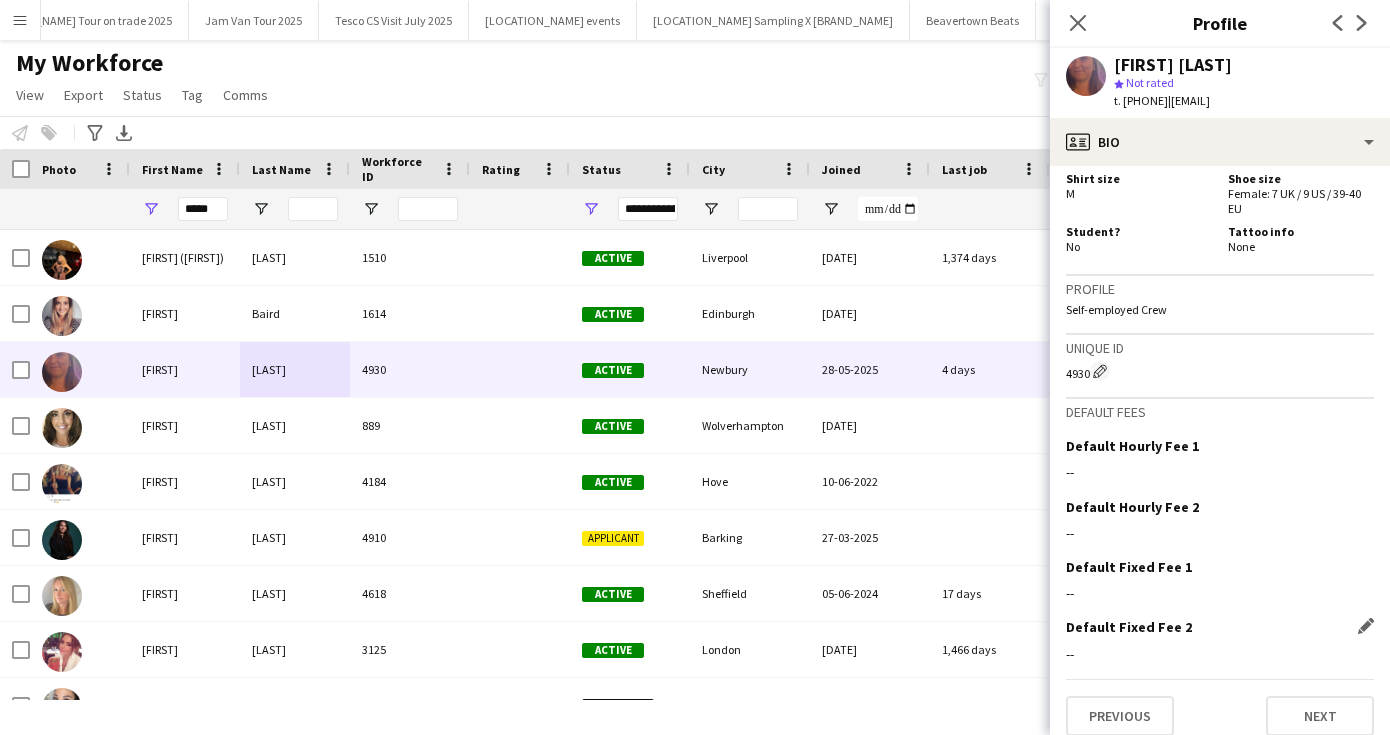scroll, scrollTop: 1154, scrollLeft: 0, axis: vertical 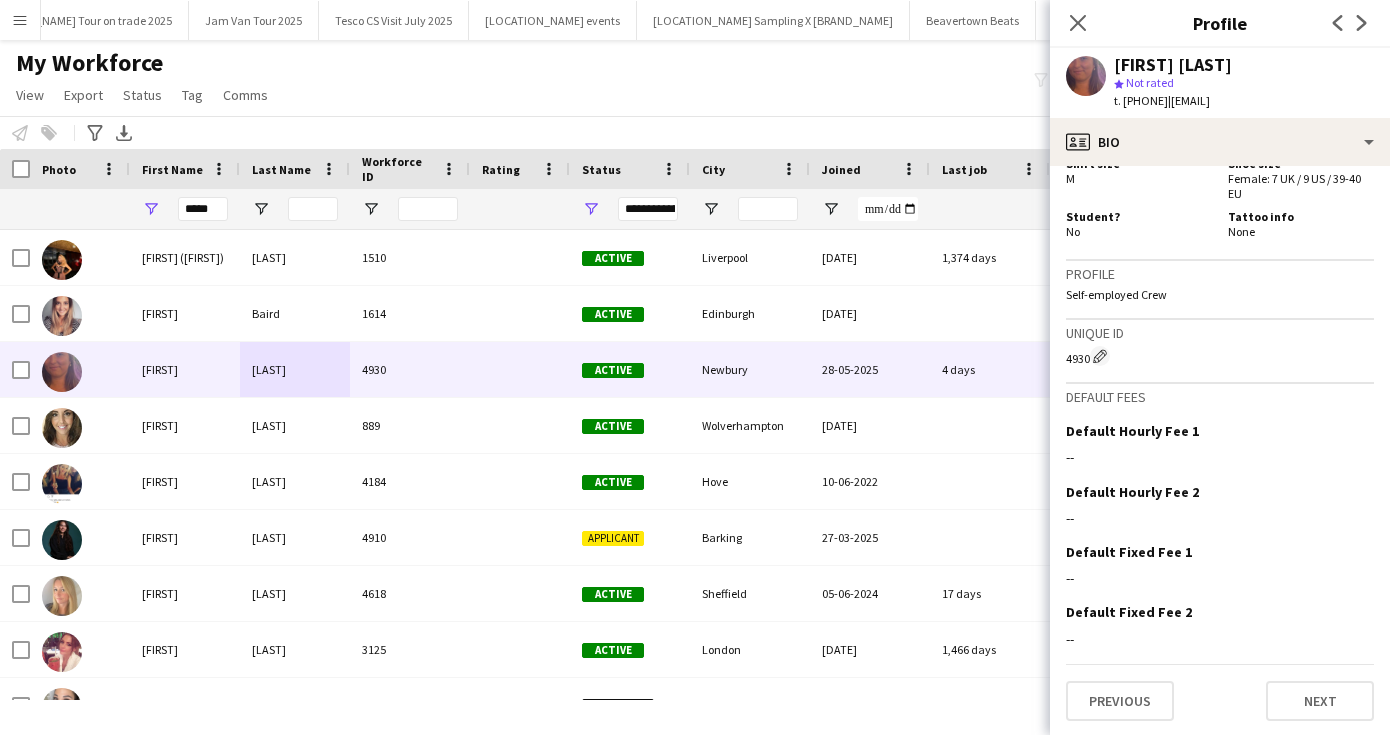 drag, startPoint x: 1252, startPoint y: 584, endPoint x: 1238, endPoint y: 775, distance: 191.5124 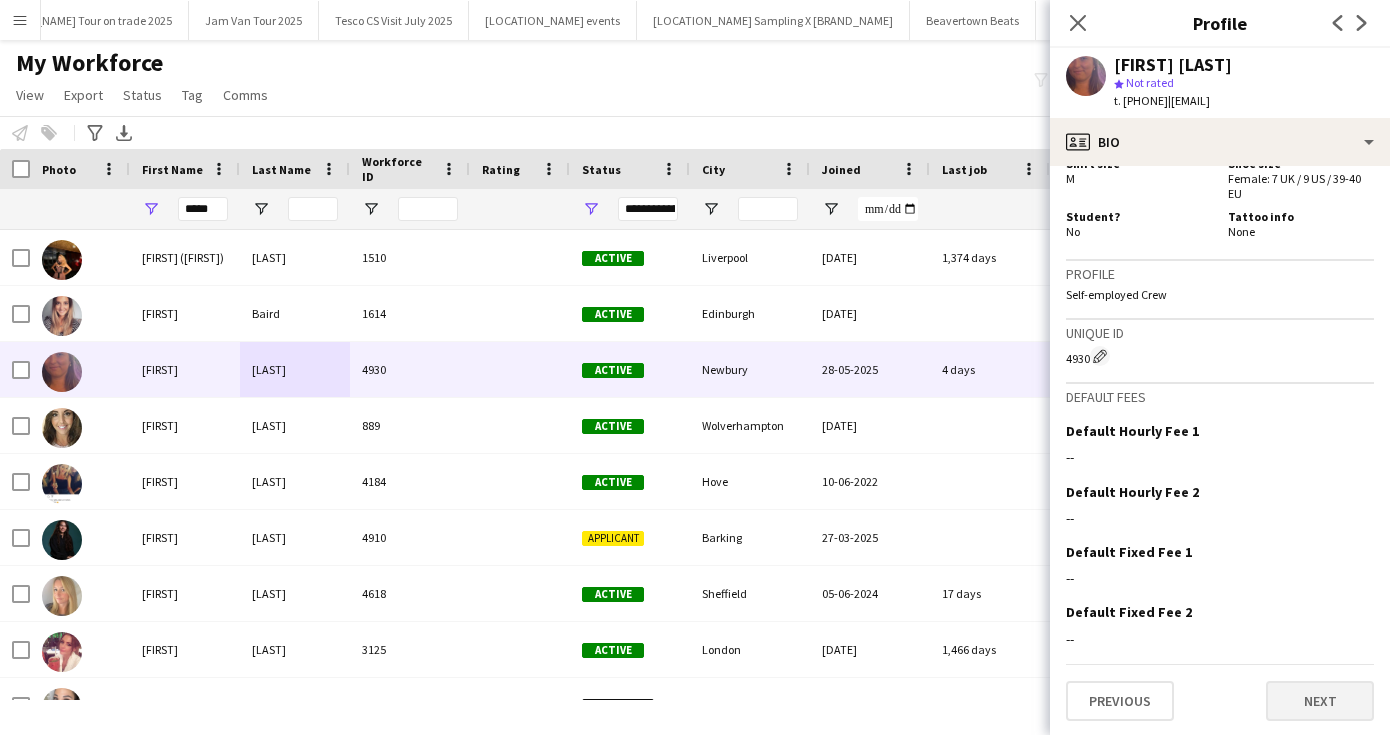click on "Next" 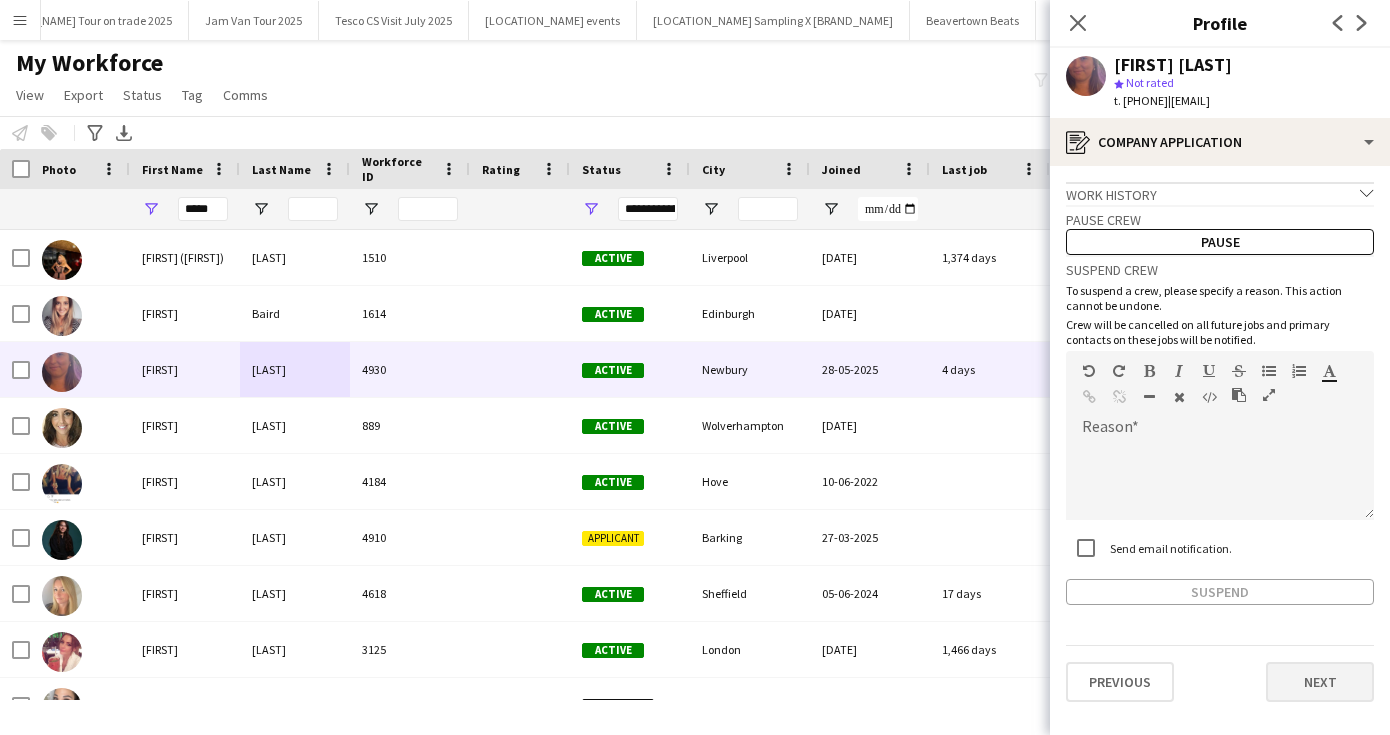 click on "Next" 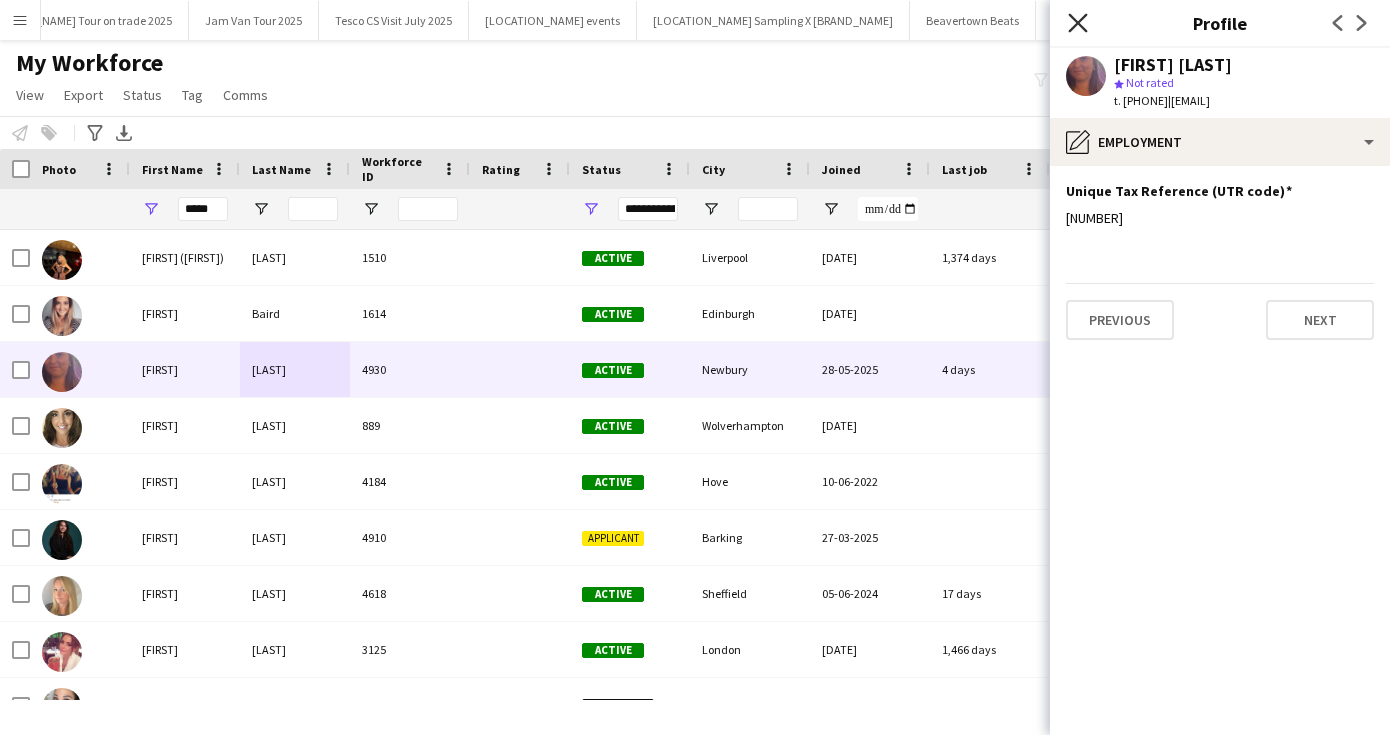 click on "Close pop-in" 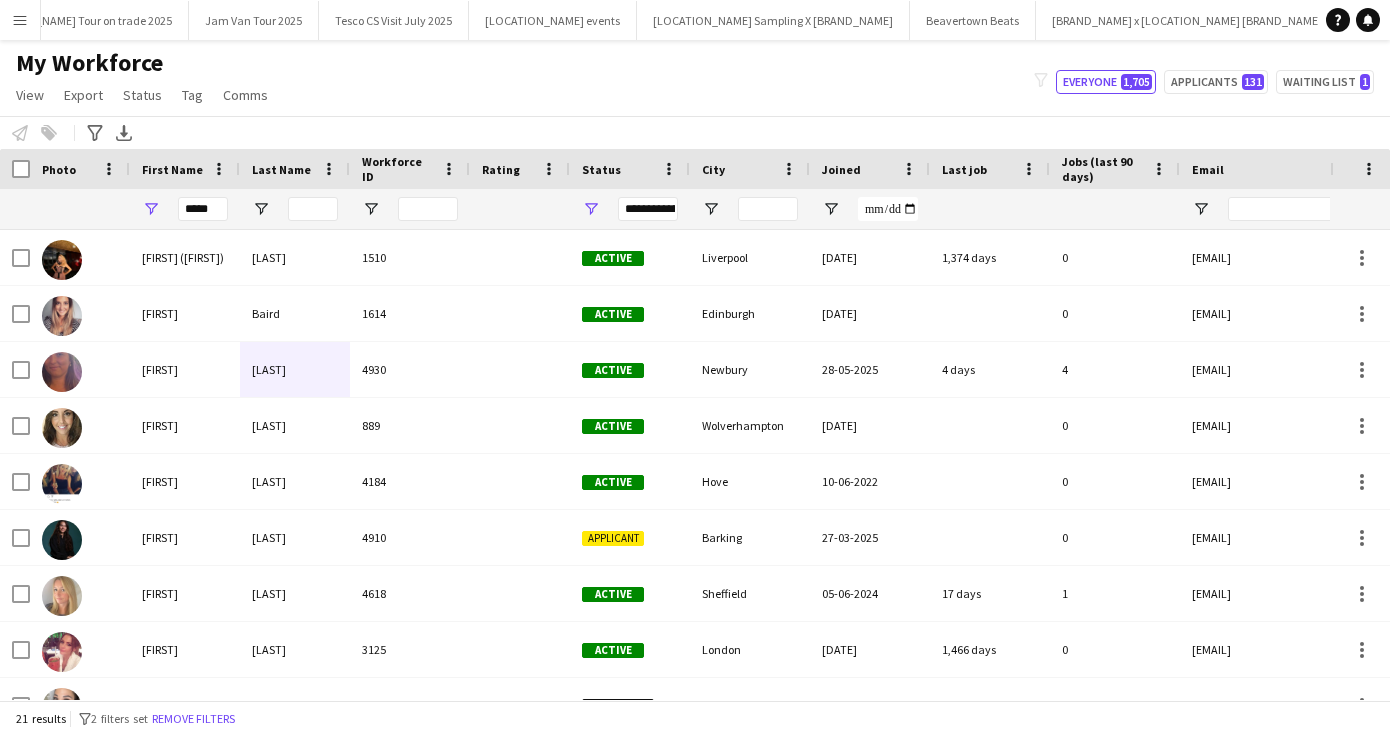 click on "My Workforce   View   Views  Default view New view Update view Delete view Edit name Customise view Customise filters Reset Filters Reset View Reset All  Export  New starters report Export as XLSX Export as PDF  Status  Edit  Tag  New tag  Edit tag  ABI BYB (0) Brew London  (0) Covid Task force  (26) Event Managers (0) Lexington Hill (0) London bar Staff (0) London Staff (0) Newcastle Staff (9) Stella (0) ZX Ventures Rooftop bar (5)  Add to tag  ABI BYB (0) Brew London  (0) Covid Task force  (26) Event Managers (0) Lexington Hill (0) London bar Staff (0) London Staff (0) Newcastle Staff (9) Stella (0) ZX Ventures Rooftop bar (5)  Untag  ABI BYB (0) Brew London  (0) Covid Task force  (26) Event Managers (0) Lexington Hill (0) London bar Staff (0) London Staff (0) Newcastle Staff (9) Stella (0) ZX Ventures Rooftop bar (5)  Tag chat  ABI BYB (0) Brew London  (0) Covid Task force  (26) Event Managers (0) Lexington Hill (0) London bar Staff (0) London Staff (0) Newcastle Staff (9) Stella (0)  Tag share page" 